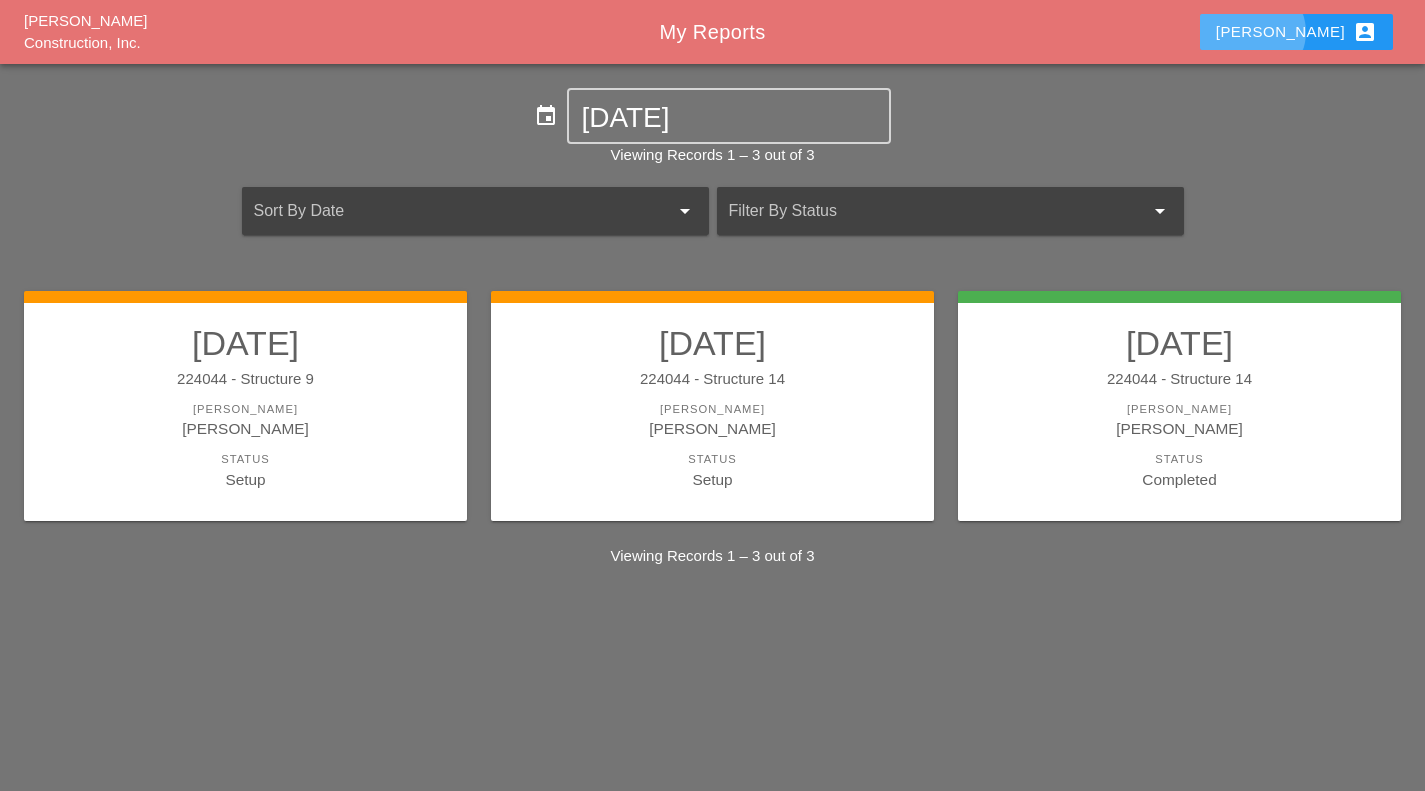 click on "[PERSON_NAME] account_box" at bounding box center [1296, 32] 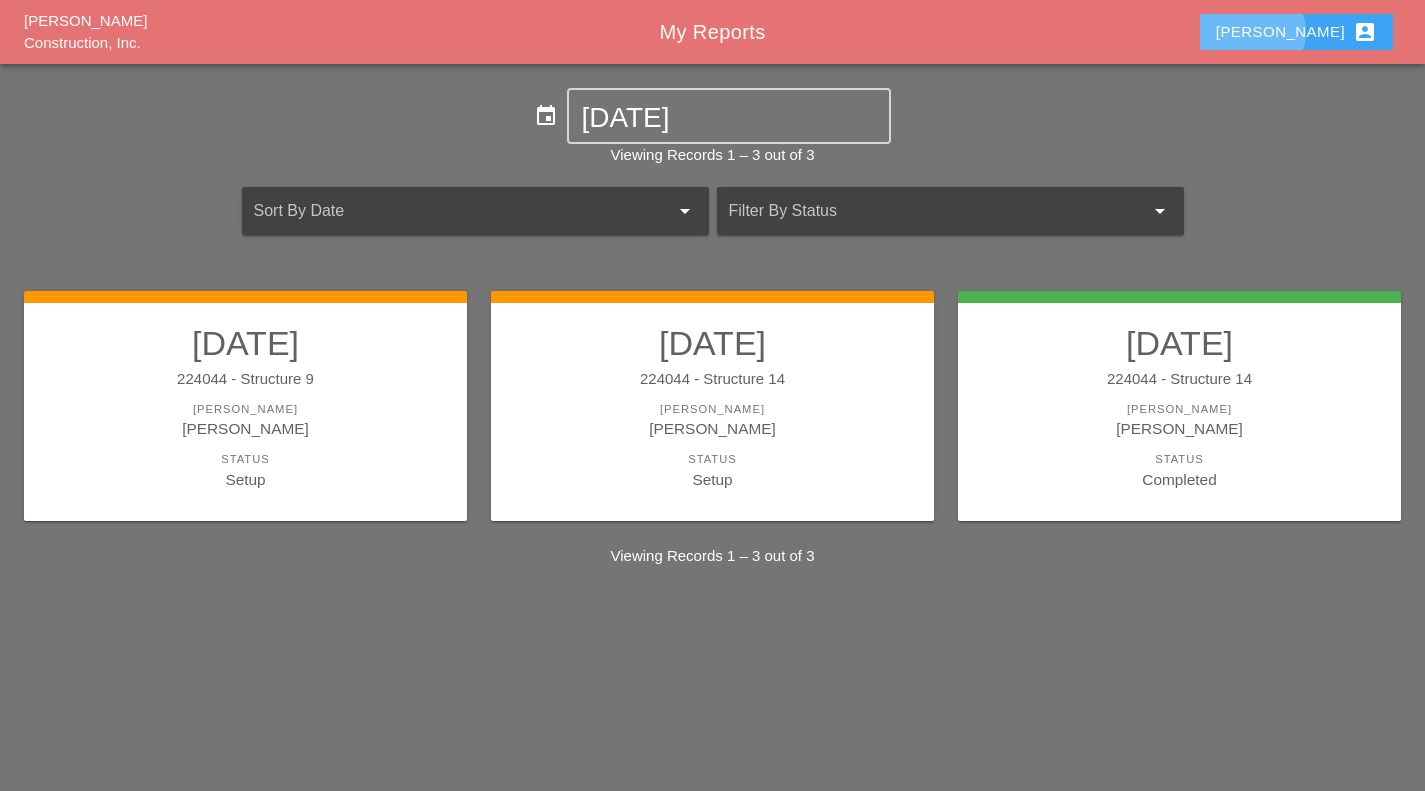scroll, scrollTop: 0, scrollLeft: 0, axis: both 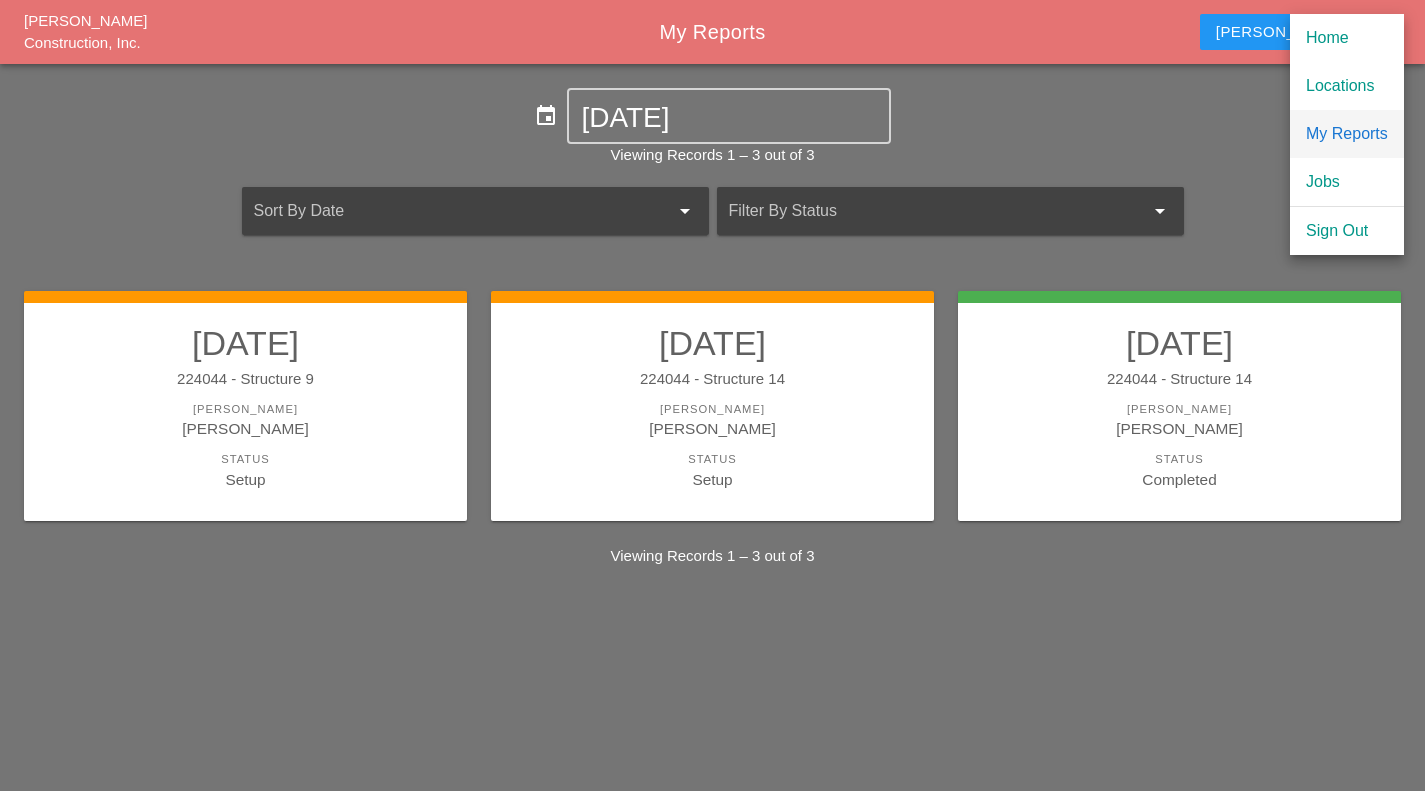 click on "My Reports" at bounding box center [1347, 134] 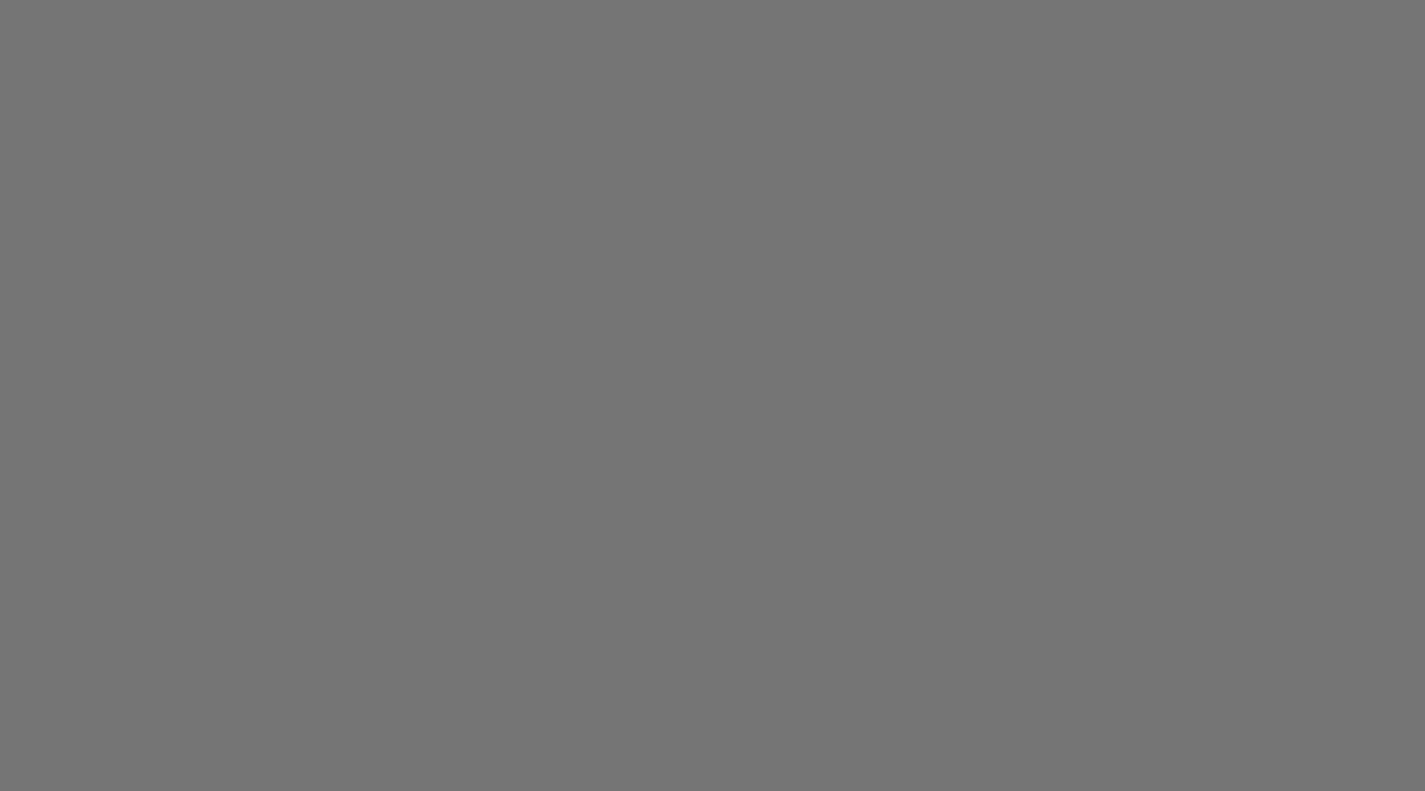 scroll, scrollTop: 0, scrollLeft: 0, axis: both 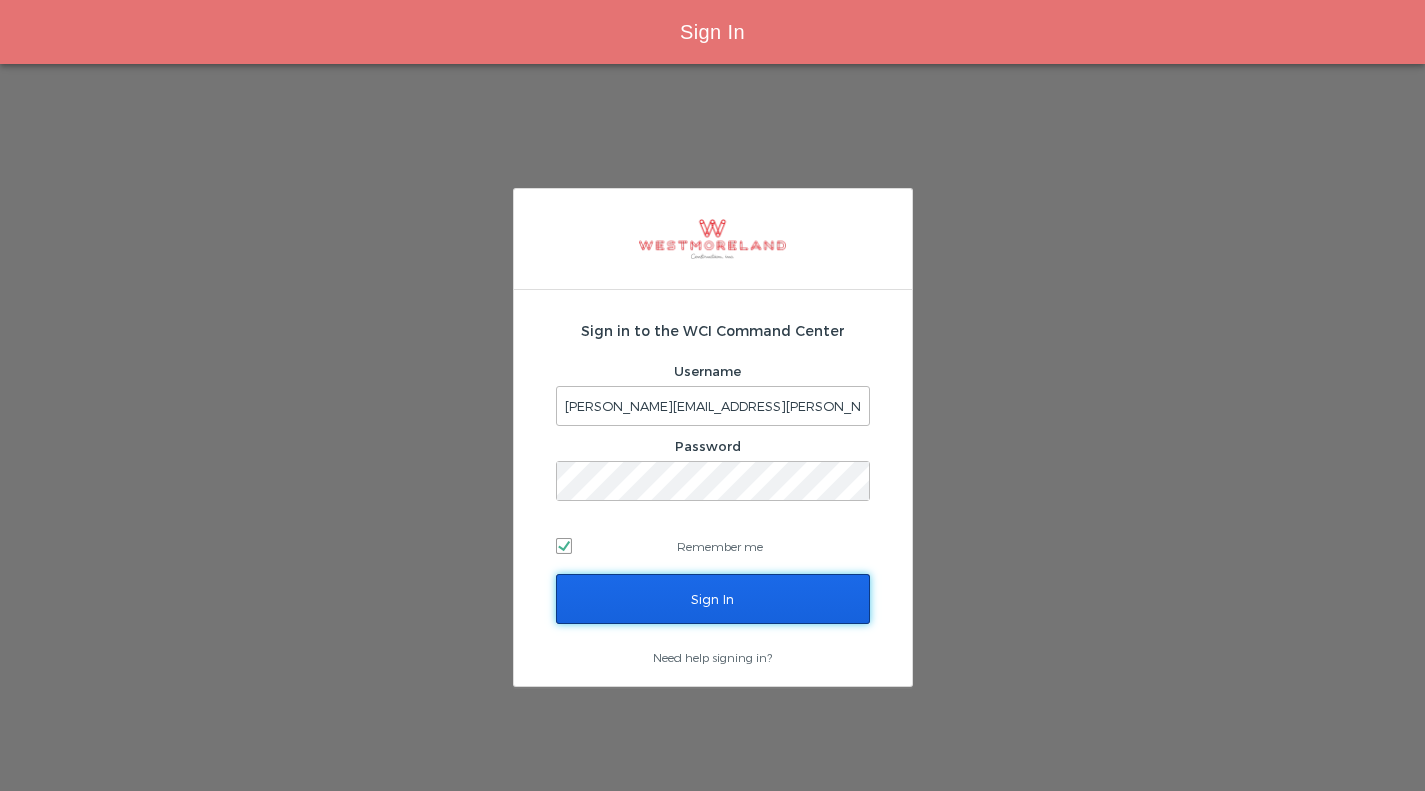 click on "Sign In" at bounding box center [713, 599] 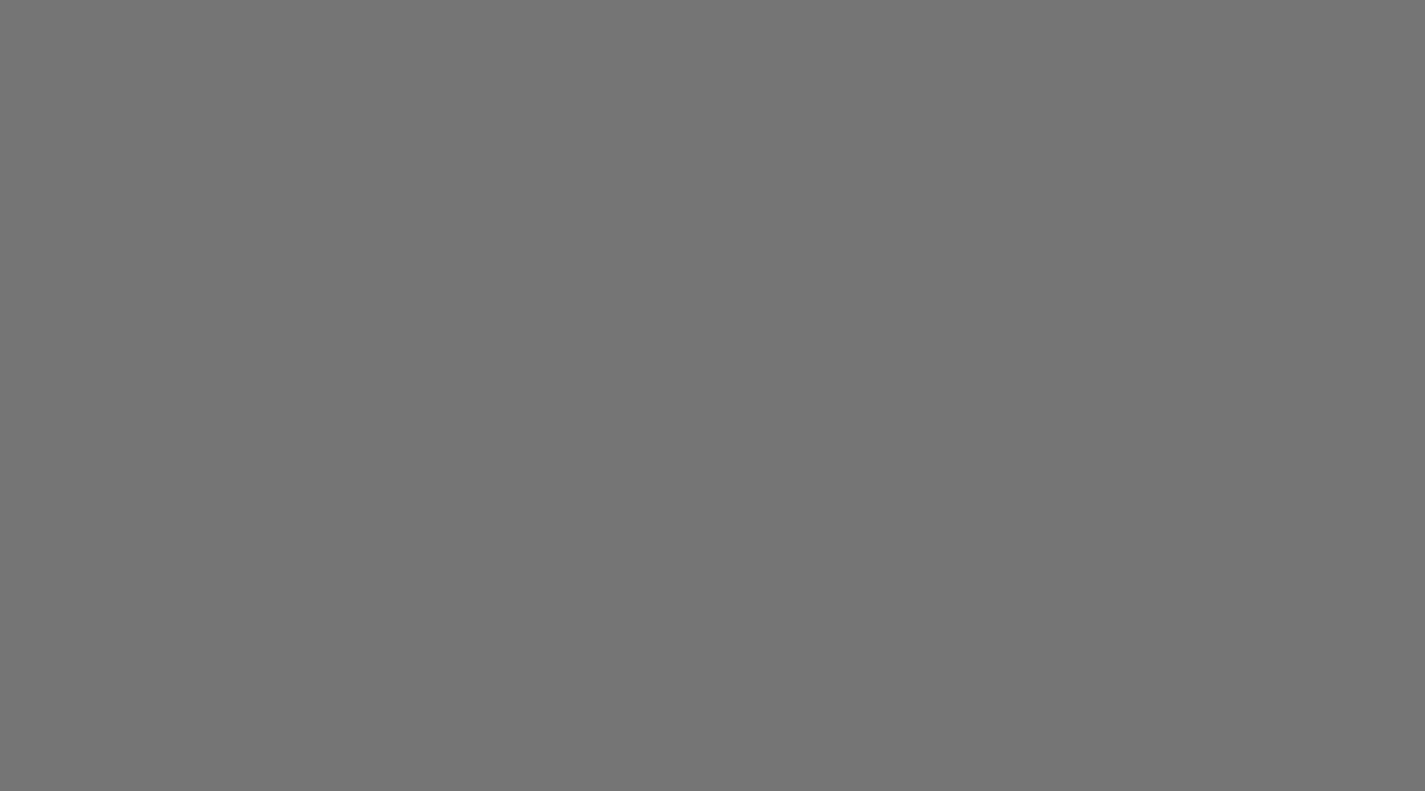 scroll, scrollTop: 0, scrollLeft: 0, axis: both 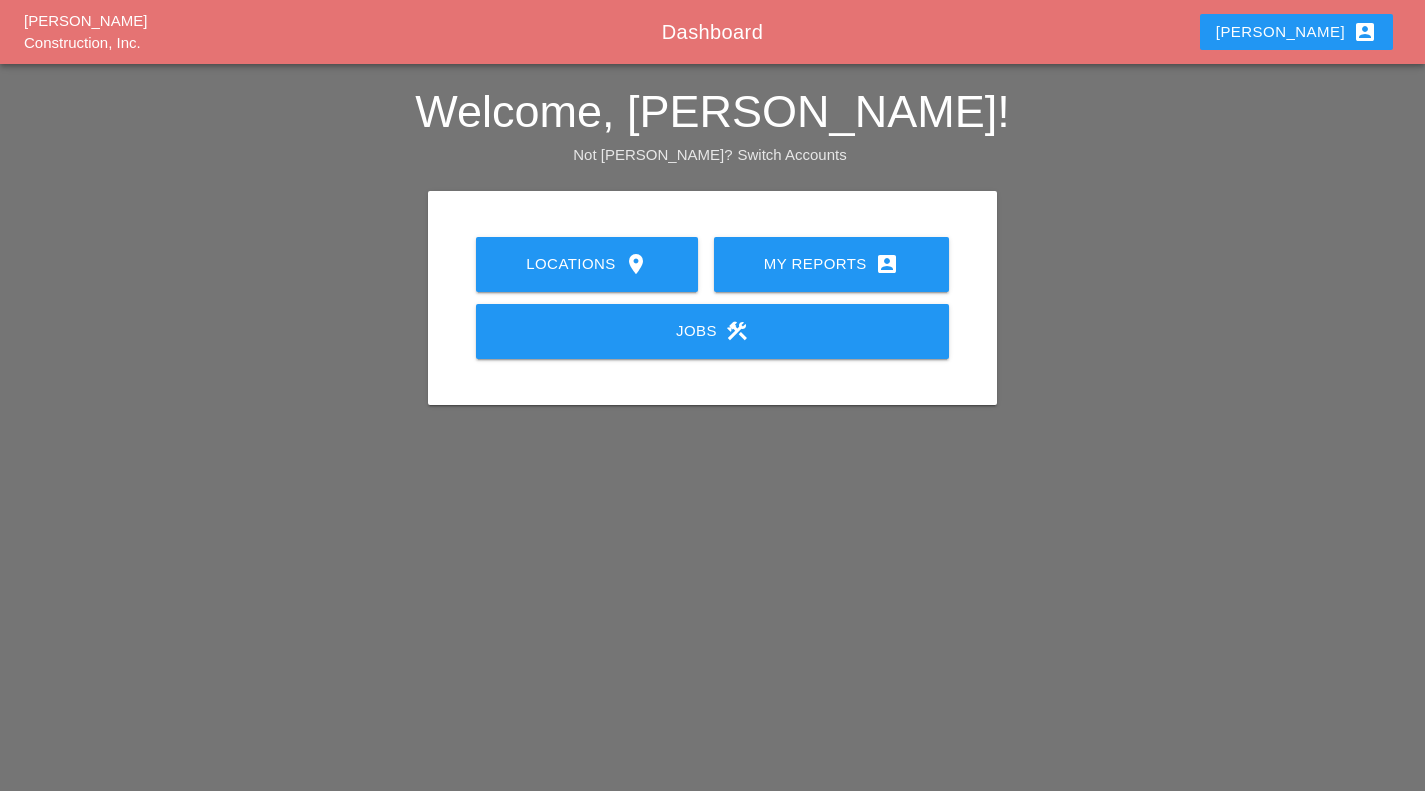 click on "My Reports account_box" at bounding box center (831, 264) 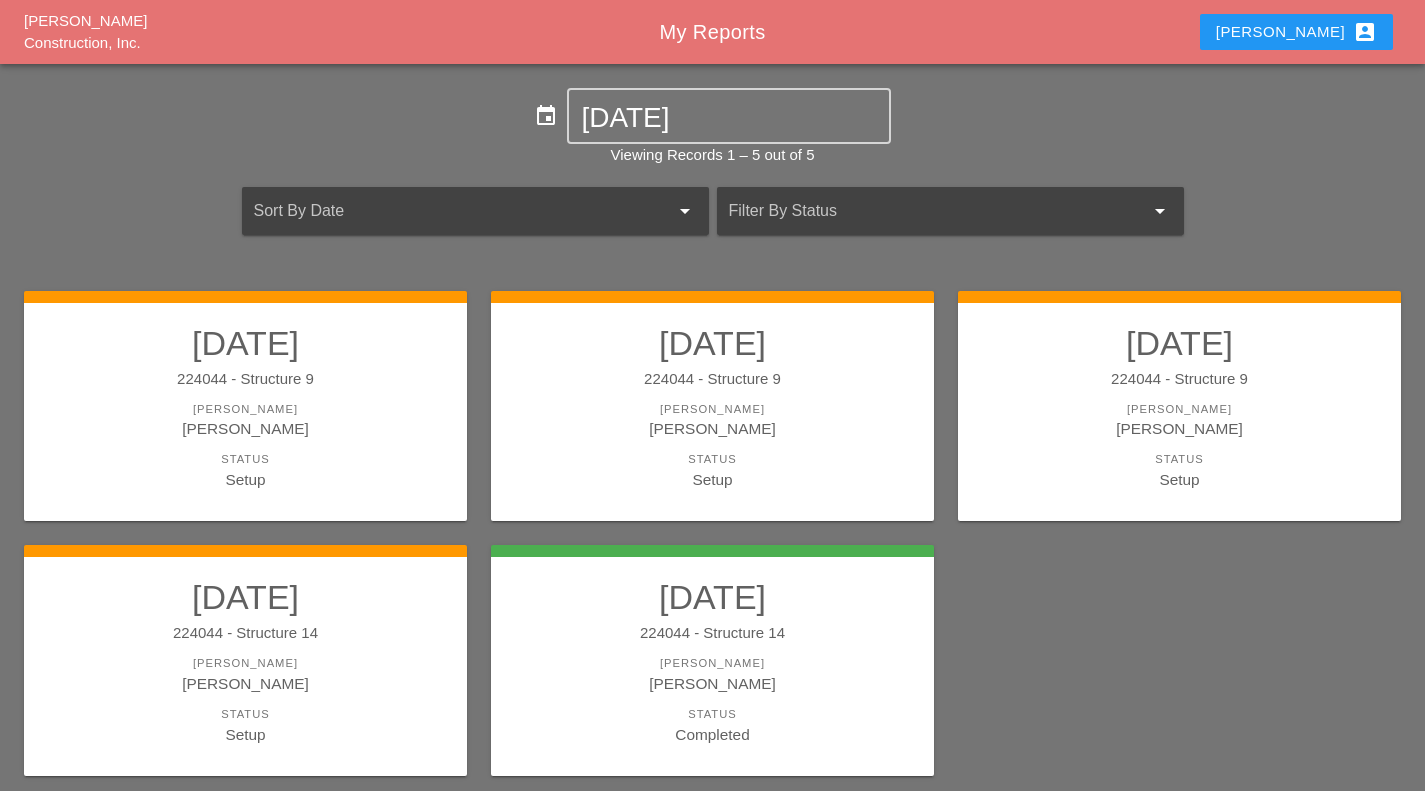 click on "[PERSON_NAME]" at bounding box center (245, 683) 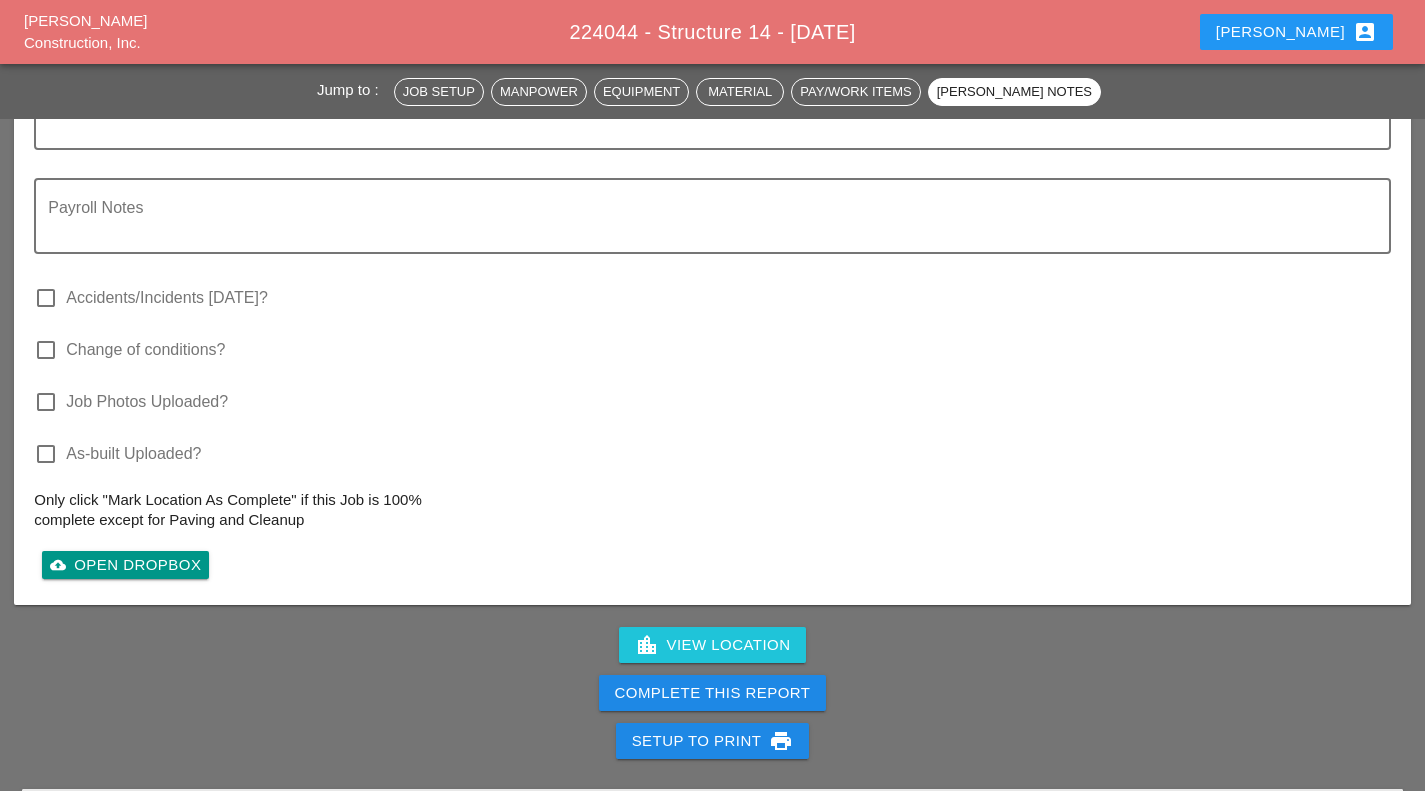 scroll, scrollTop: 3965, scrollLeft: 0, axis: vertical 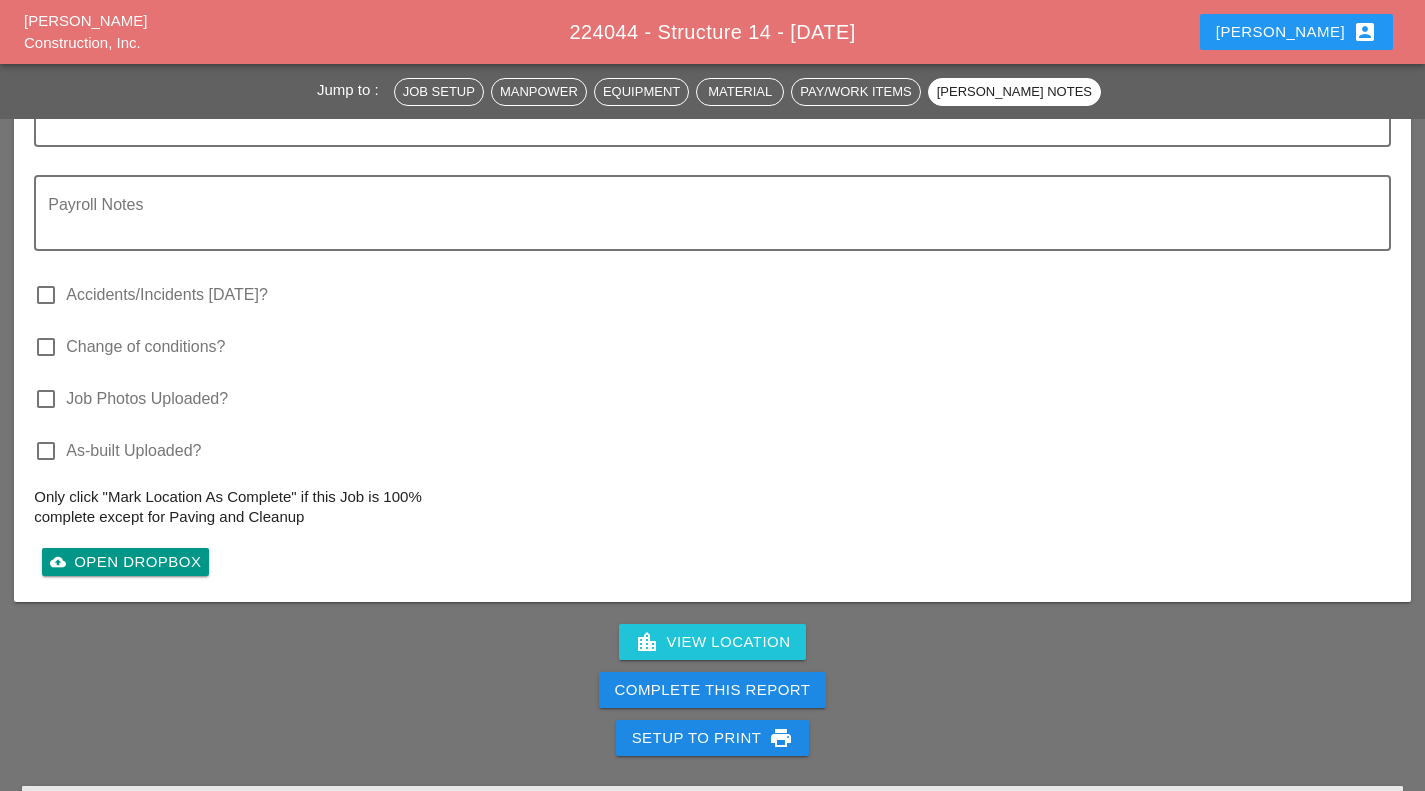 click on "Complete This Report" at bounding box center [713, 690] 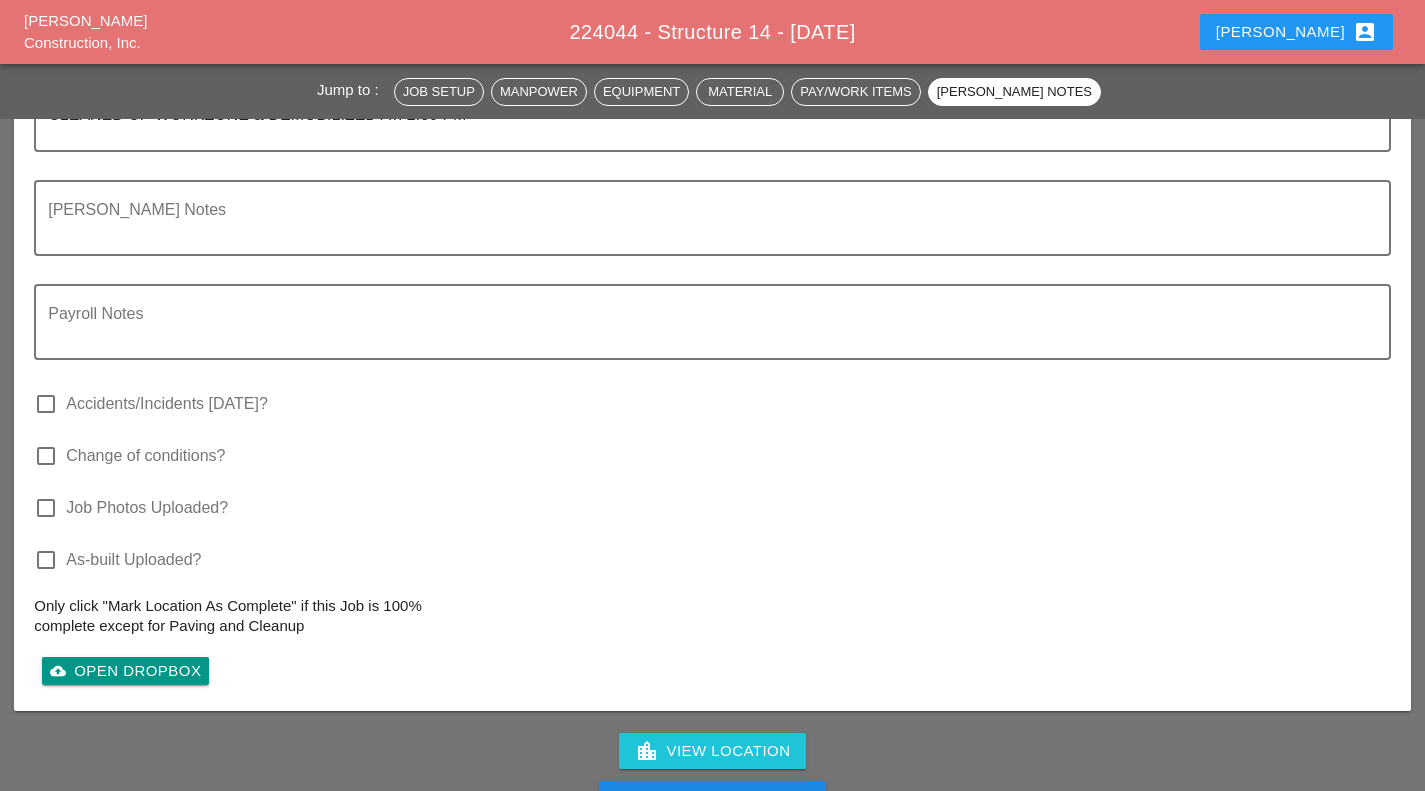 scroll, scrollTop: 3857, scrollLeft: 0, axis: vertical 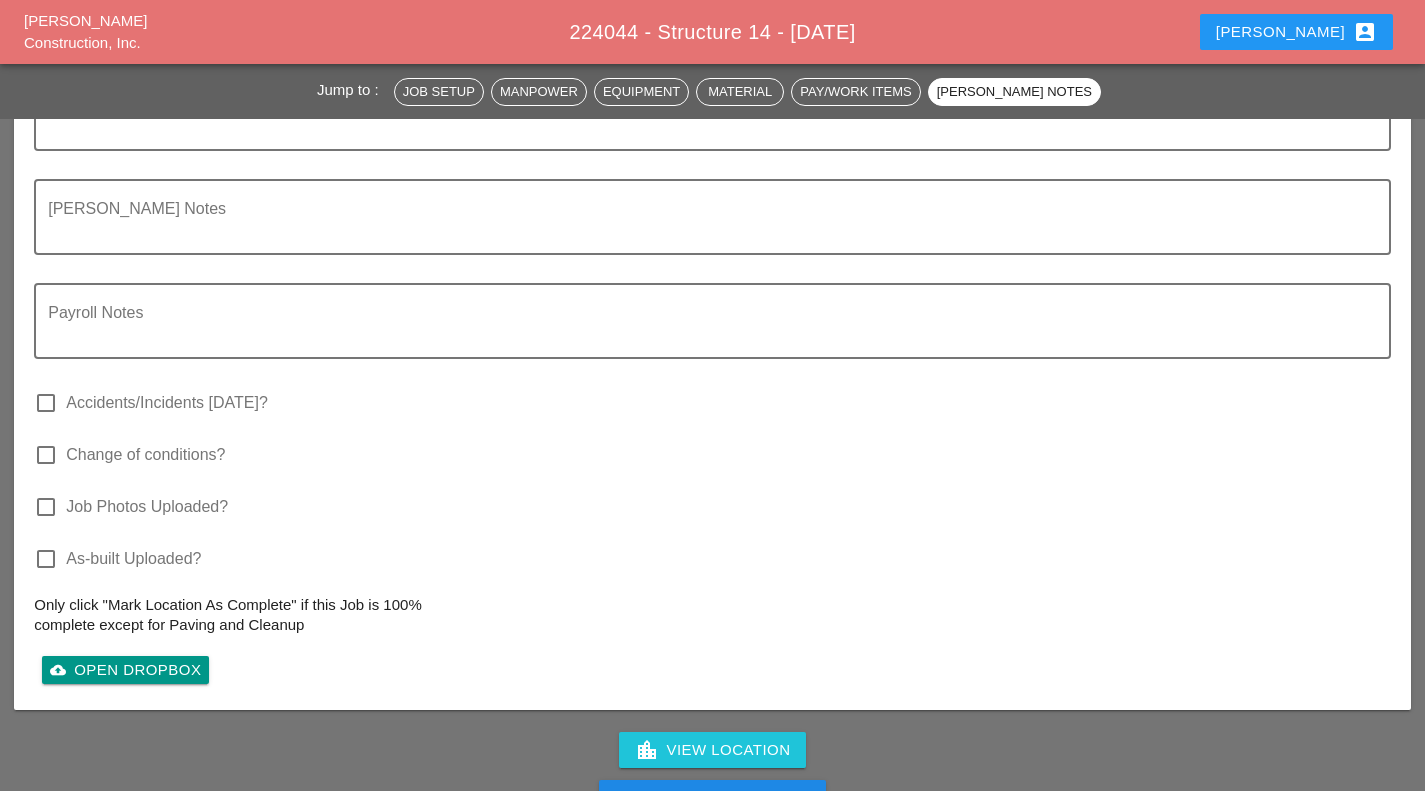click at bounding box center (46, 507) 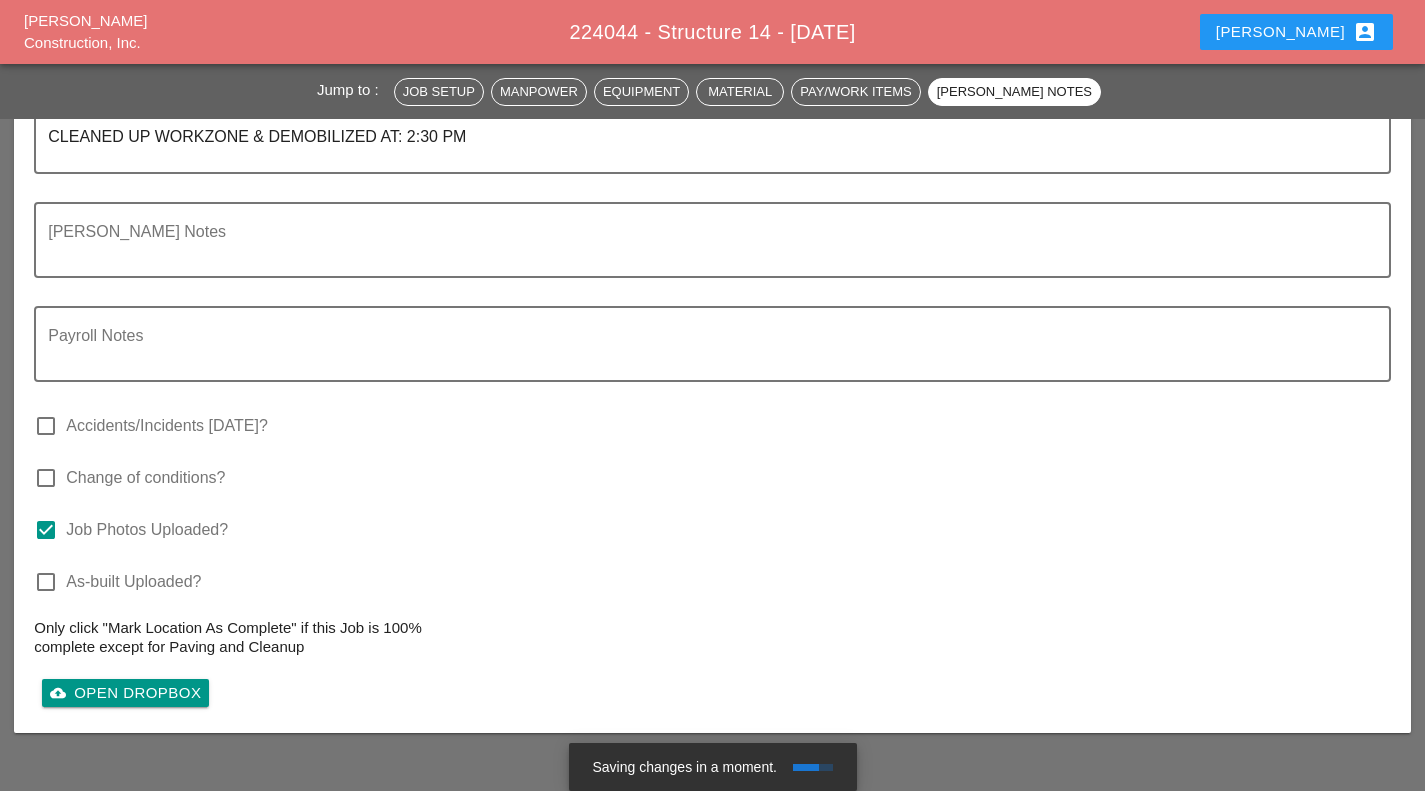 scroll, scrollTop: 3879, scrollLeft: 0, axis: vertical 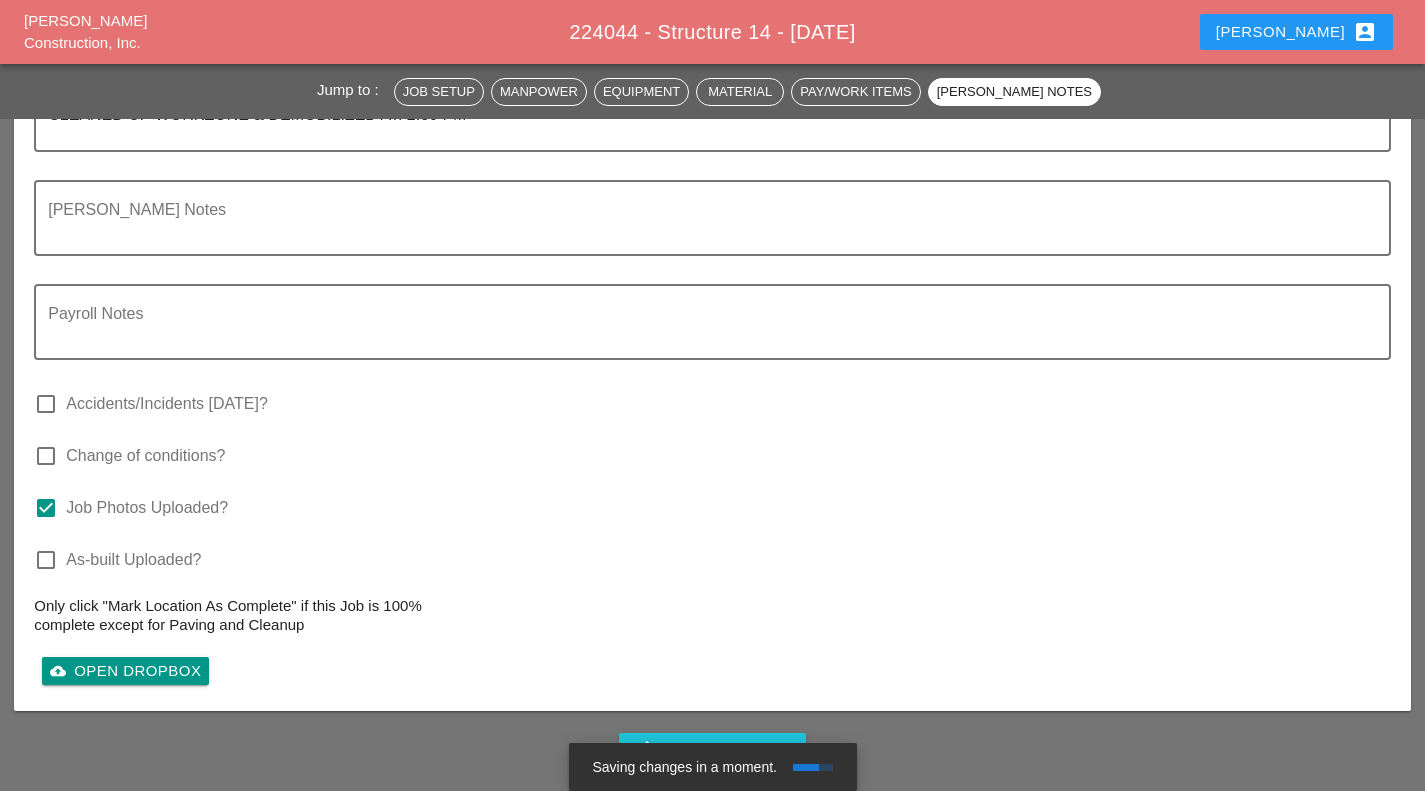 click on "Complete This Report" at bounding box center (713, 799) 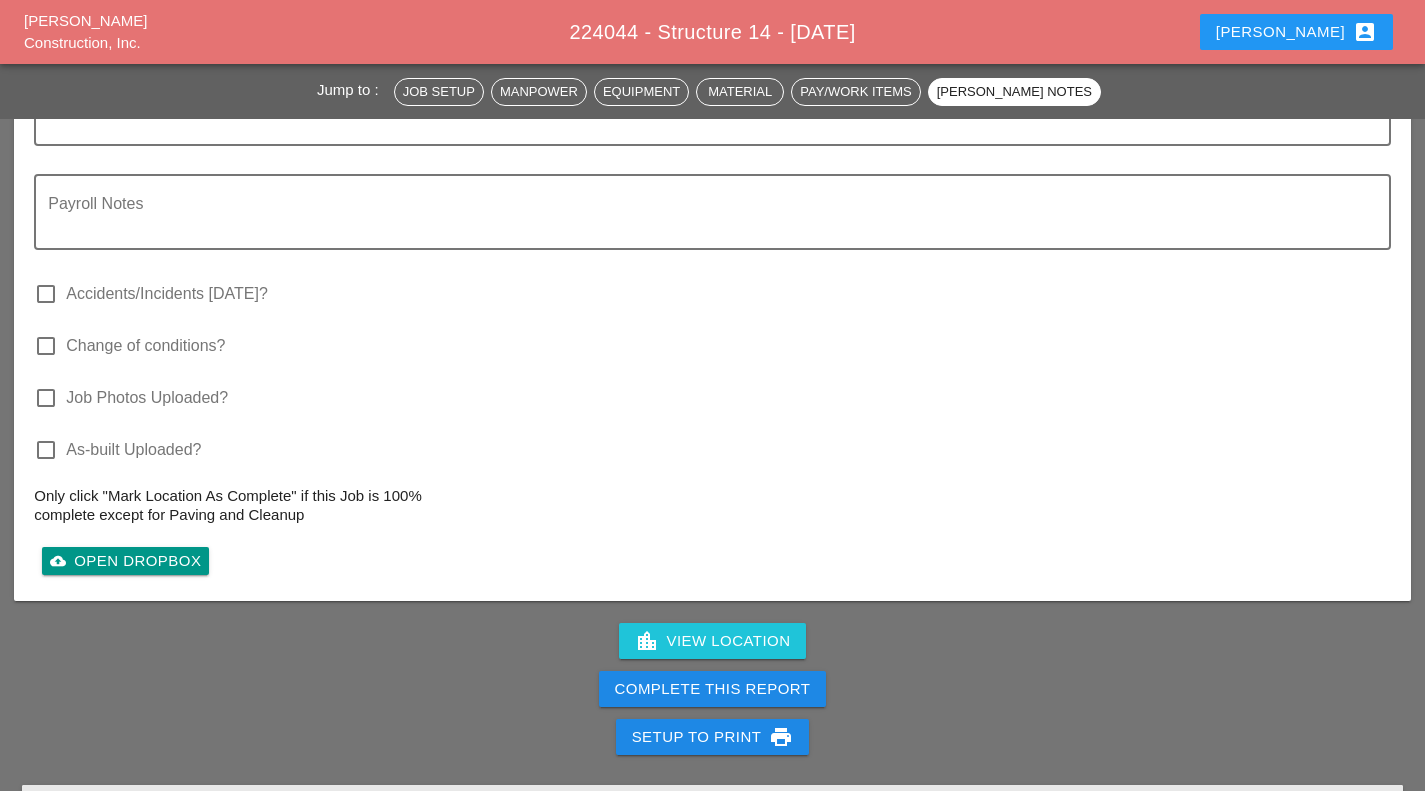 scroll, scrollTop: 3721, scrollLeft: 0, axis: vertical 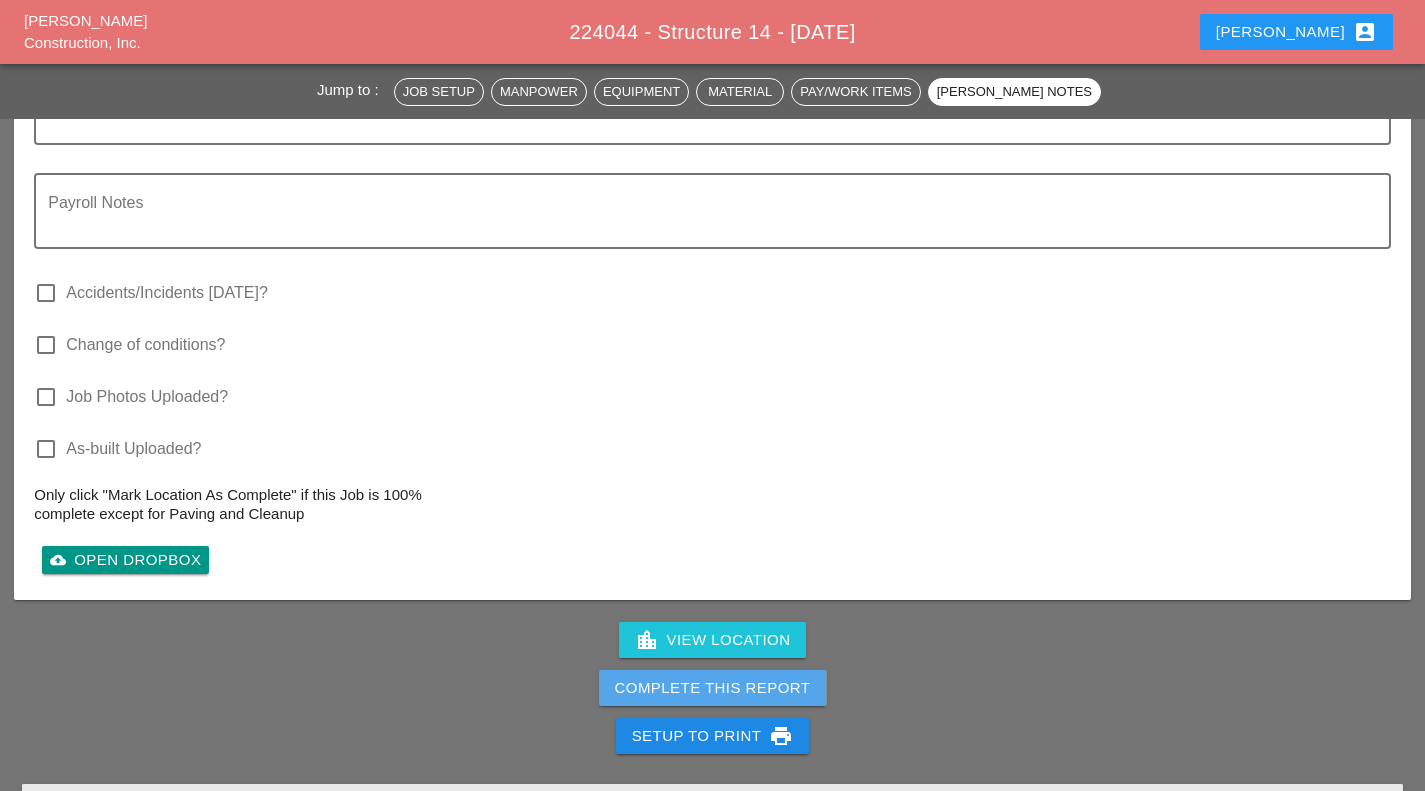 click on "Complete This Report" at bounding box center (713, 688) 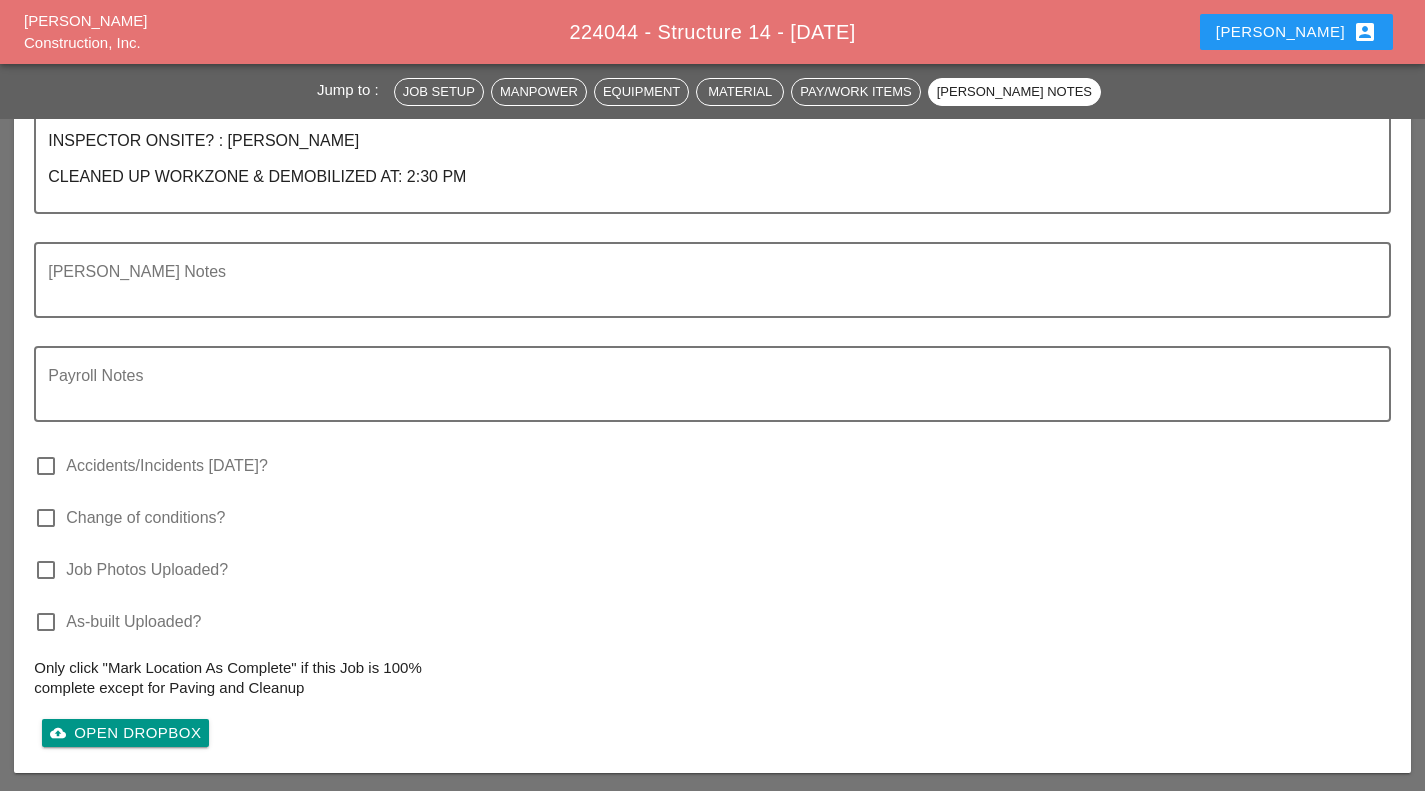 scroll, scrollTop: 3798, scrollLeft: 0, axis: vertical 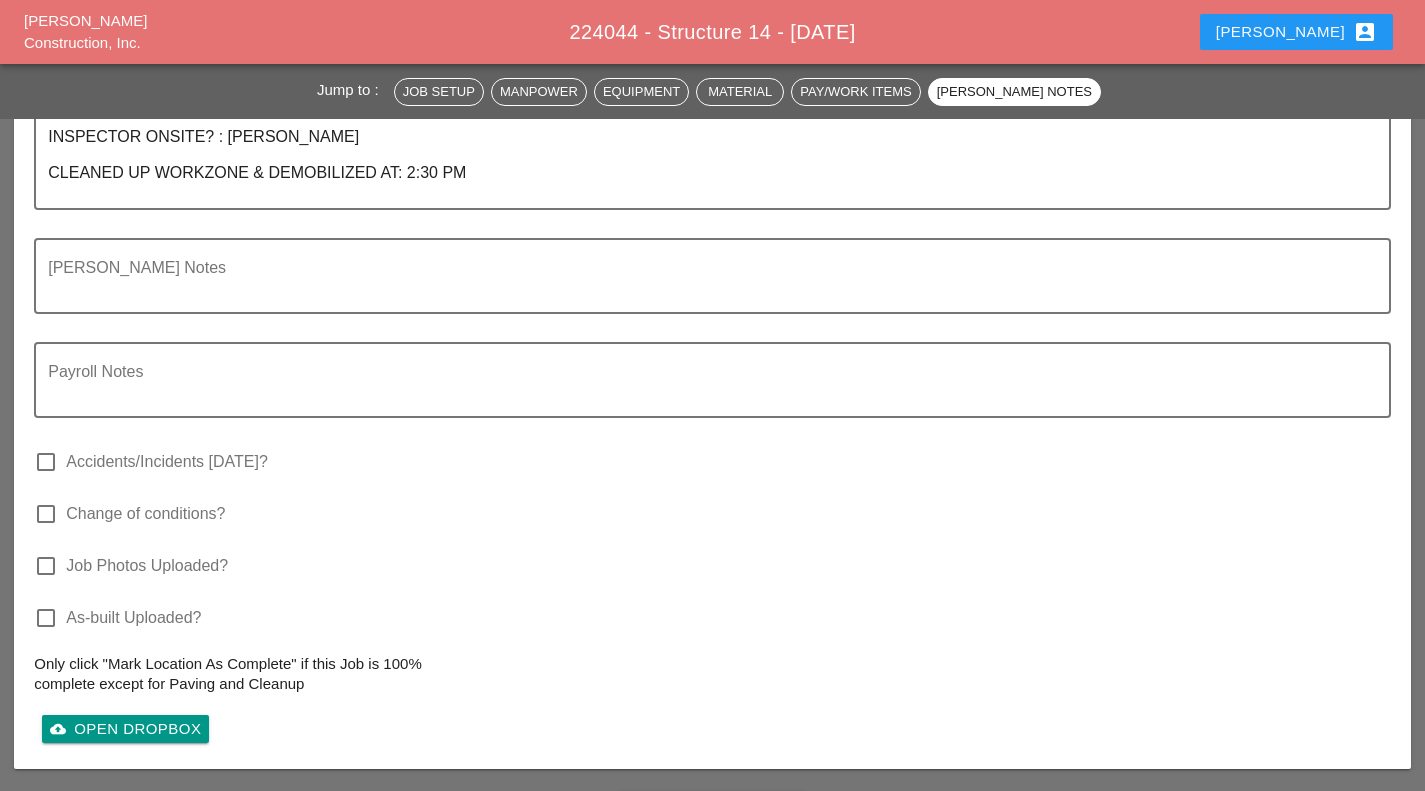 click on "Job Photos Uploaded?" at bounding box center [147, 566] 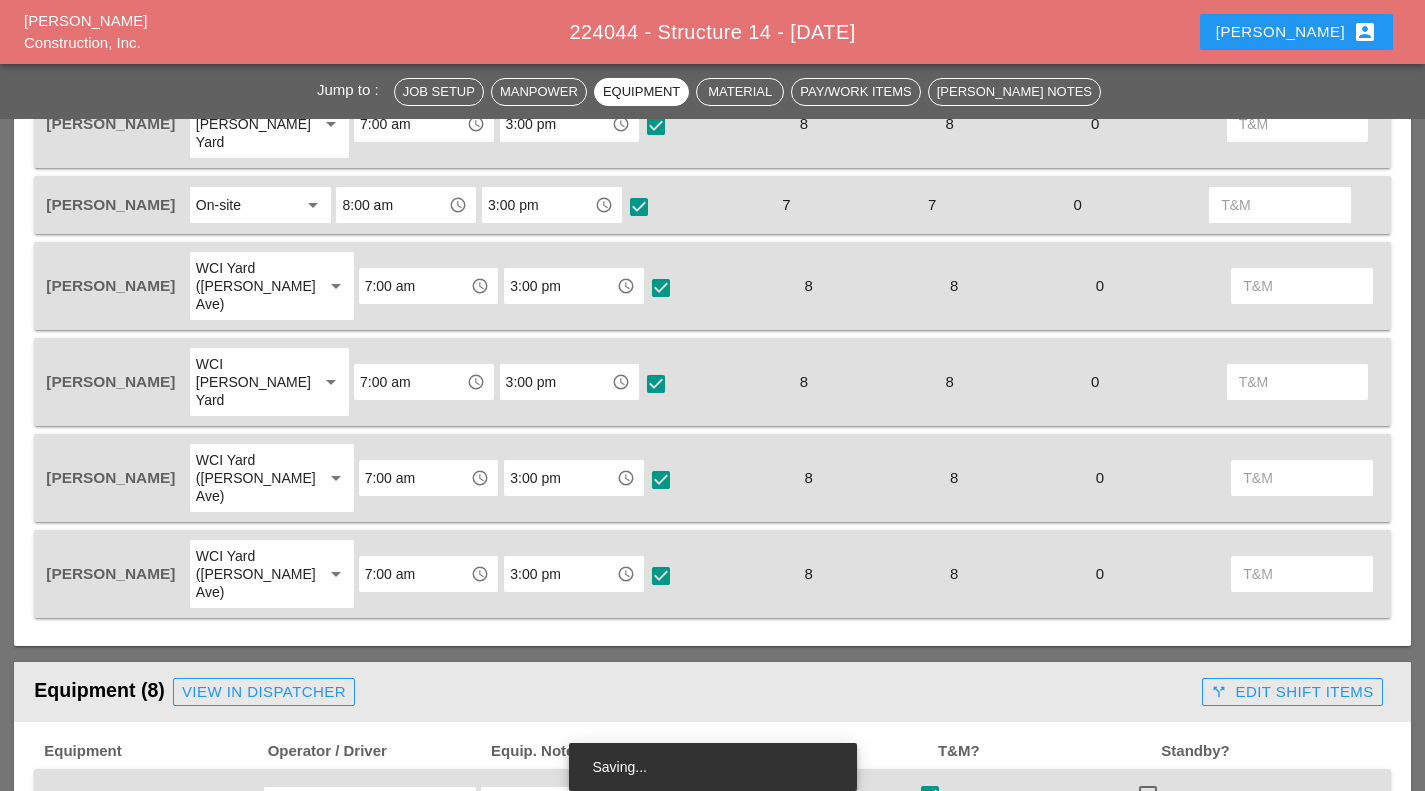 scroll, scrollTop: 1104, scrollLeft: 0, axis: vertical 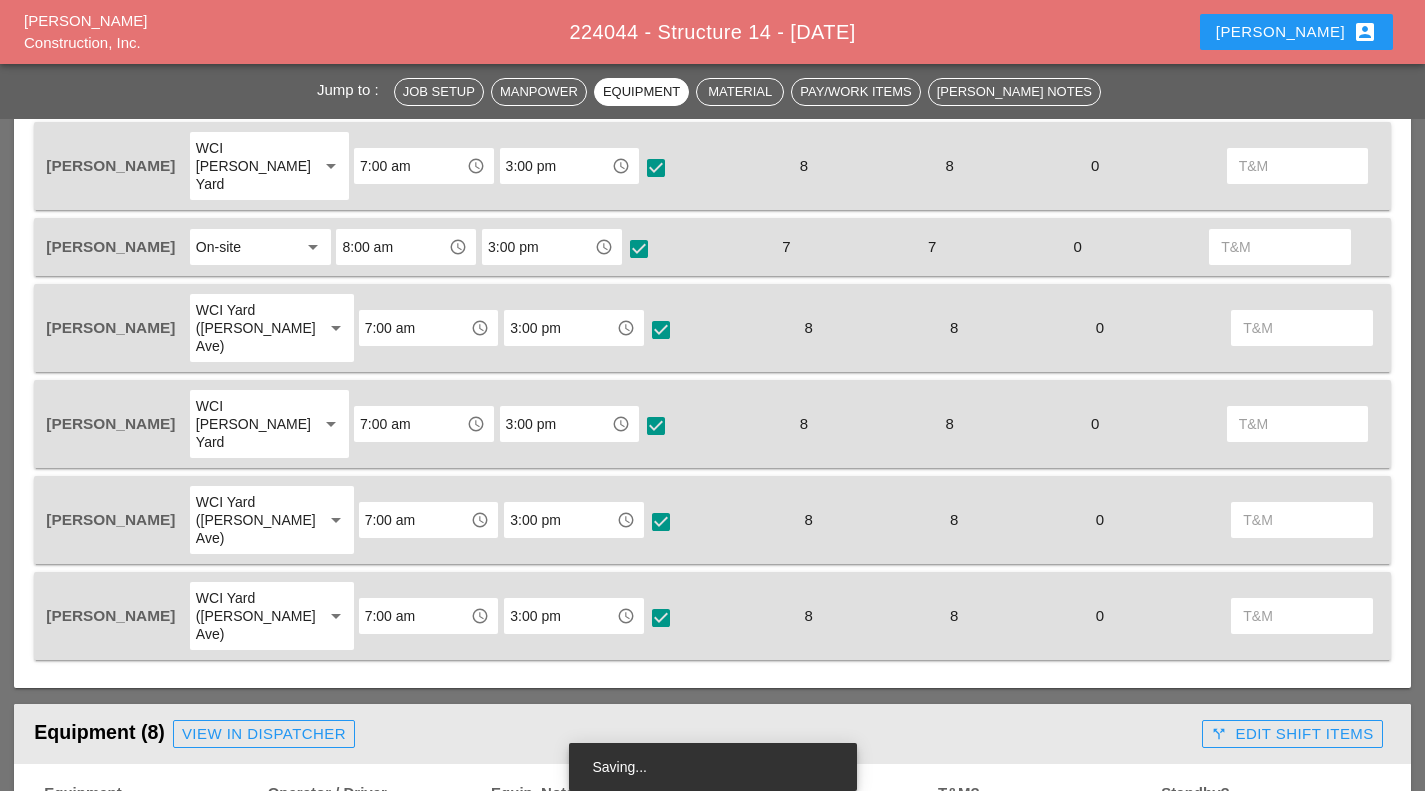 click on "Saving Report" at bounding box center (712, -348) 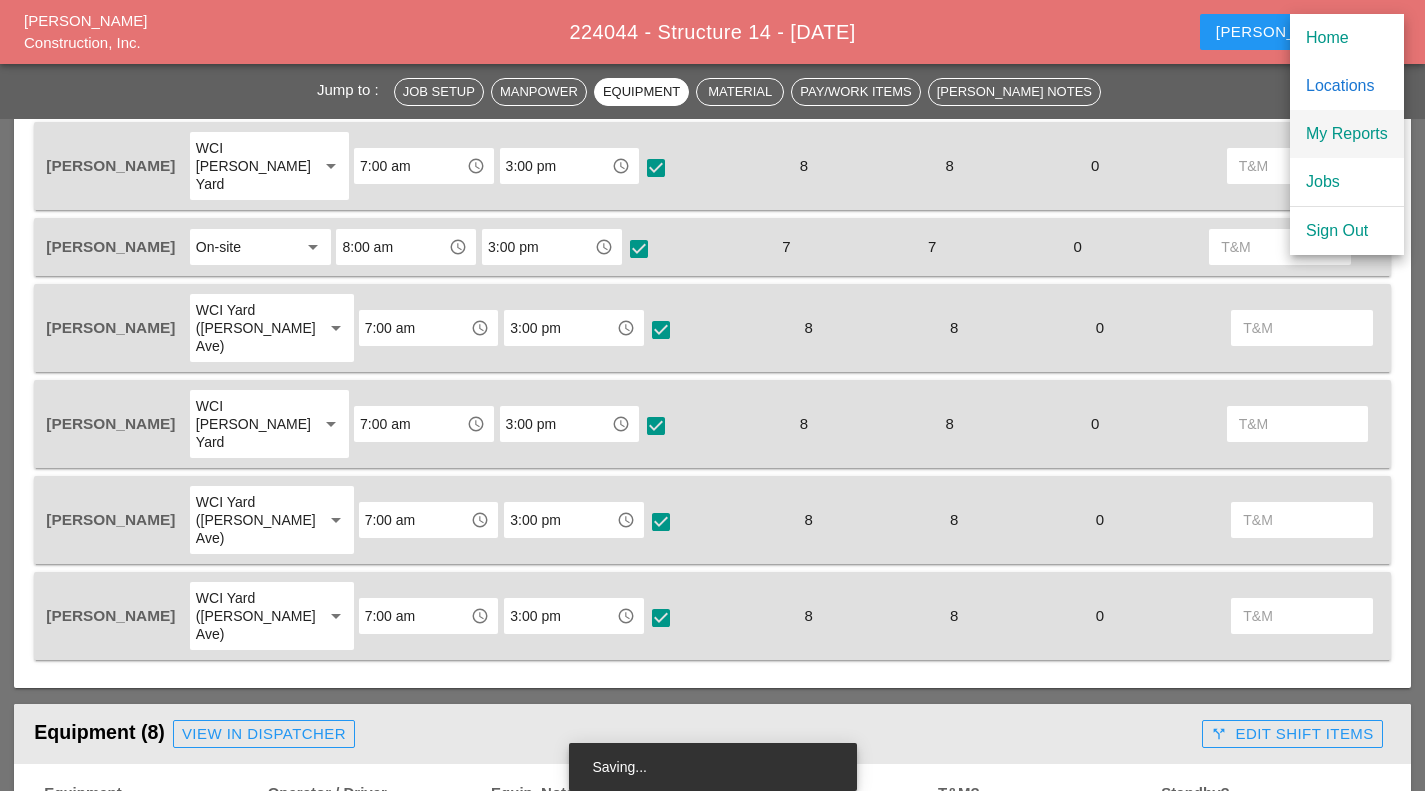 click on "My Reports" at bounding box center (1347, 134) 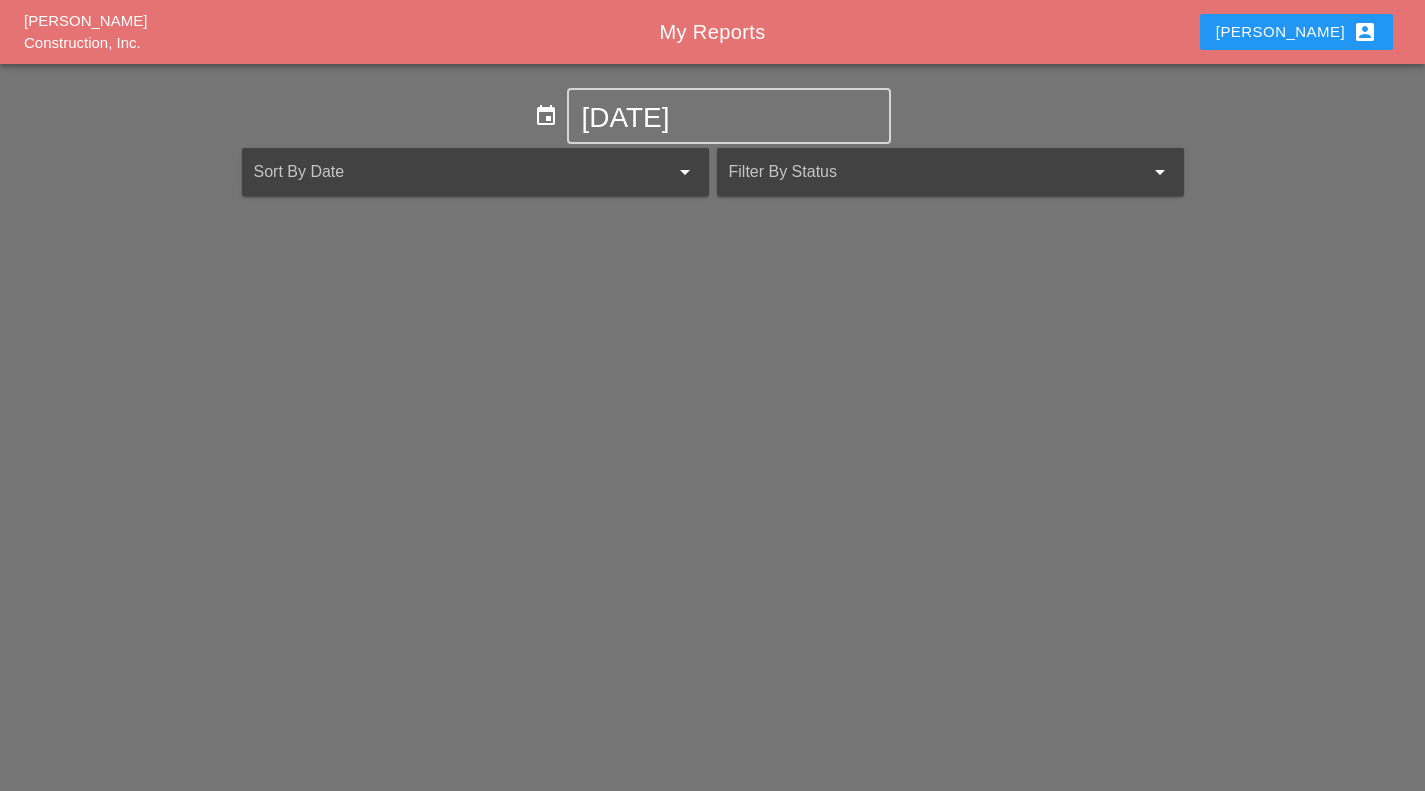 scroll, scrollTop: 0, scrollLeft: 0, axis: both 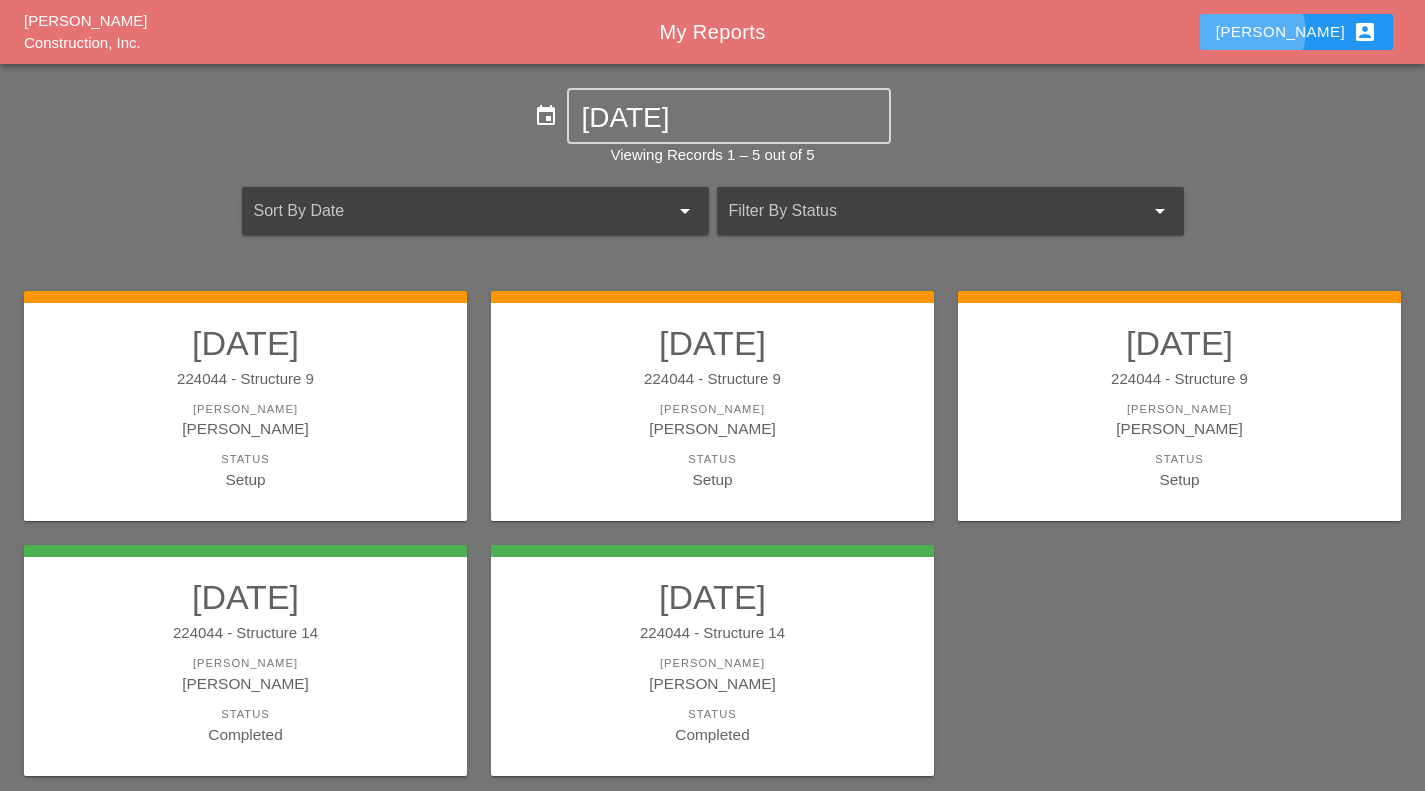 click on "Filipe account_box" at bounding box center [1296, 32] 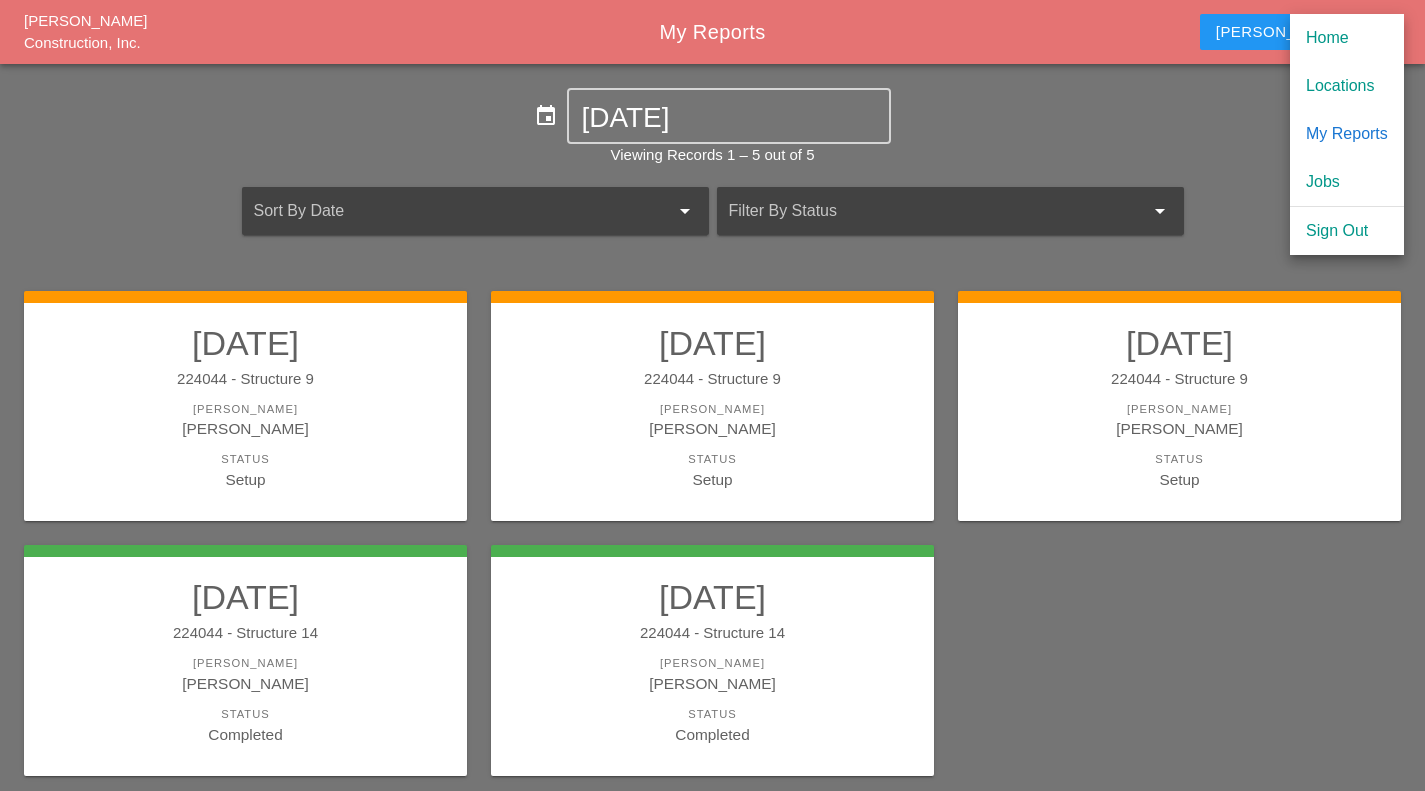 click on "[PERSON_NAME]" at bounding box center (1179, 428) 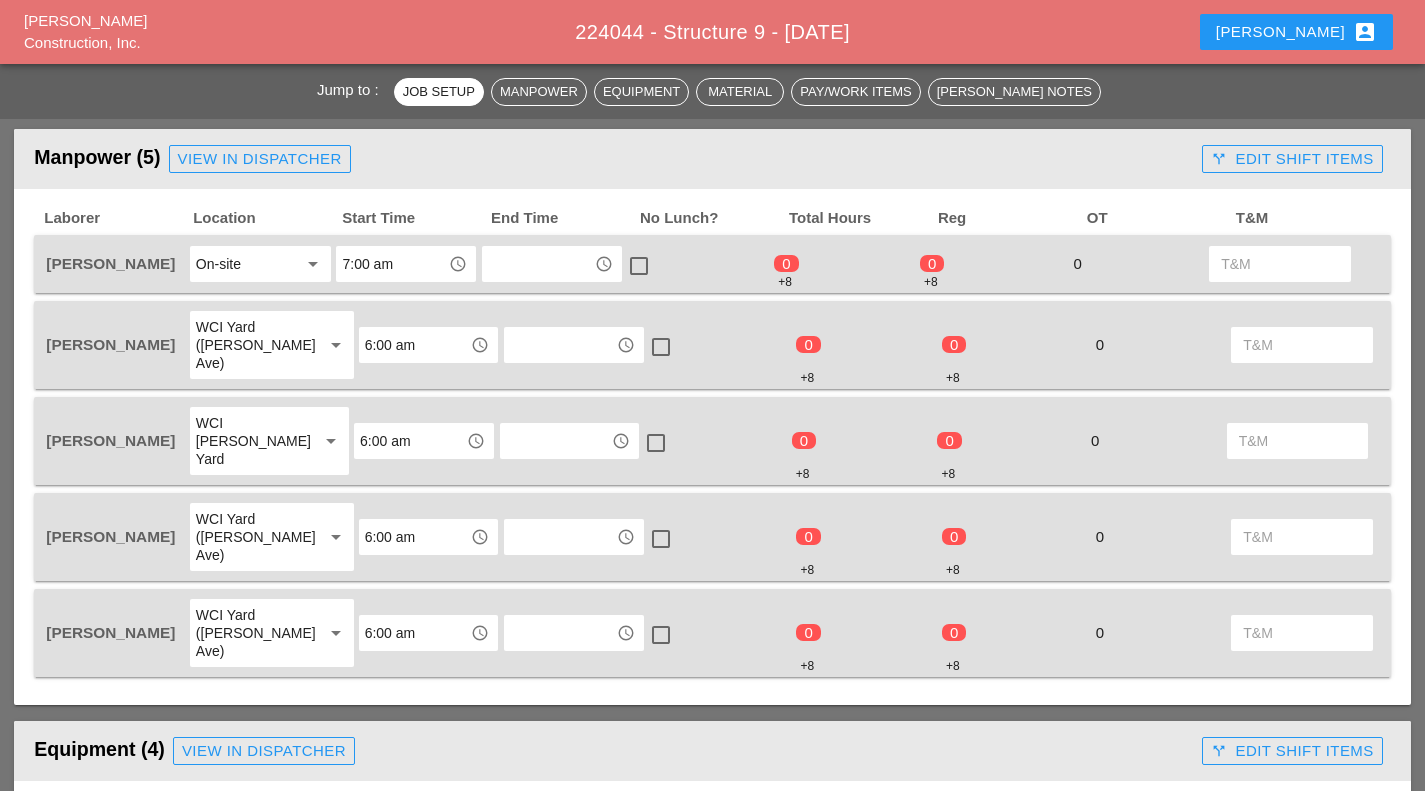 scroll, scrollTop: 1085, scrollLeft: 0, axis: vertical 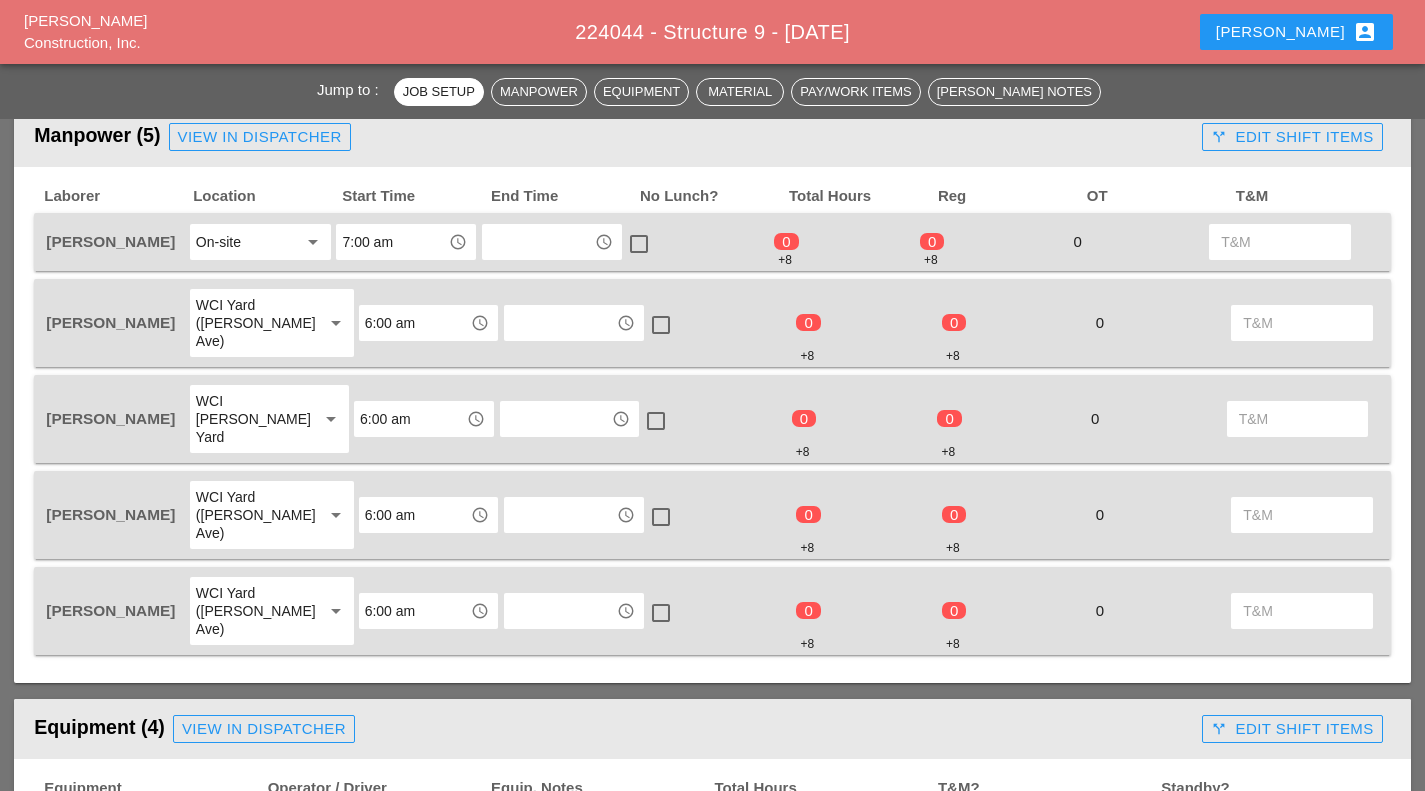 click at bounding box center [538, 242] 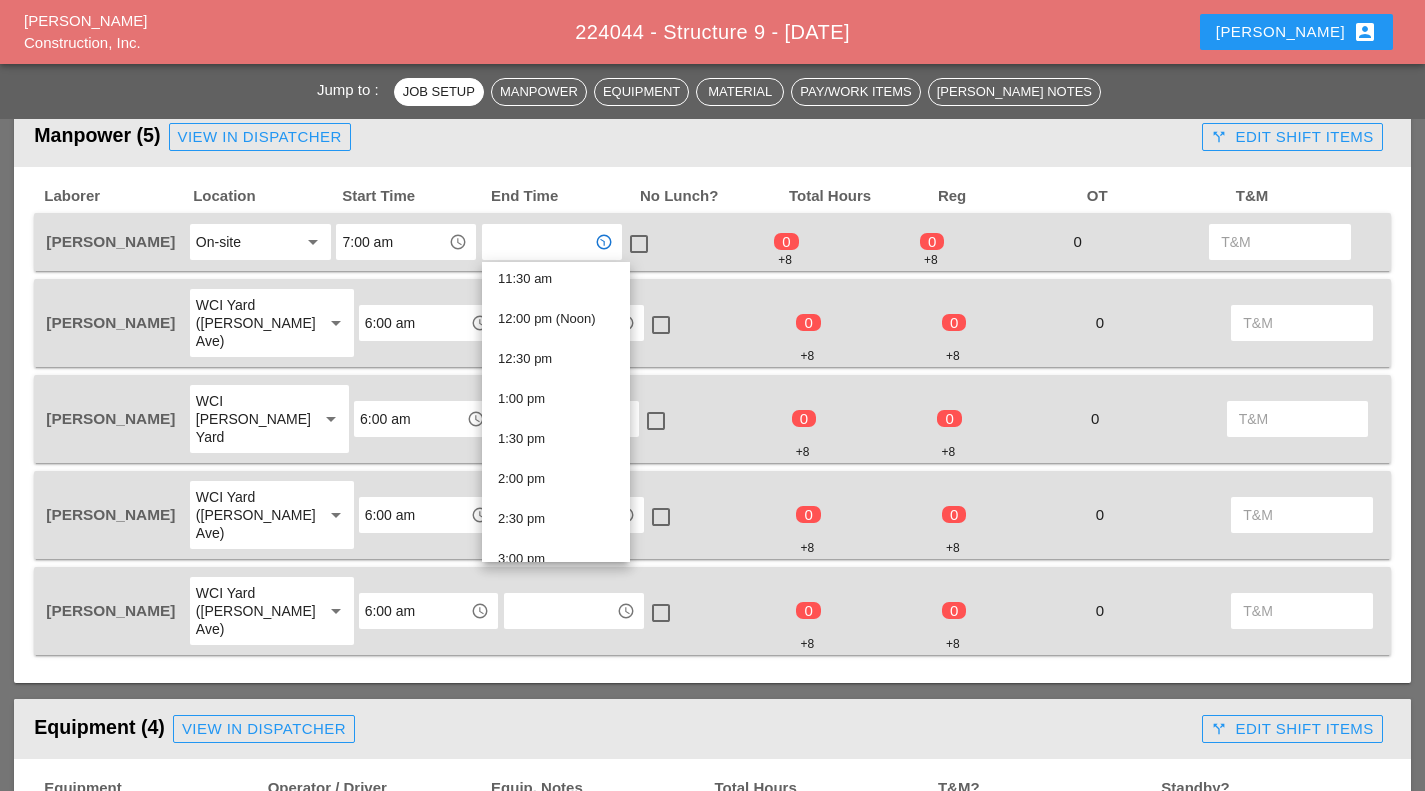 scroll, scrollTop: 928, scrollLeft: 0, axis: vertical 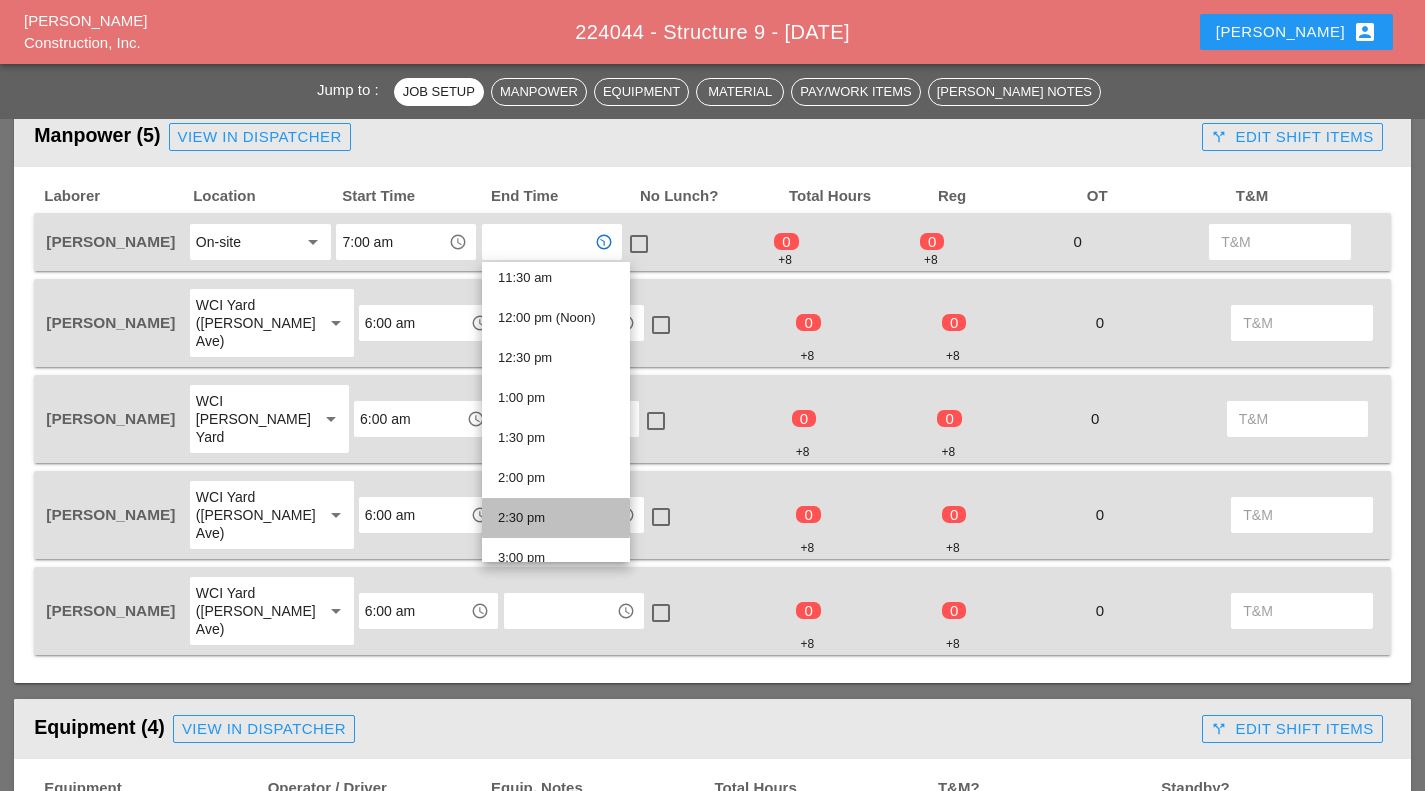 click on "2:30 pm" at bounding box center [556, 518] 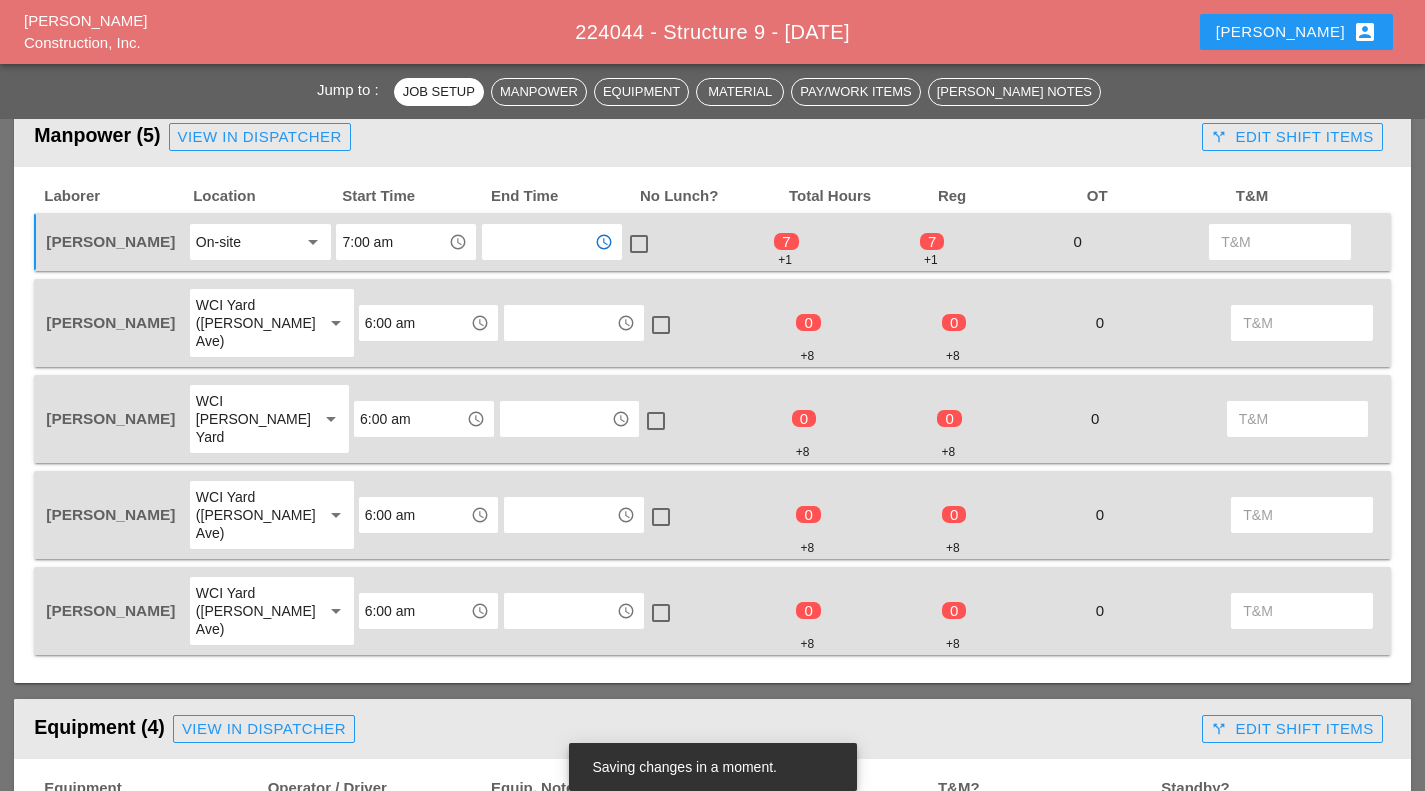 click at bounding box center [639, 244] 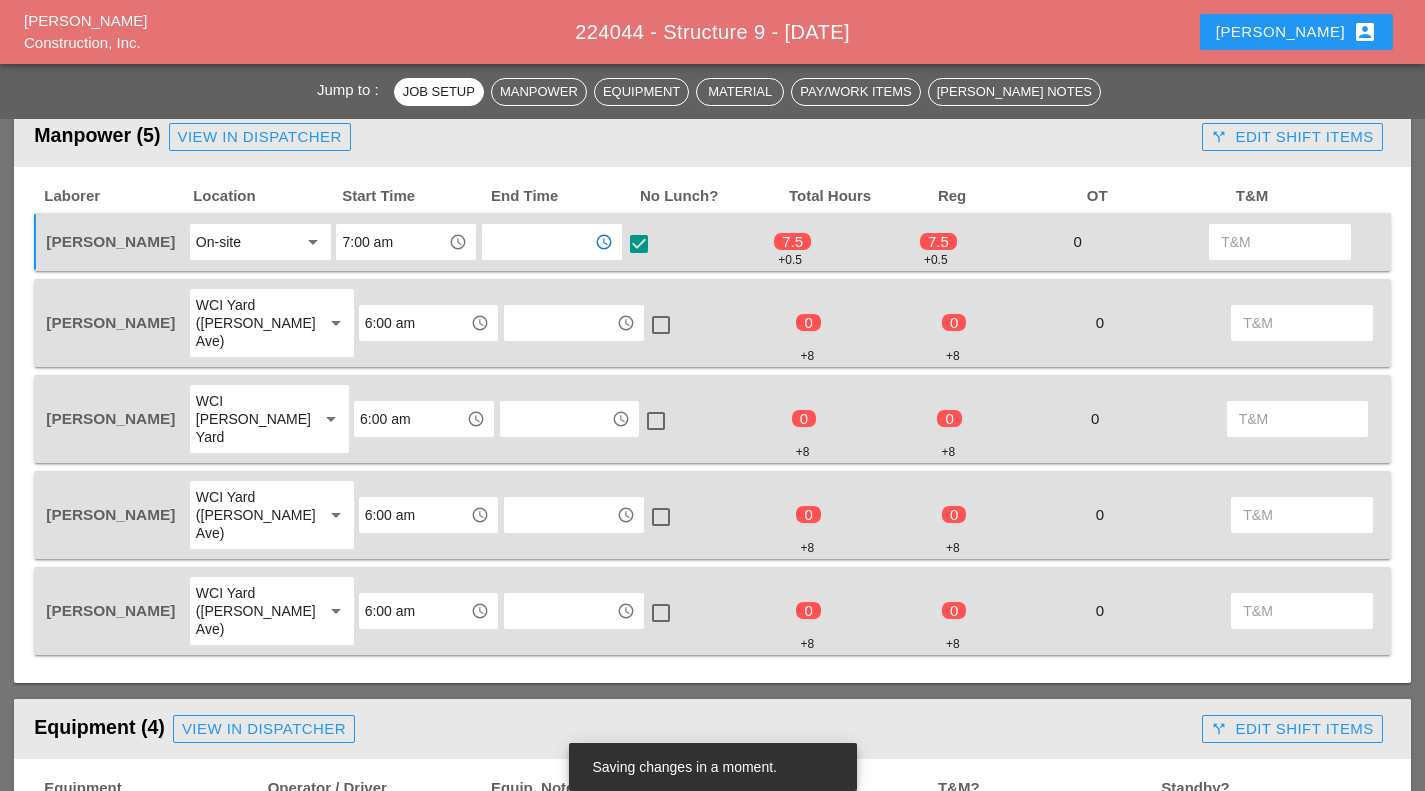 click at bounding box center (538, 242) 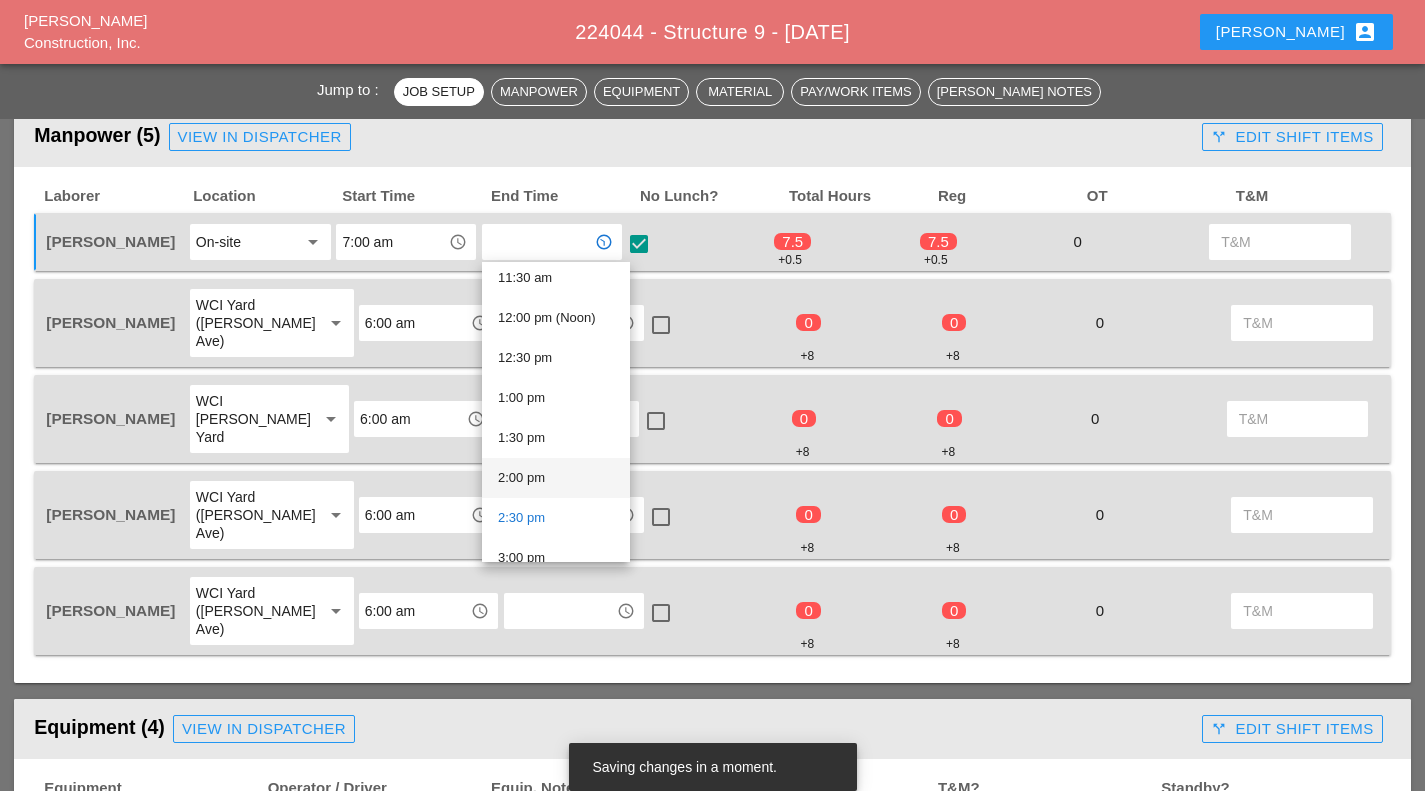 click on "2:00 pm" at bounding box center [556, 478] 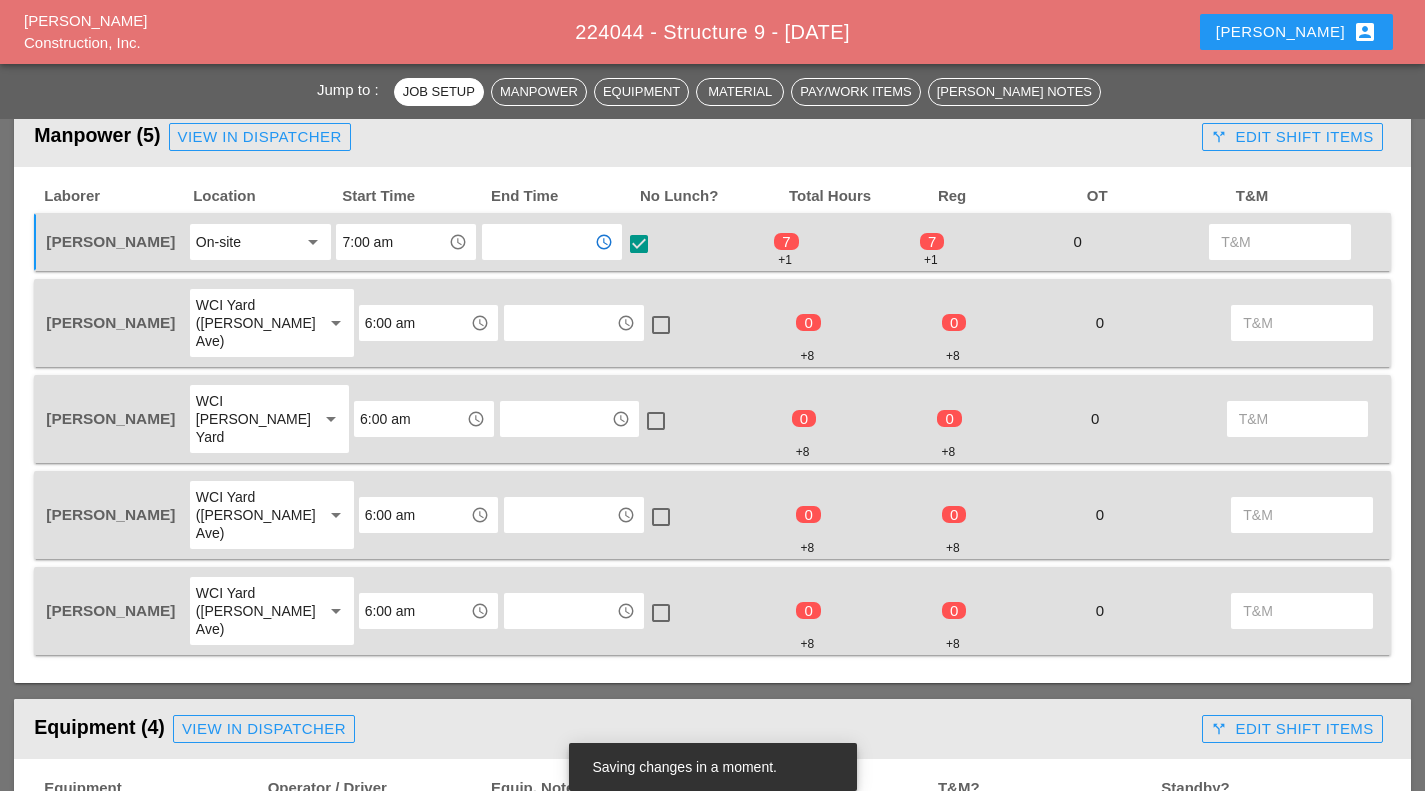 click at bounding box center [560, 323] 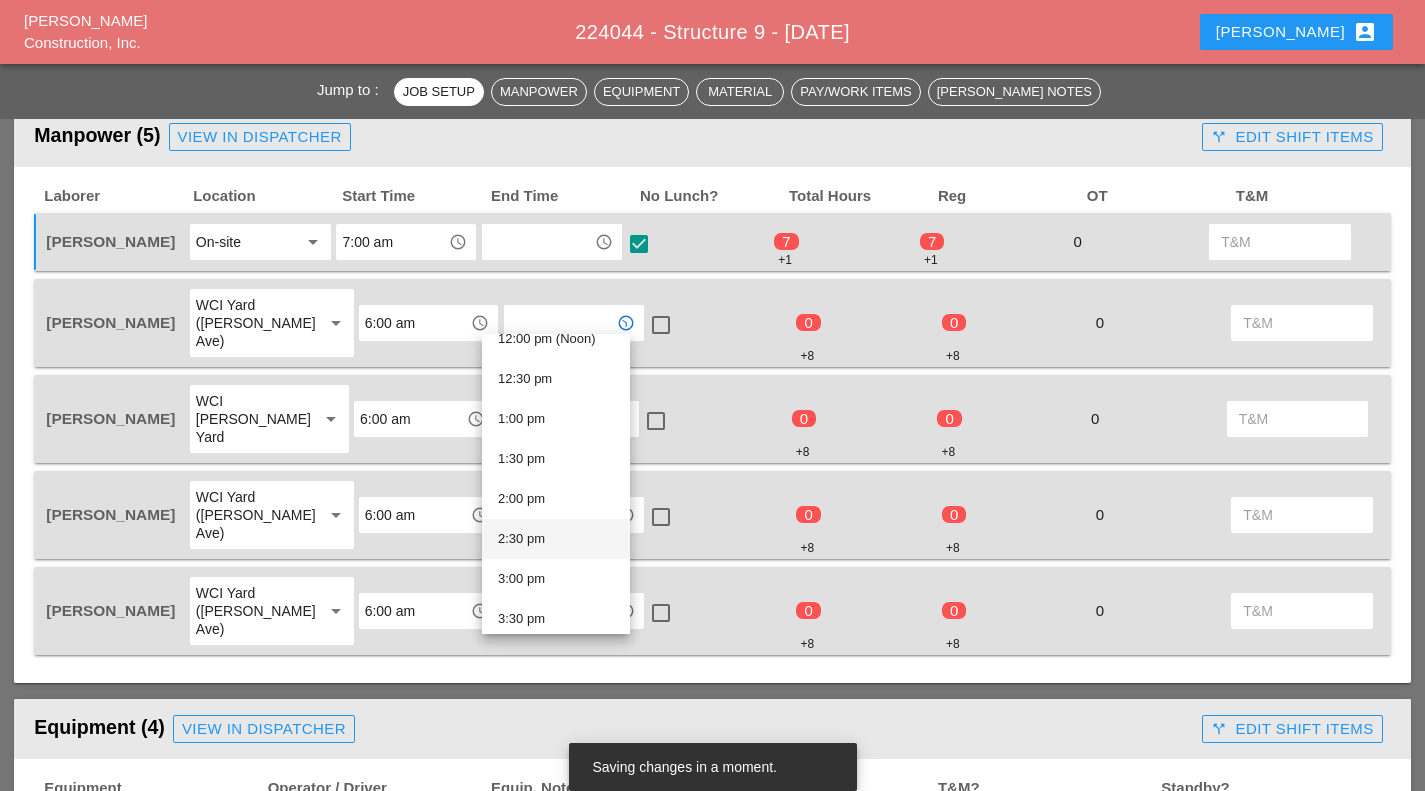 scroll, scrollTop: 967, scrollLeft: 0, axis: vertical 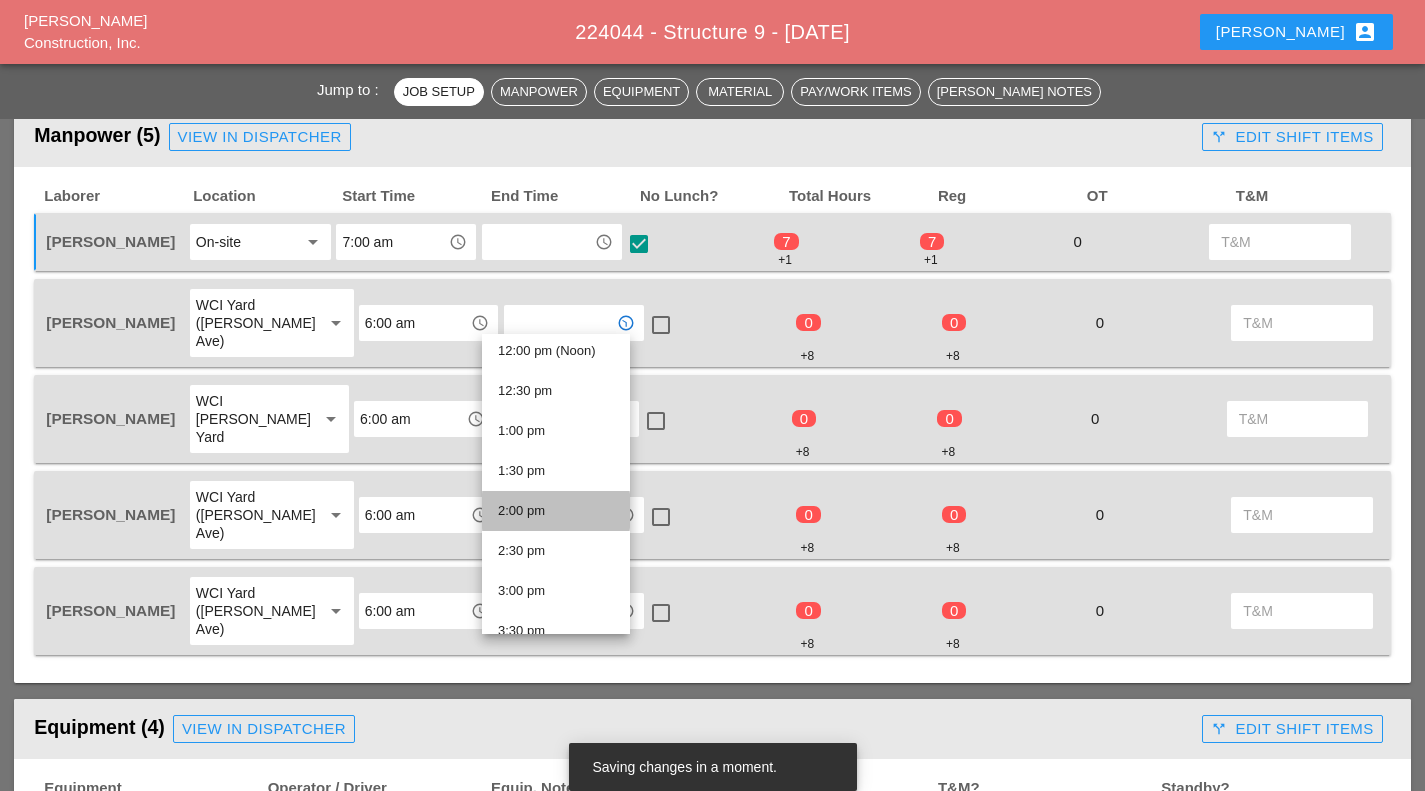 click on "2:00 pm" at bounding box center (556, 511) 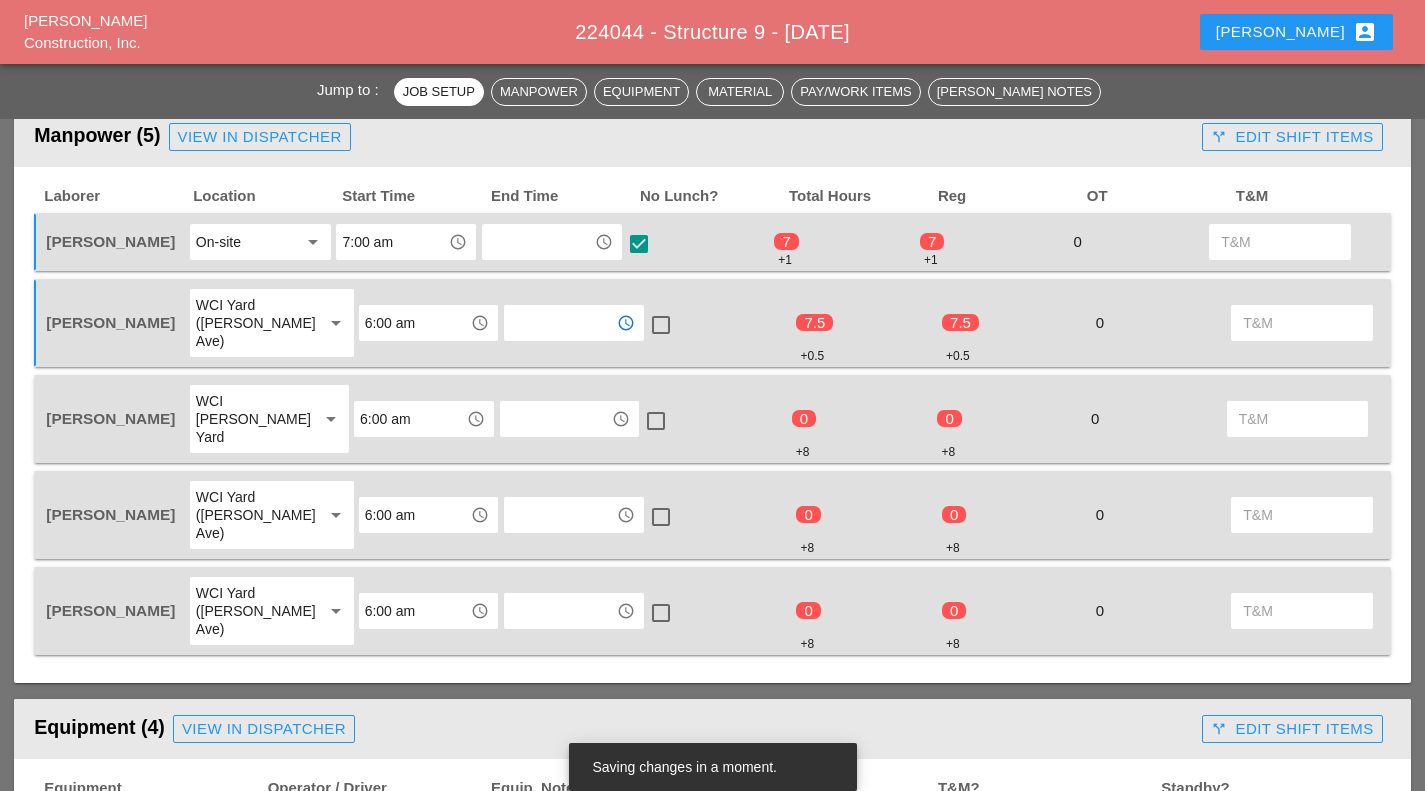 click at bounding box center [661, 325] 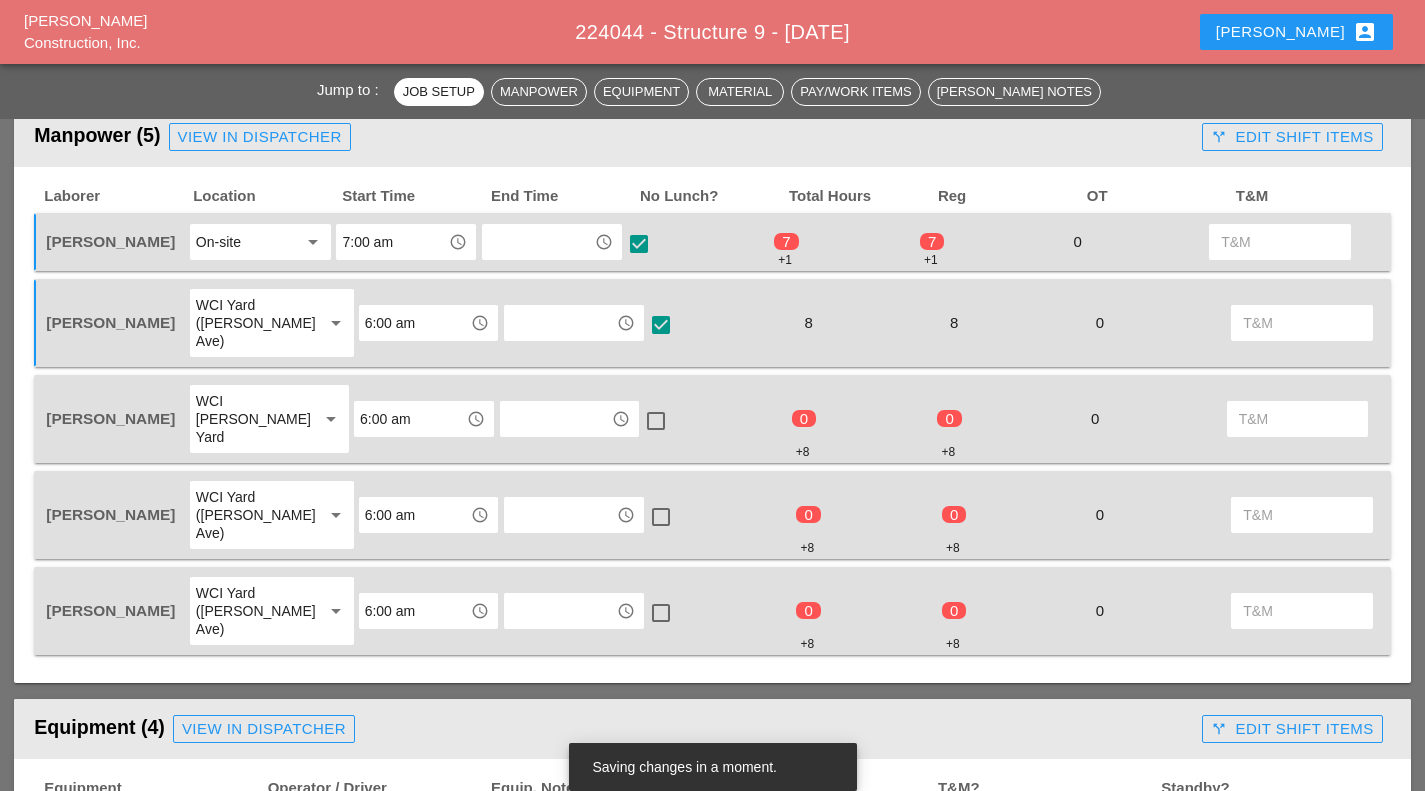 click at bounding box center [556, 419] 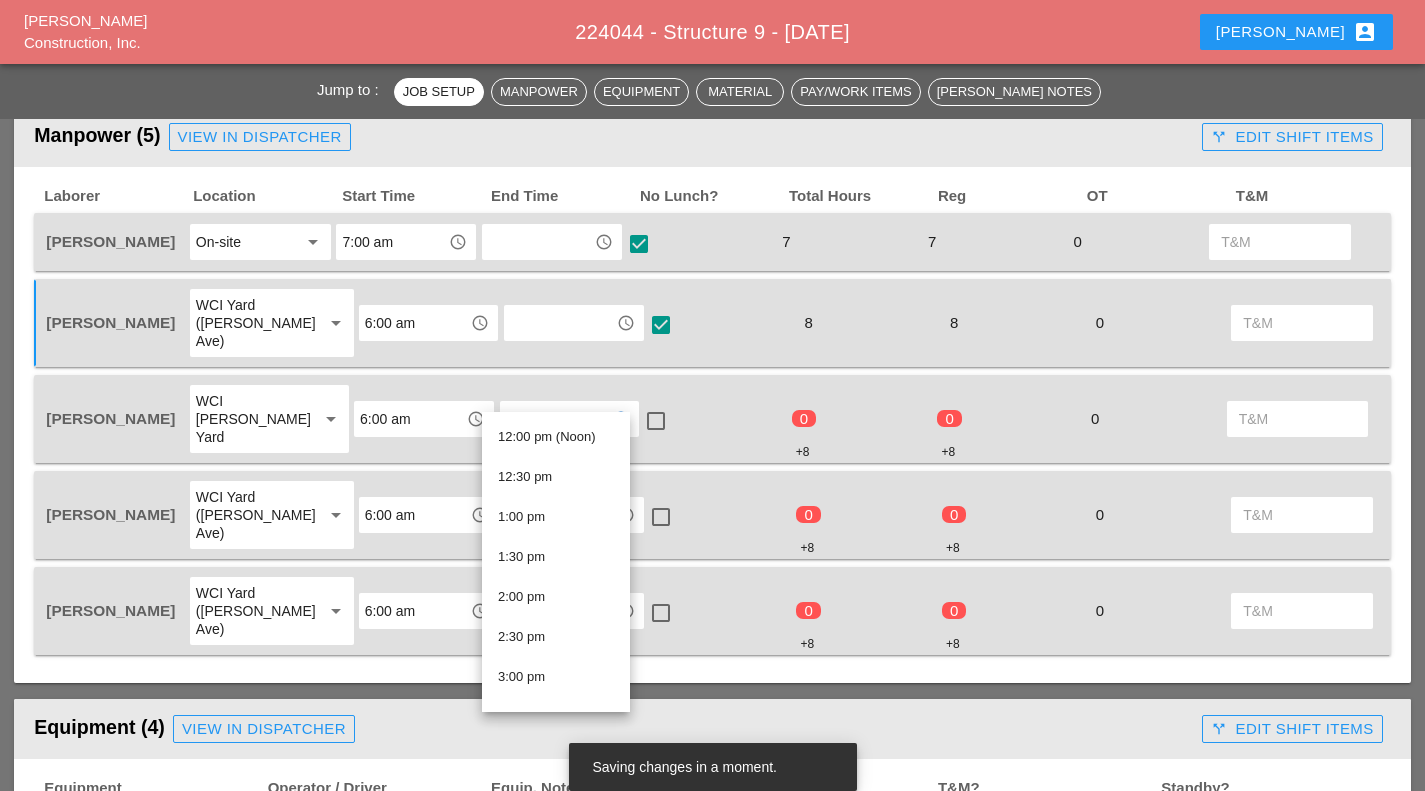 scroll, scrollTop: 974, scrollLeft: 0, axis: vertical 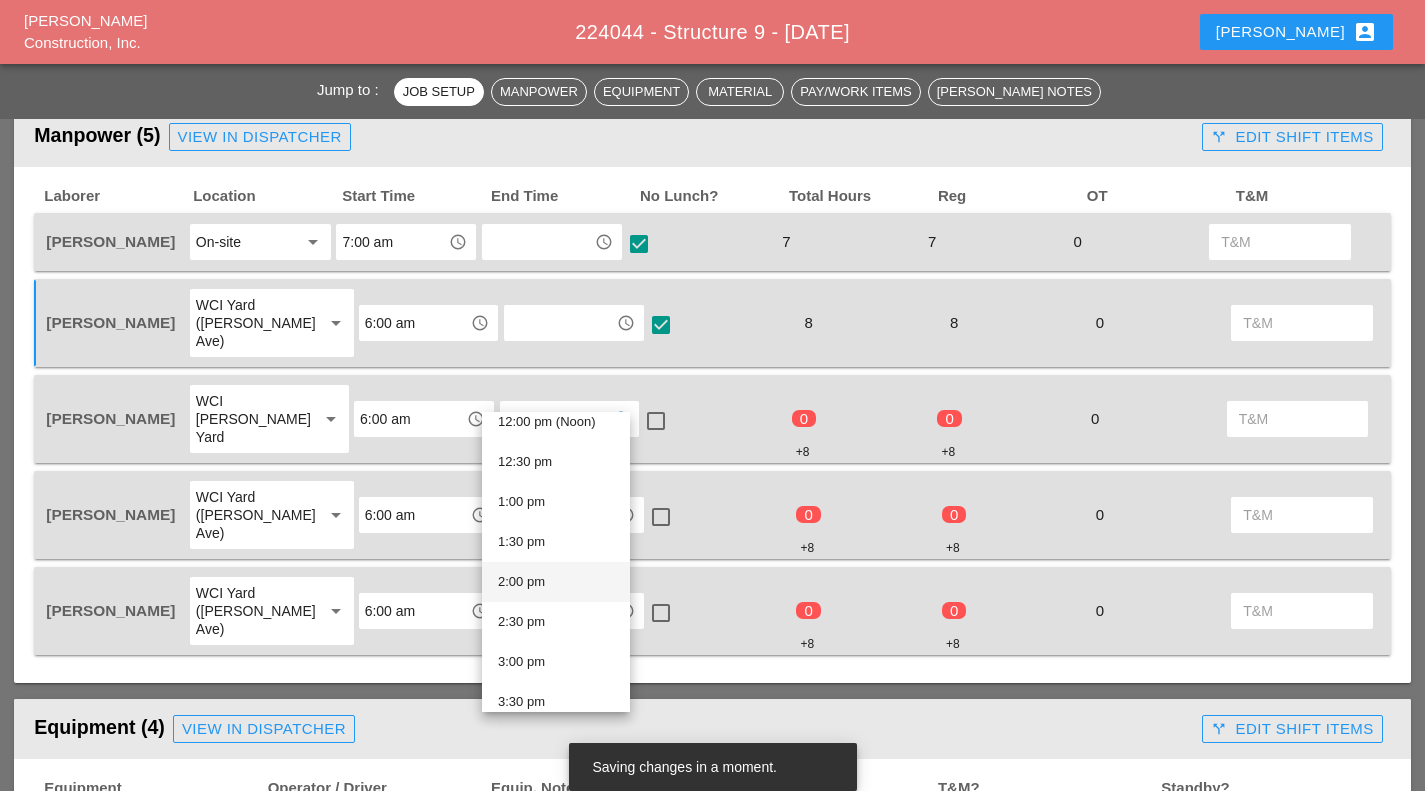 click on "2:00 pm" at bounding box center [556, 582] 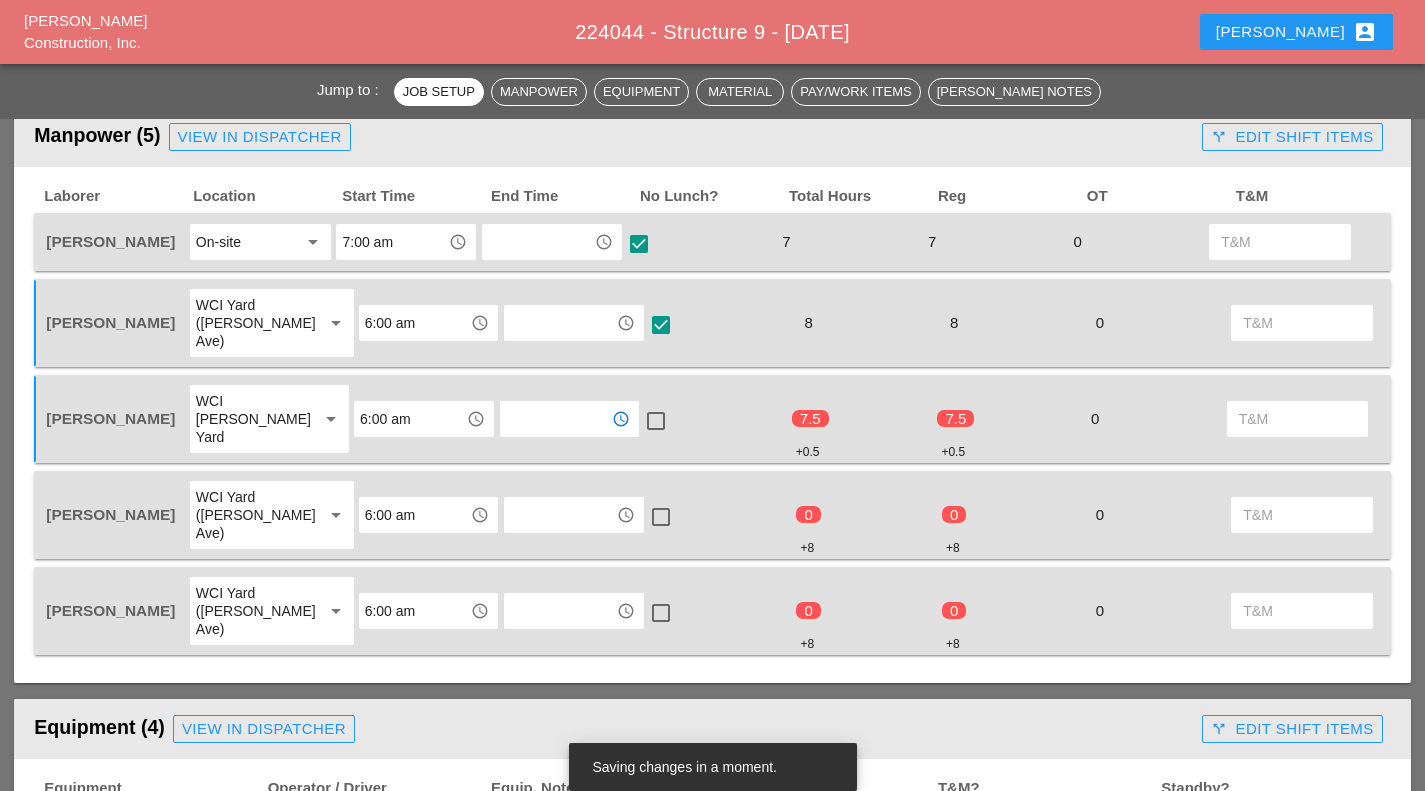 click at bounding box center (656, 421) 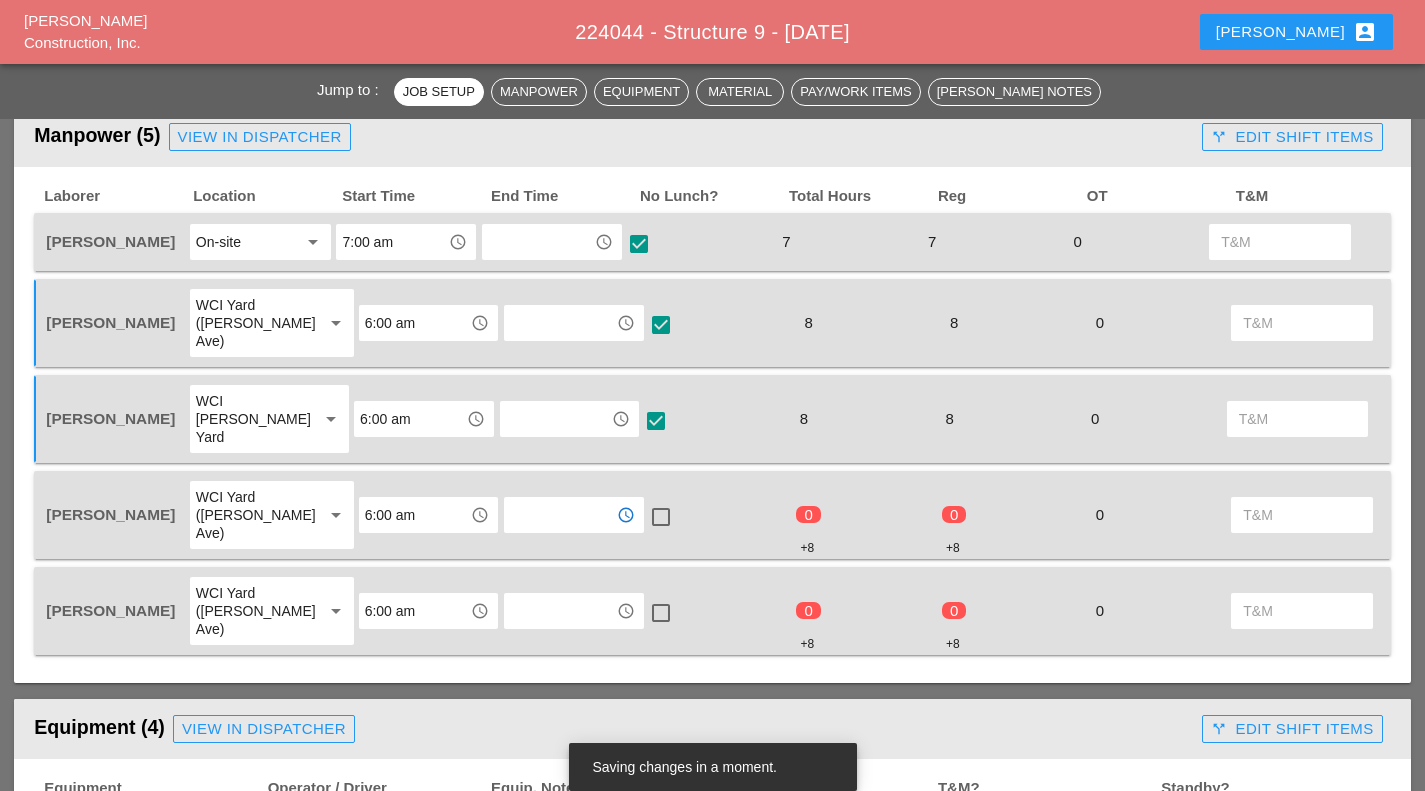 click at bounding box center (560, 515) 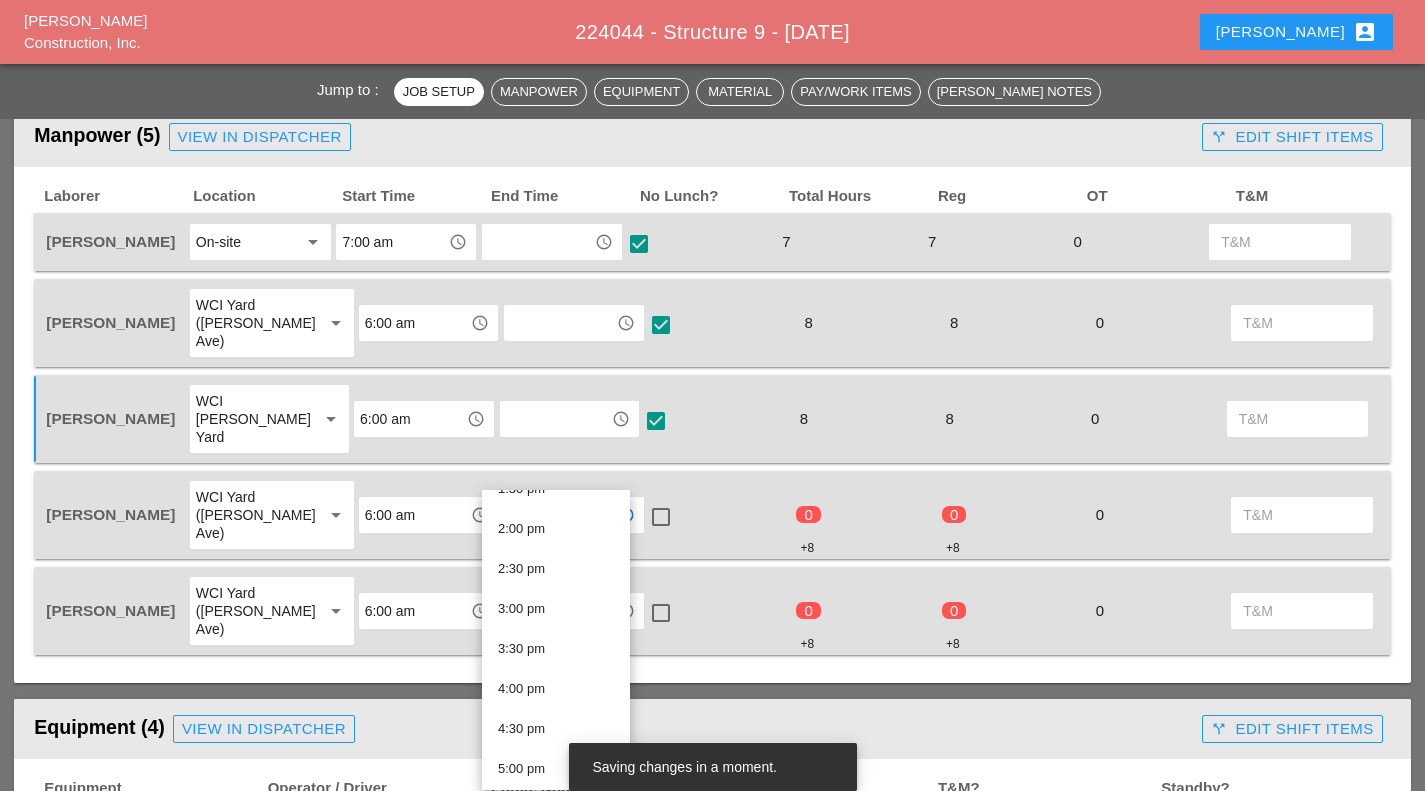 scroll, scrollTop: 1101, scrollLeft: 0, axis: vertical 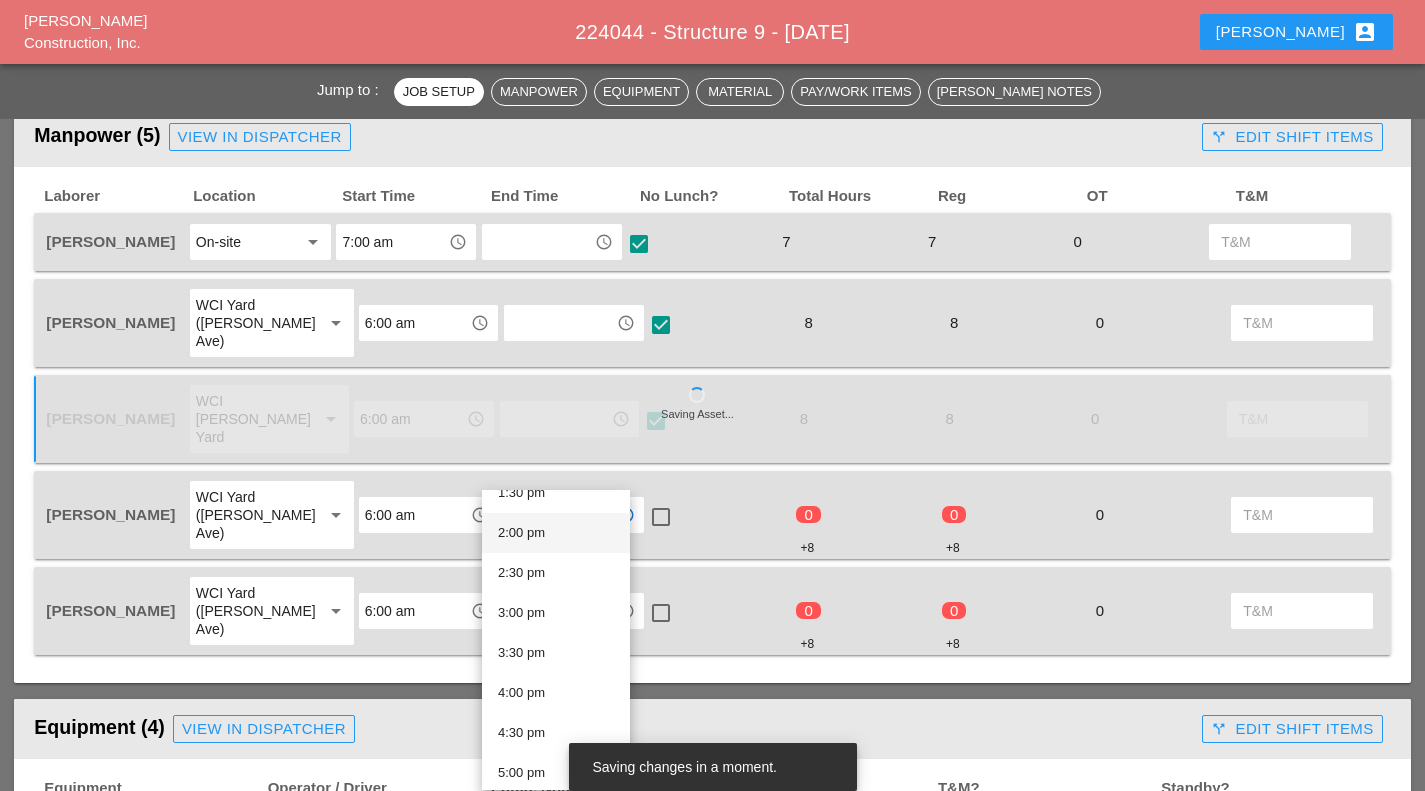 click on "2:00 pm" at bounding box center (556, 533) 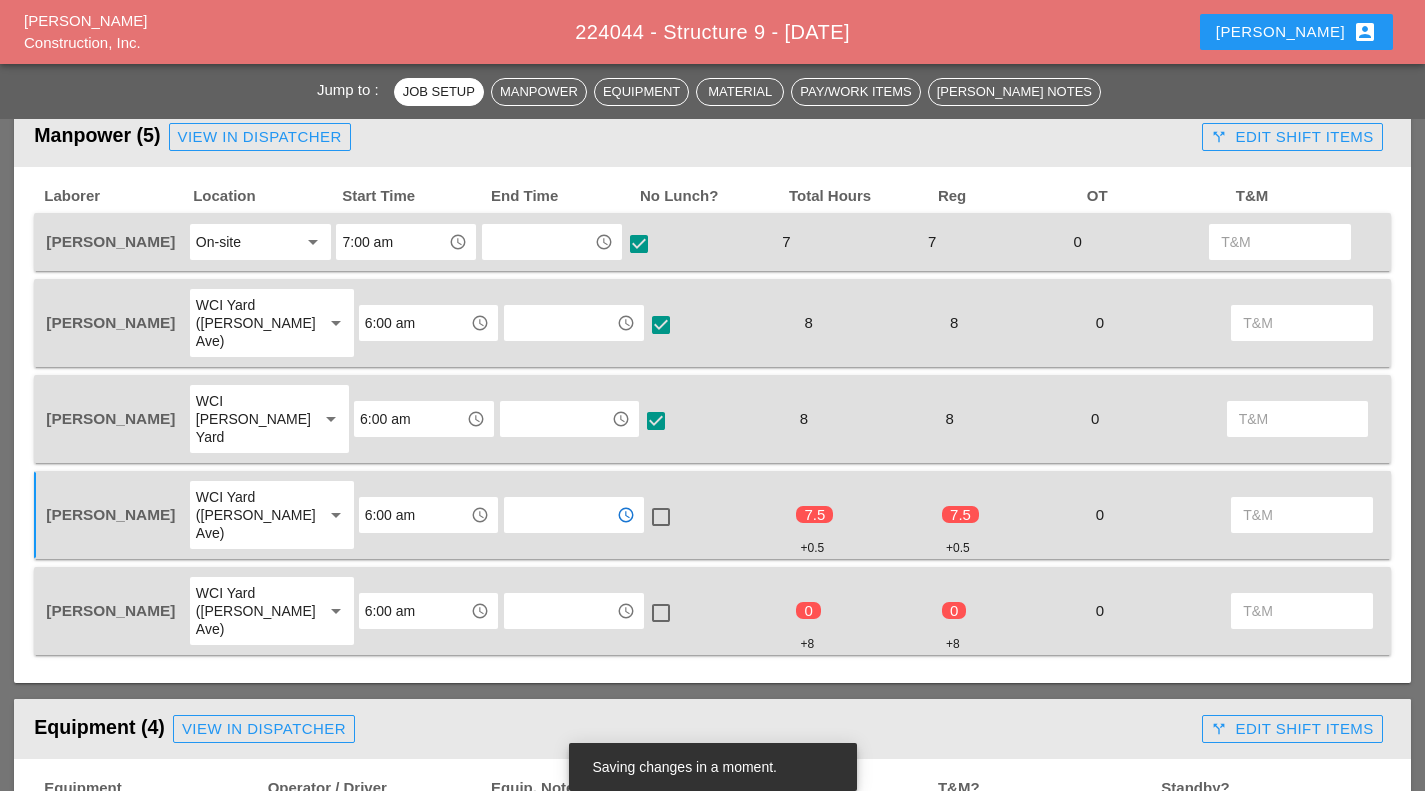 click at bounding box center [661, 517] 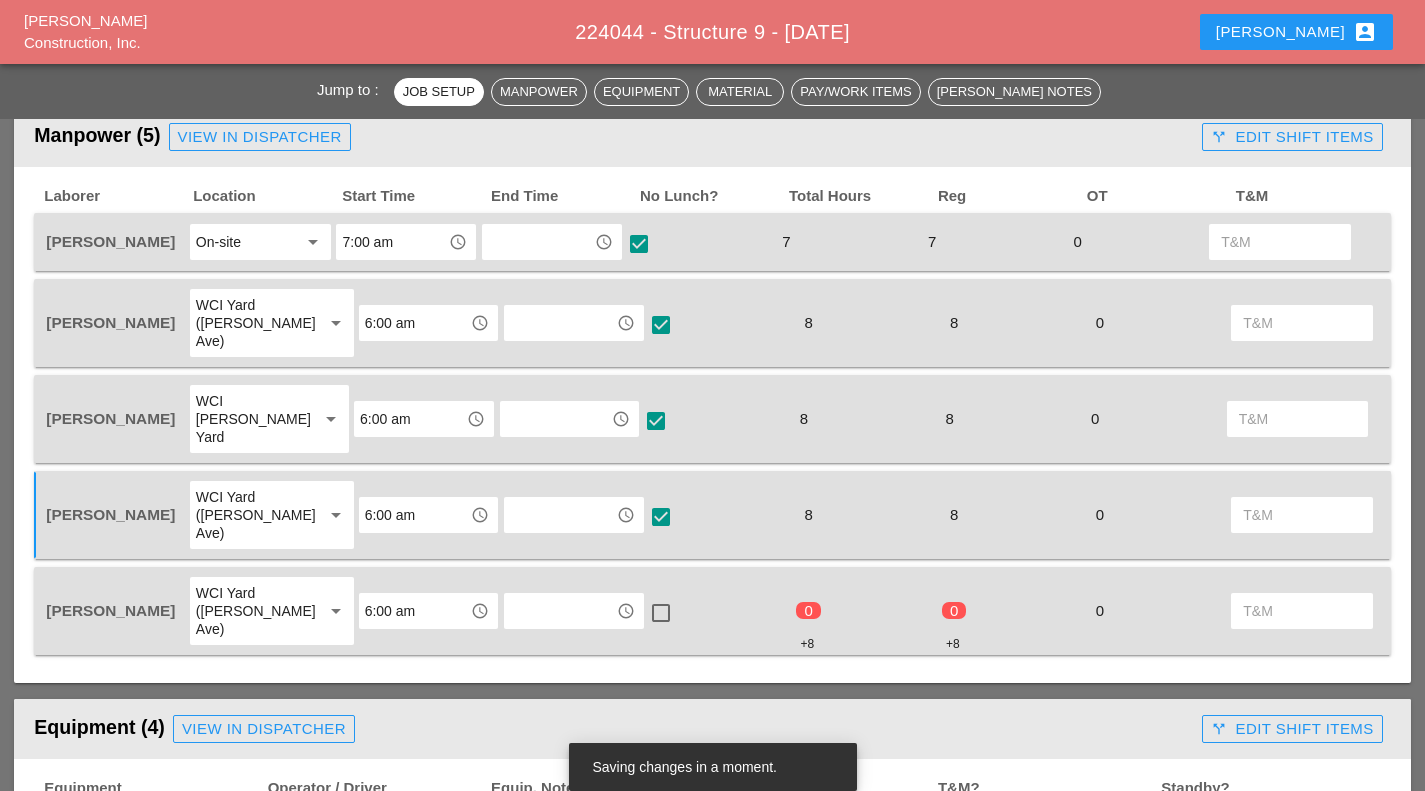 click at bounding box center (560, 611) 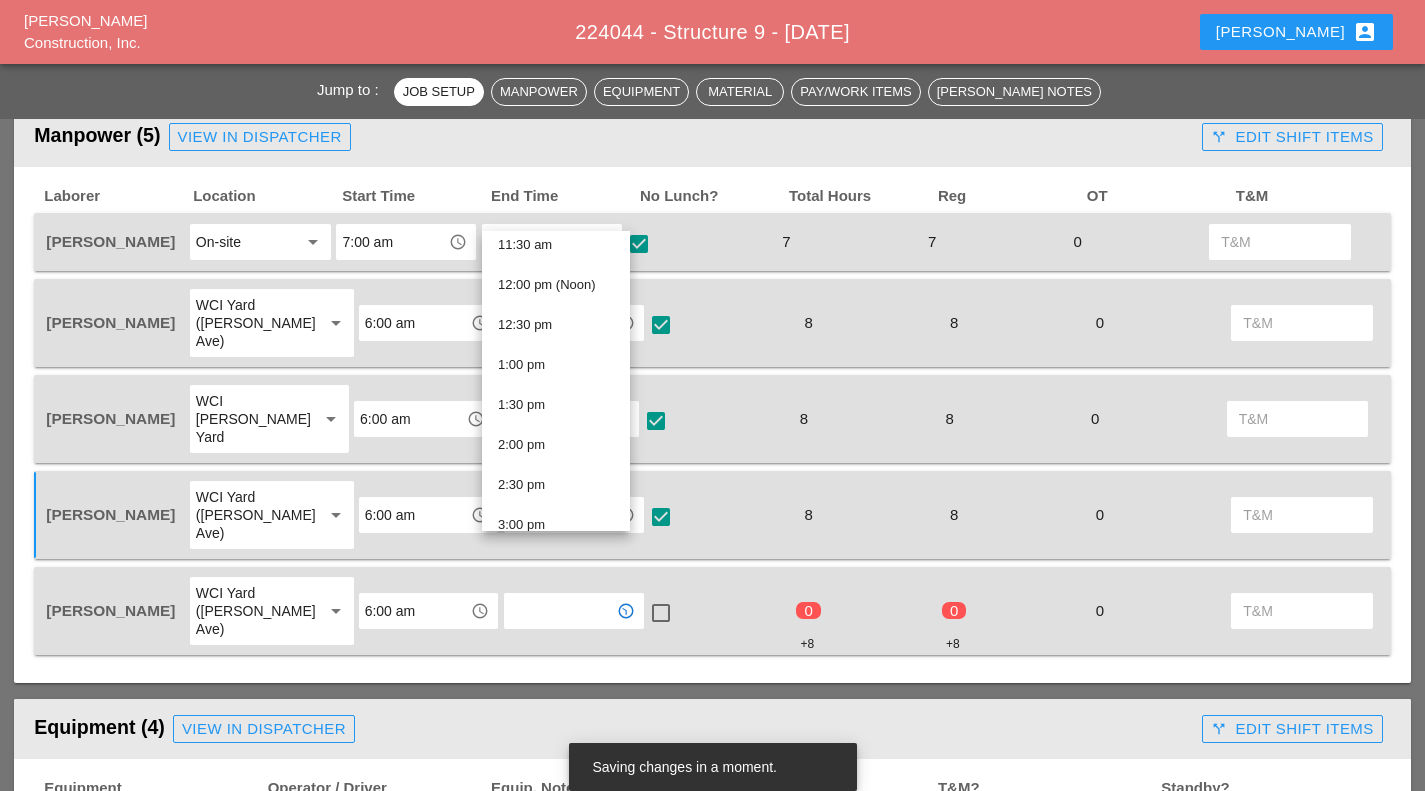 scroll, scrollTop: 931, scrollLeft: 0, axis: vertical 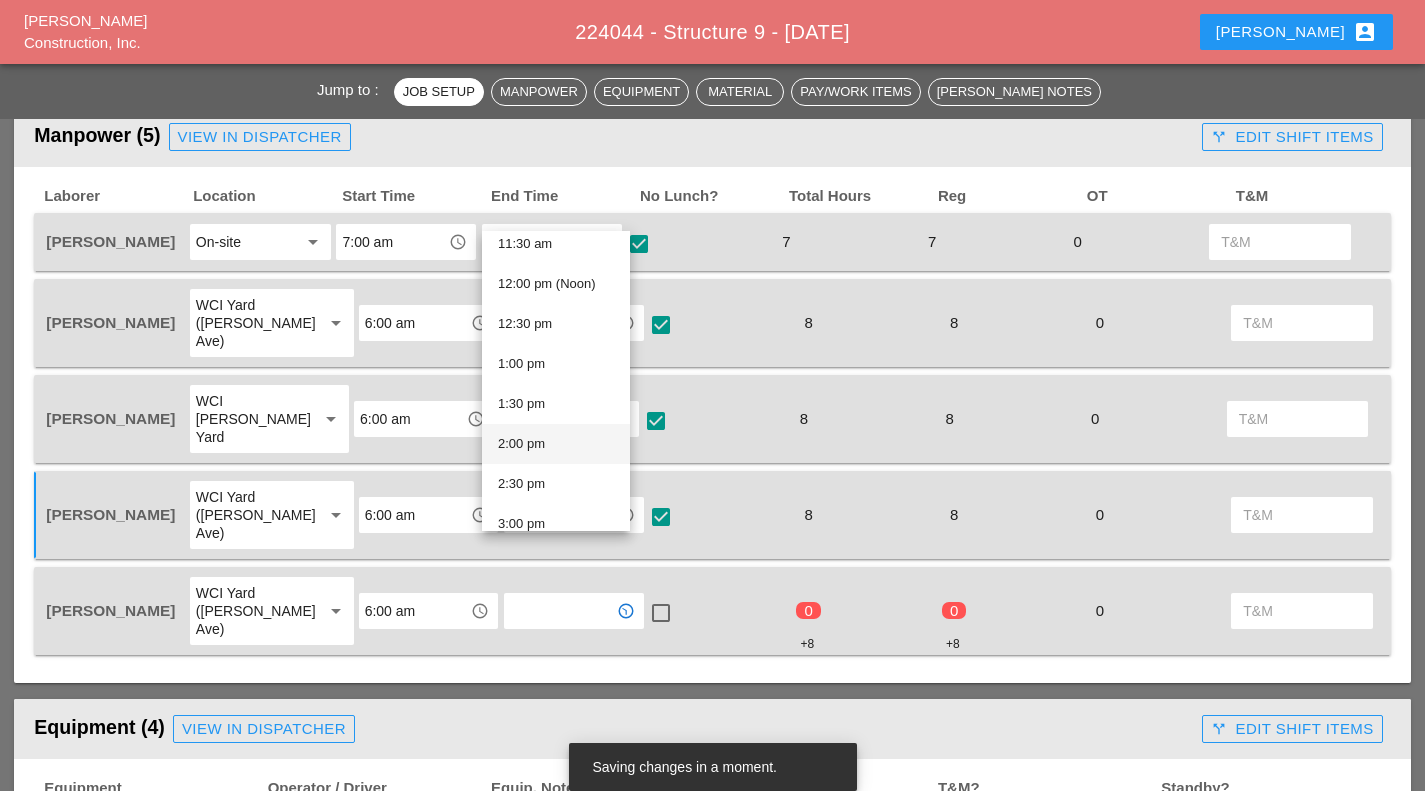 click on "2:00 pm" at bounding box center [556, 444] 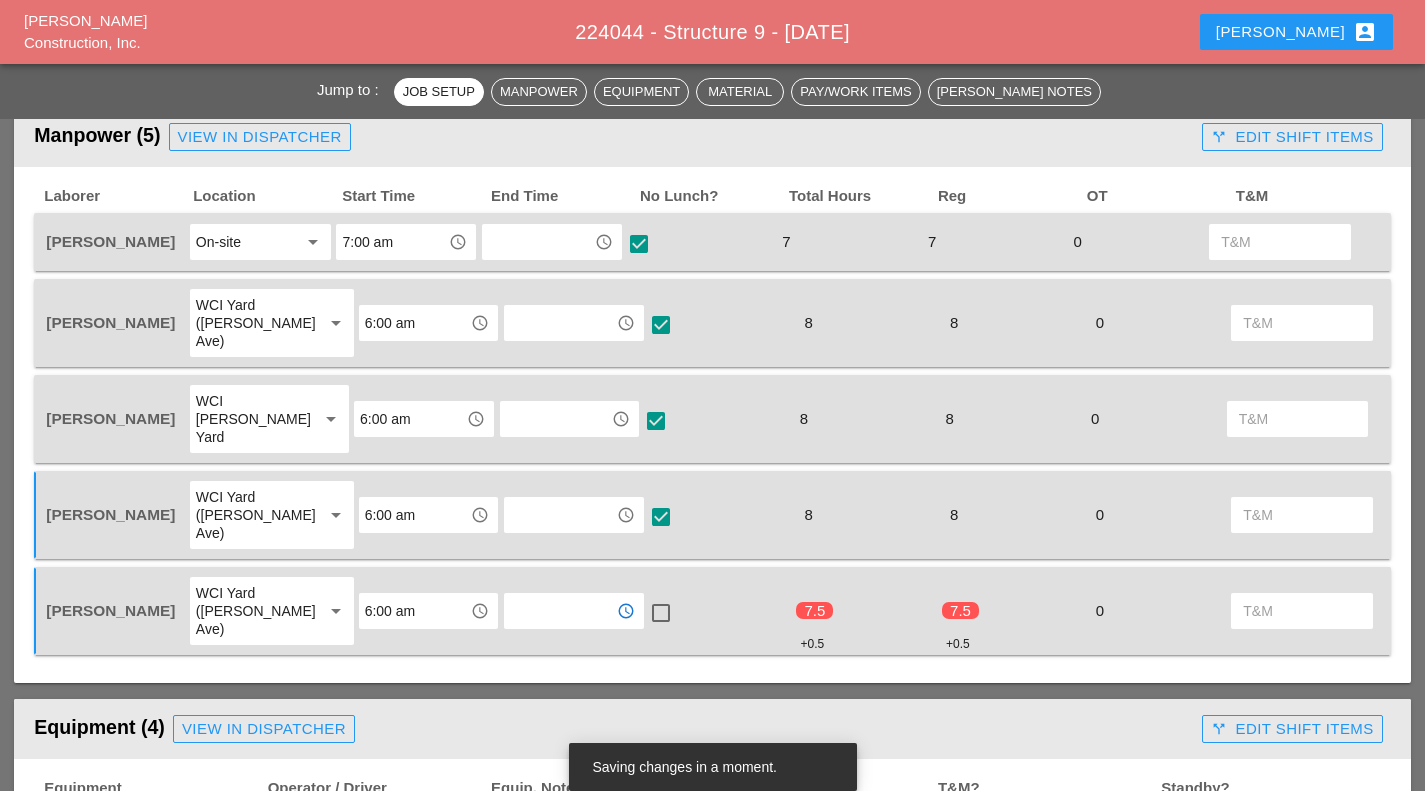 click at bounding box center (661, 613) 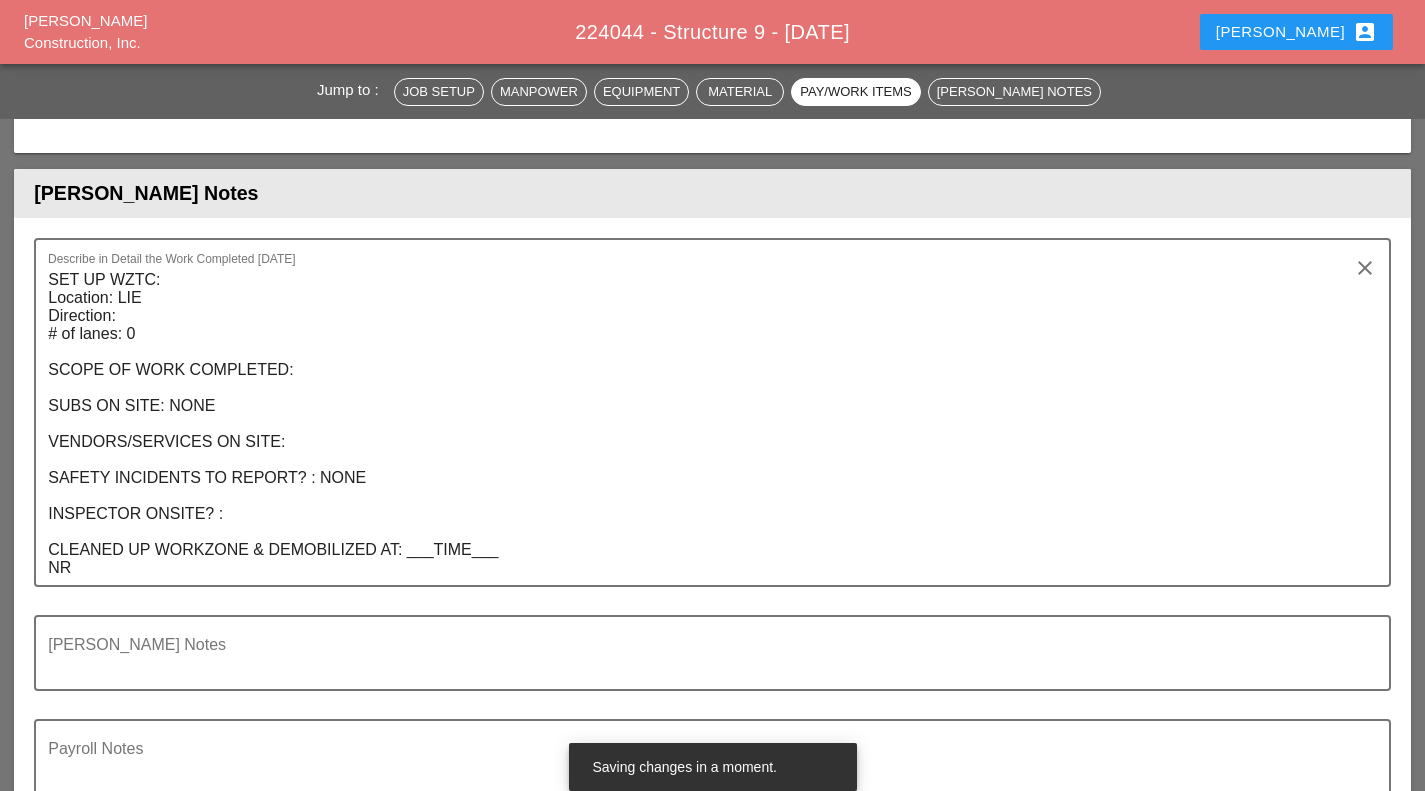 scroll, scrollTop: 2614, scrollLeft: 0, axis: vertical 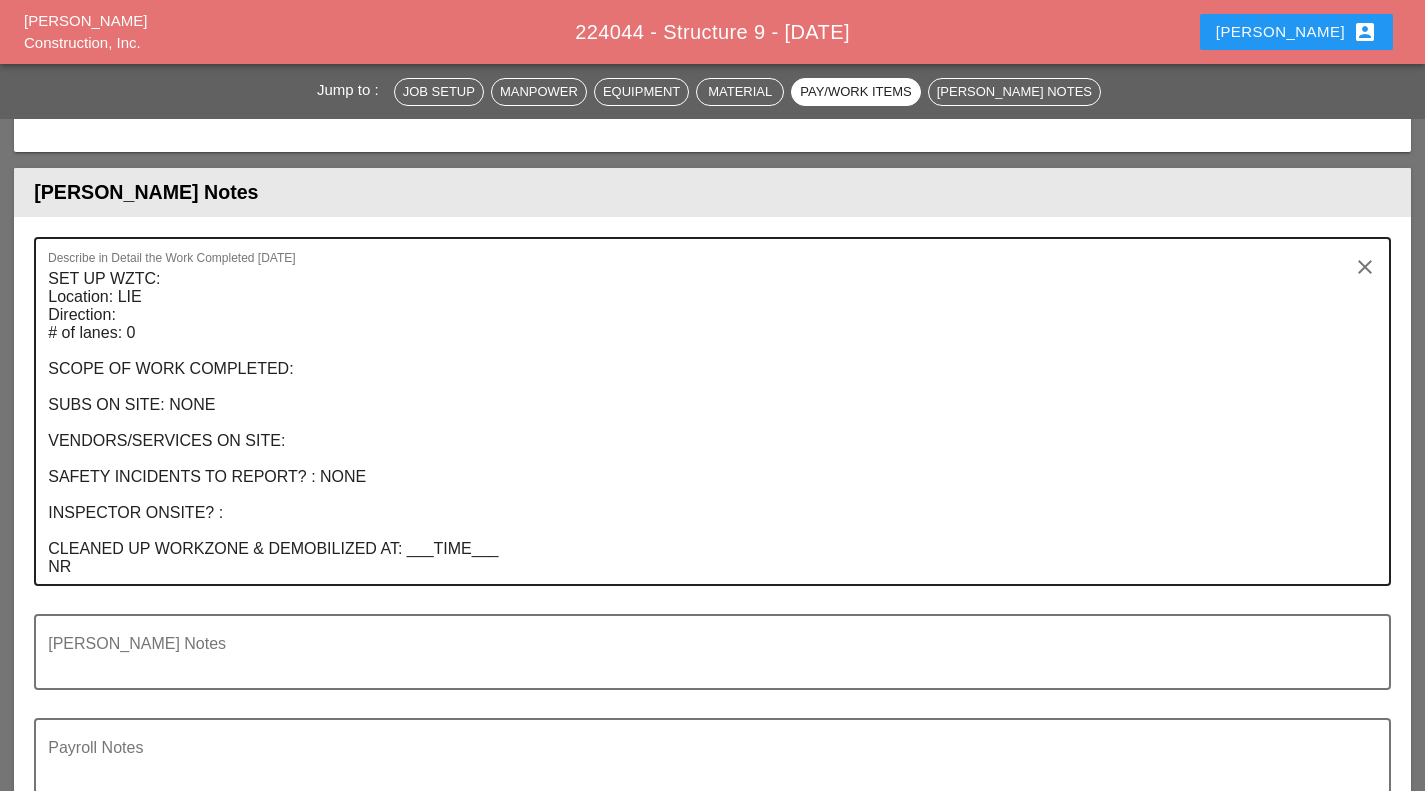 click on "SET UP WZTC:
Location: LIE
Direction:
# of lanes: 0
SCOPE OF WORK COMPLETED:
SUBS ON SITE: NONE
VENDORS/SERVICES ON SITE:
SAFETY INCIDENTS TO REPORT? : NONE
INSPECTOR ONSITE? :
CLEANED UP WORKZONE & DEMOBILIZED AT: ___TIME___
NR" at bounding box center [704, 423] 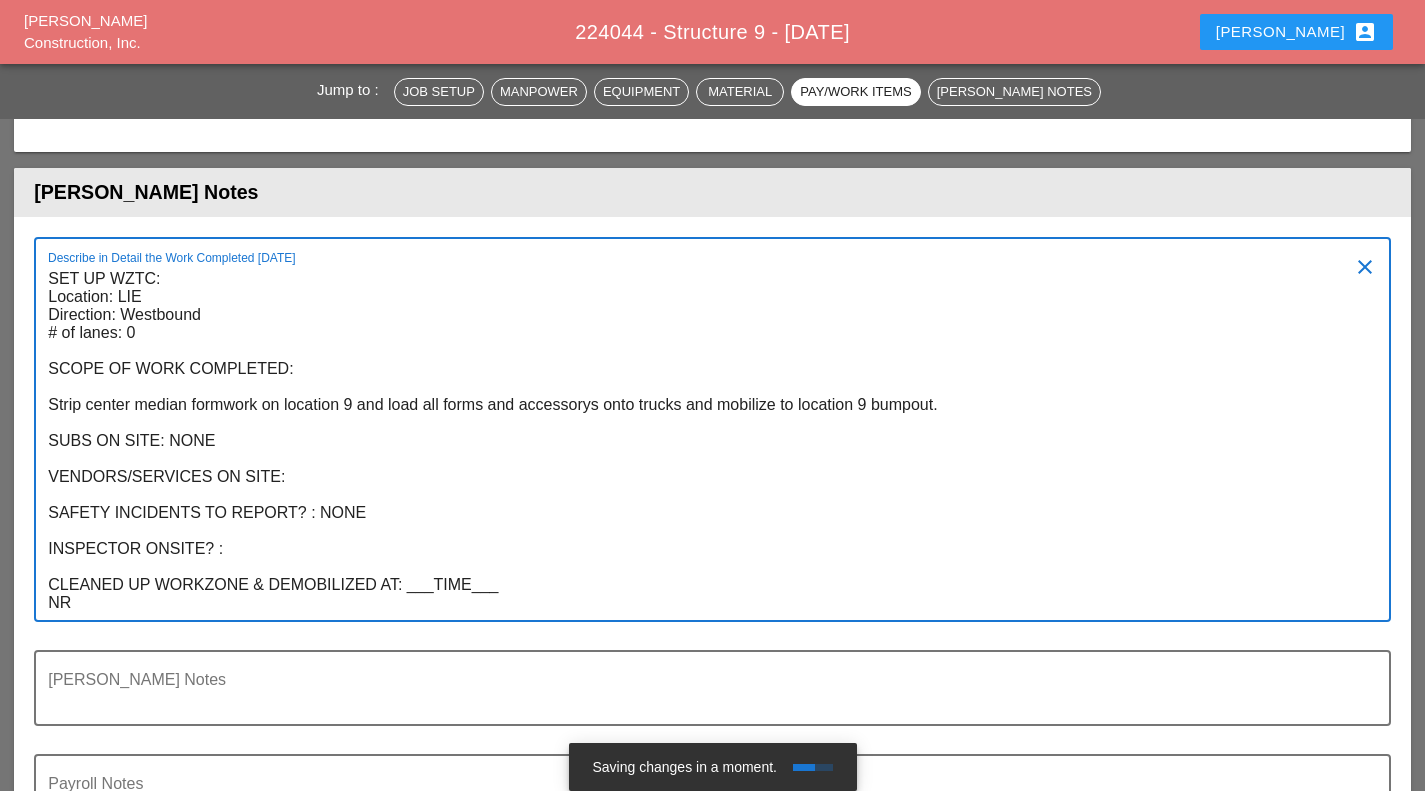 click on "SET UP WZTC:
Location: LIE
Direction: Westbound
# of lanes: 0
SCOPE OF WORK COMPLETED:
Strip center median formwork on location 9 and load all forms and accessorys onto trucks and mobilize to location 9 bumpout.
SUBS ON SITE: NONE
VENDORS/SERVICES ON SITE:
SAFETY INCIDENTS TO REPORT? : NONE
INSPECTOR ONSITE? :
CLEANED UP WORKZONE & DEMOBILIZED AT: ___TIME___
NR" at bounding box center (704, 441) 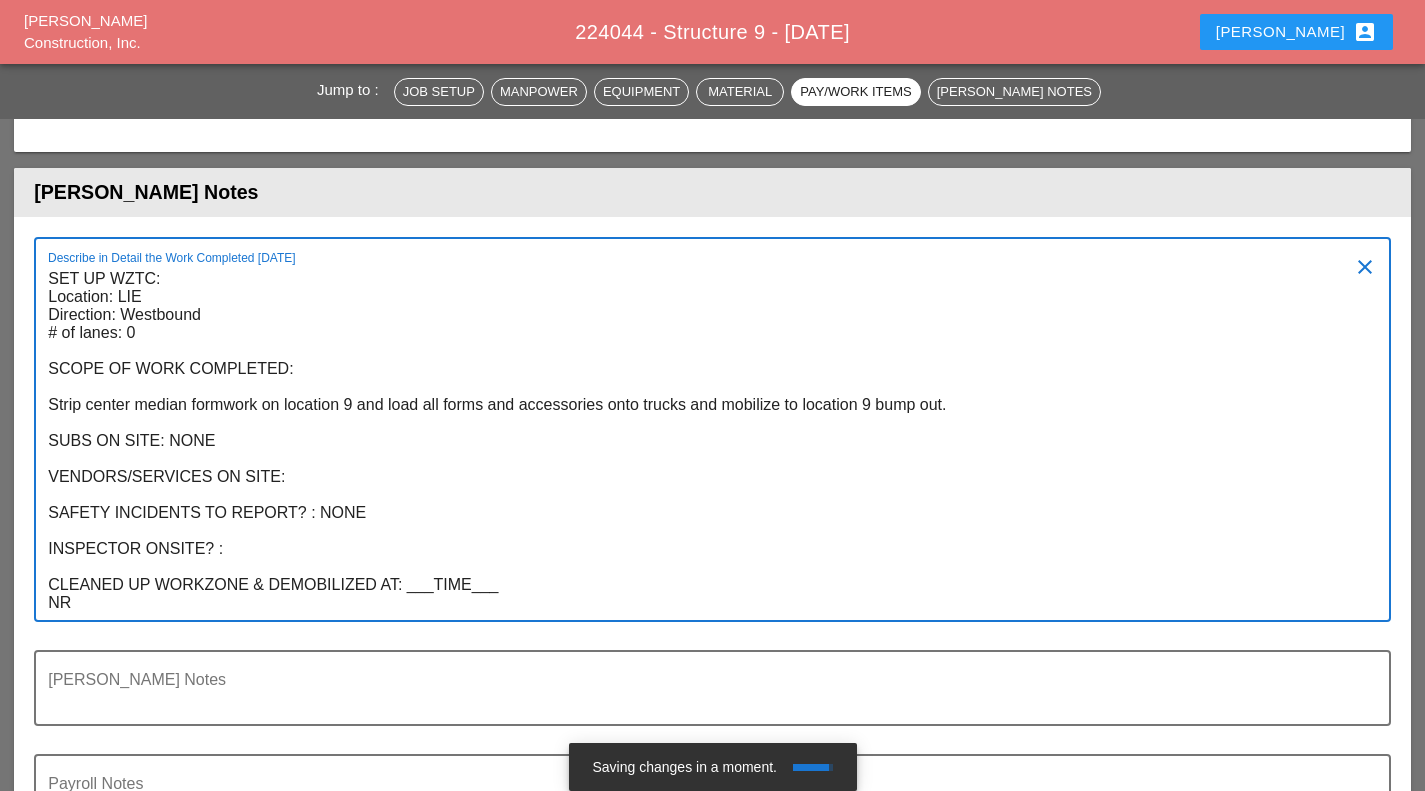 click on "SET UP WZTC:
Location: LIE
Direction: Westbound
# of lanes: 0
SCOPE OF WORK COMPLETED:
Strip center median formwork on location 9 and load all forms and accessories onto trucks and mobilize to location 9 bump out.
SUBS ON SITE: NONE
VENDORS/SERVICES ON SITE:
SAFETY INCIDENTS TO REPORT? : NONE
INSPECTOR ONSITE? :
CLEANED UP WORKZONE & DEMOBILIZED AT: ___TIME___
NR" at bounding box center [704, 441] 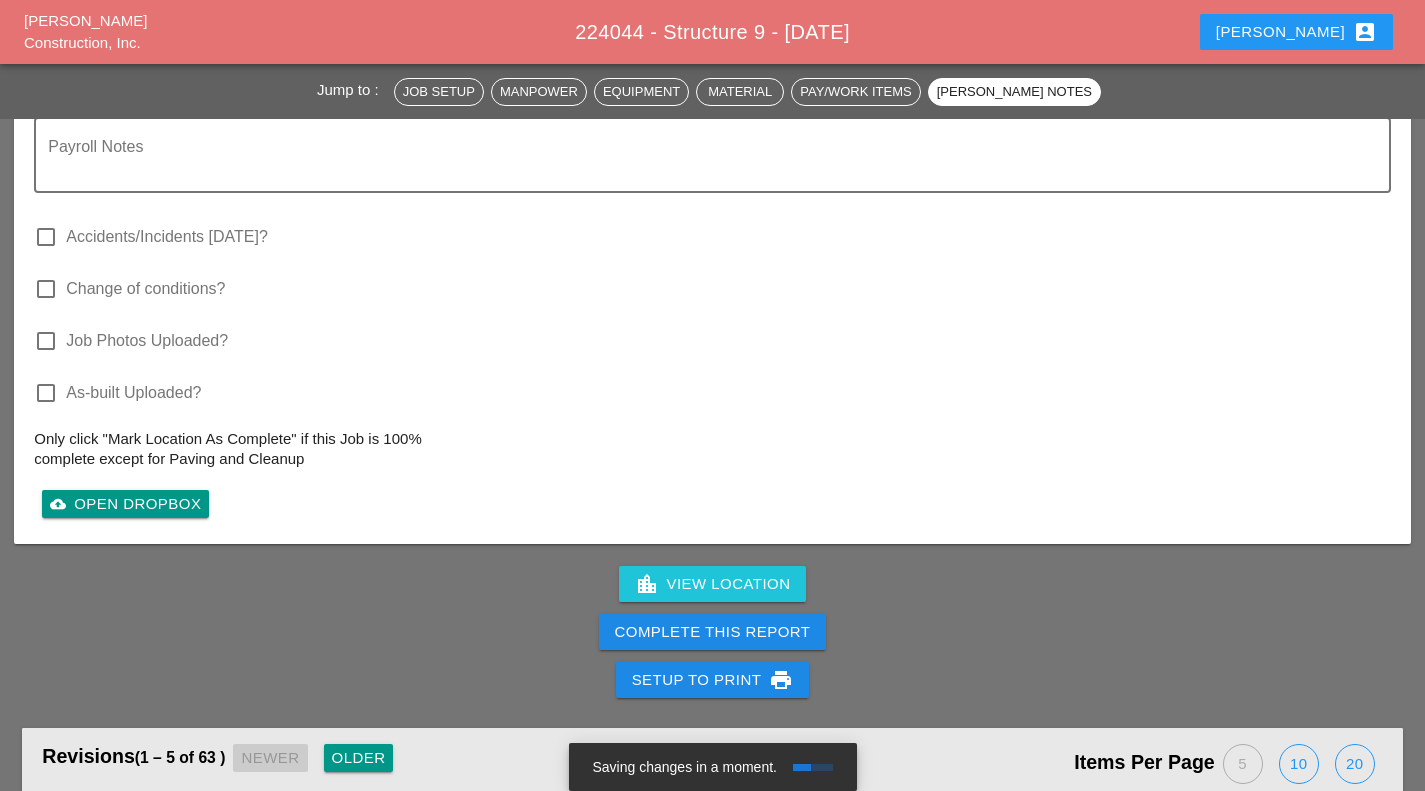 scroll, scrollTop: 3270, scrollLeft: 0, axis: vertical 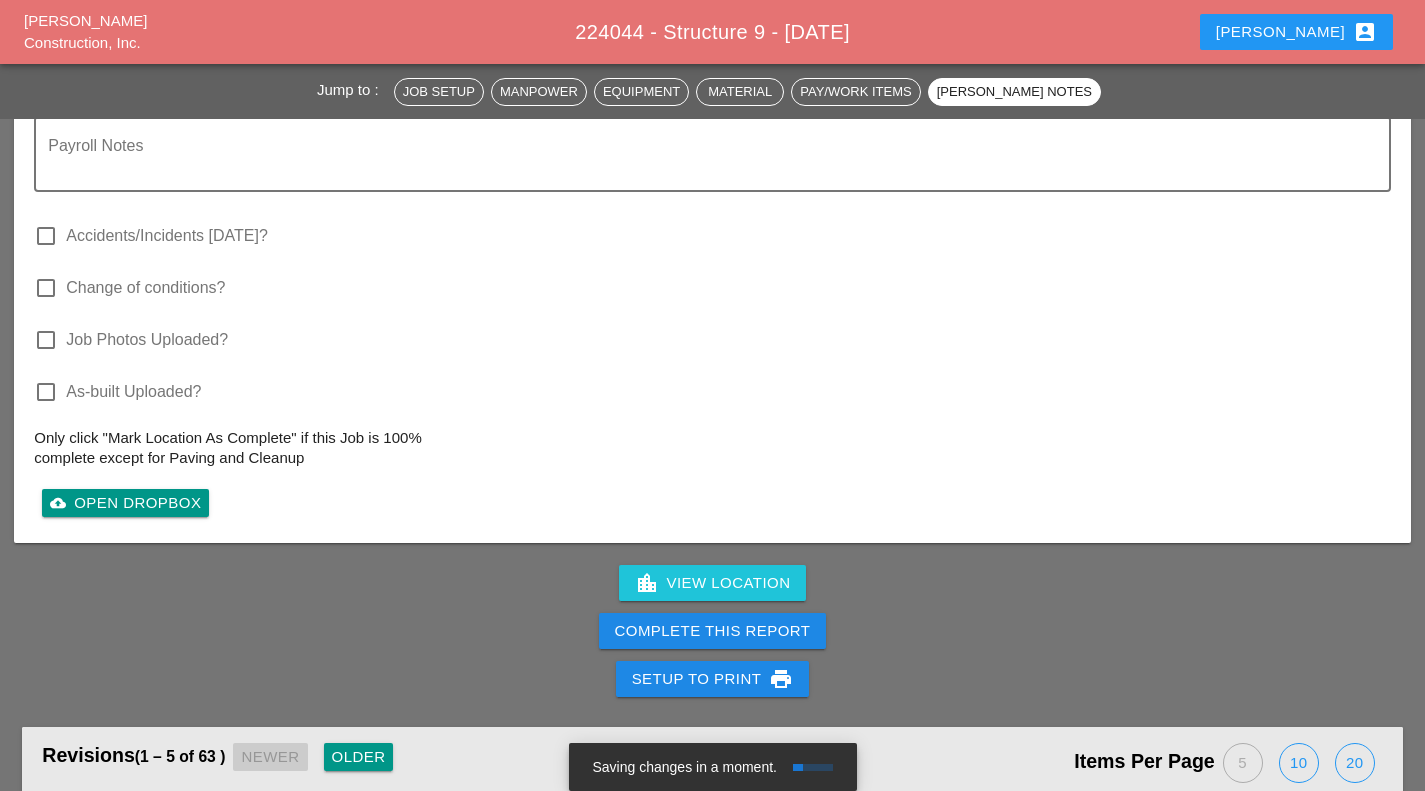 type on "SET UP WZTC:
Location: LIE
Direction: Westbound
# of lanes: 0
SCOPE OF WORK COMPLETED:
Strip center median formwork on location 9 and load all forms and accessories onto trucks and mobilize to location 9 bump out.  Unload all materials from trucks and begin layout for bump out
SUBS ON SITE: NONE
VENDORS/SERVICES ON SITE:
SAFETY INCIDENTS TO REPORT? : NONE
INSPECTOR ONSITE? :
CLEANED UP WORKZONE & DEMOBILIZED AT: ___TIME___
NR" 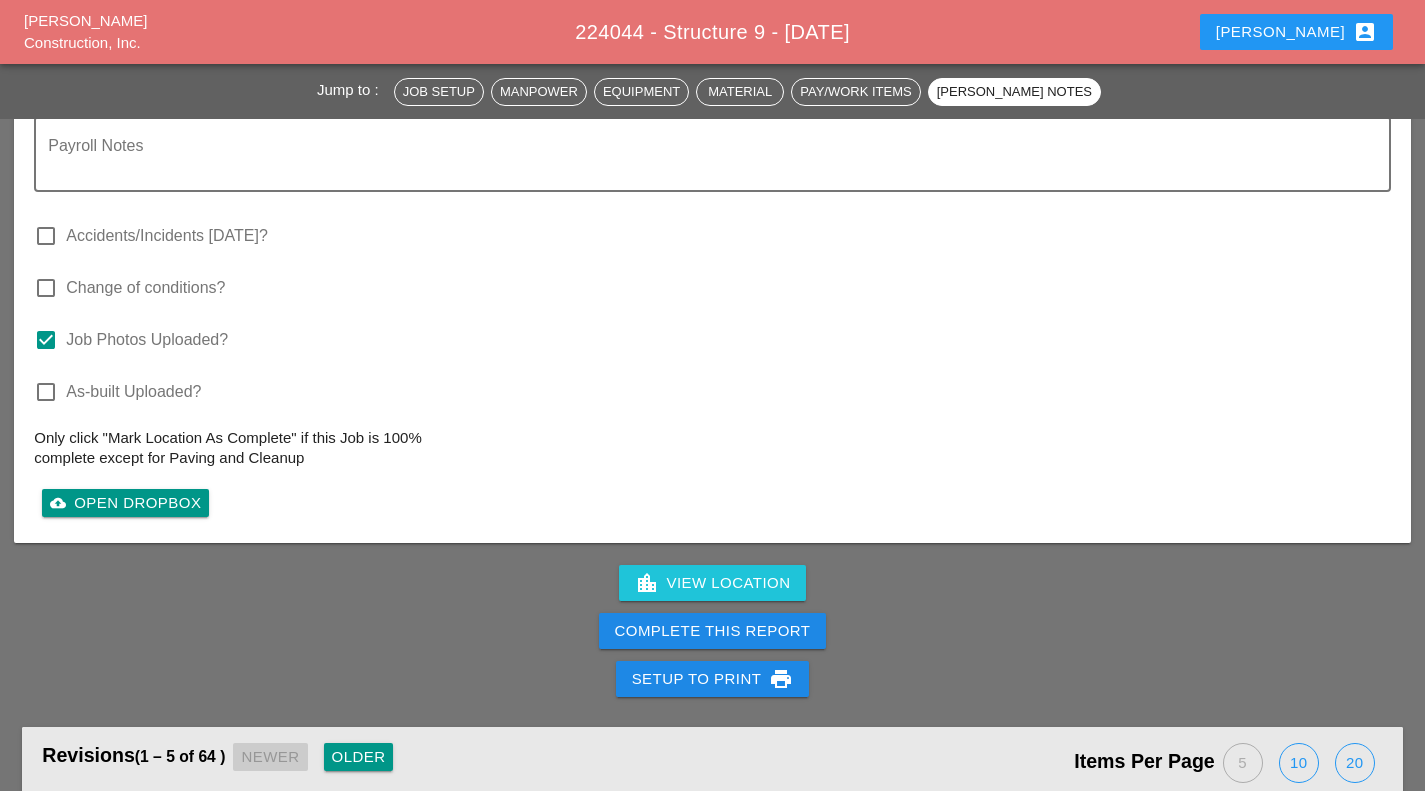 click on "Complete This Report" at bounding box center (713, 631) 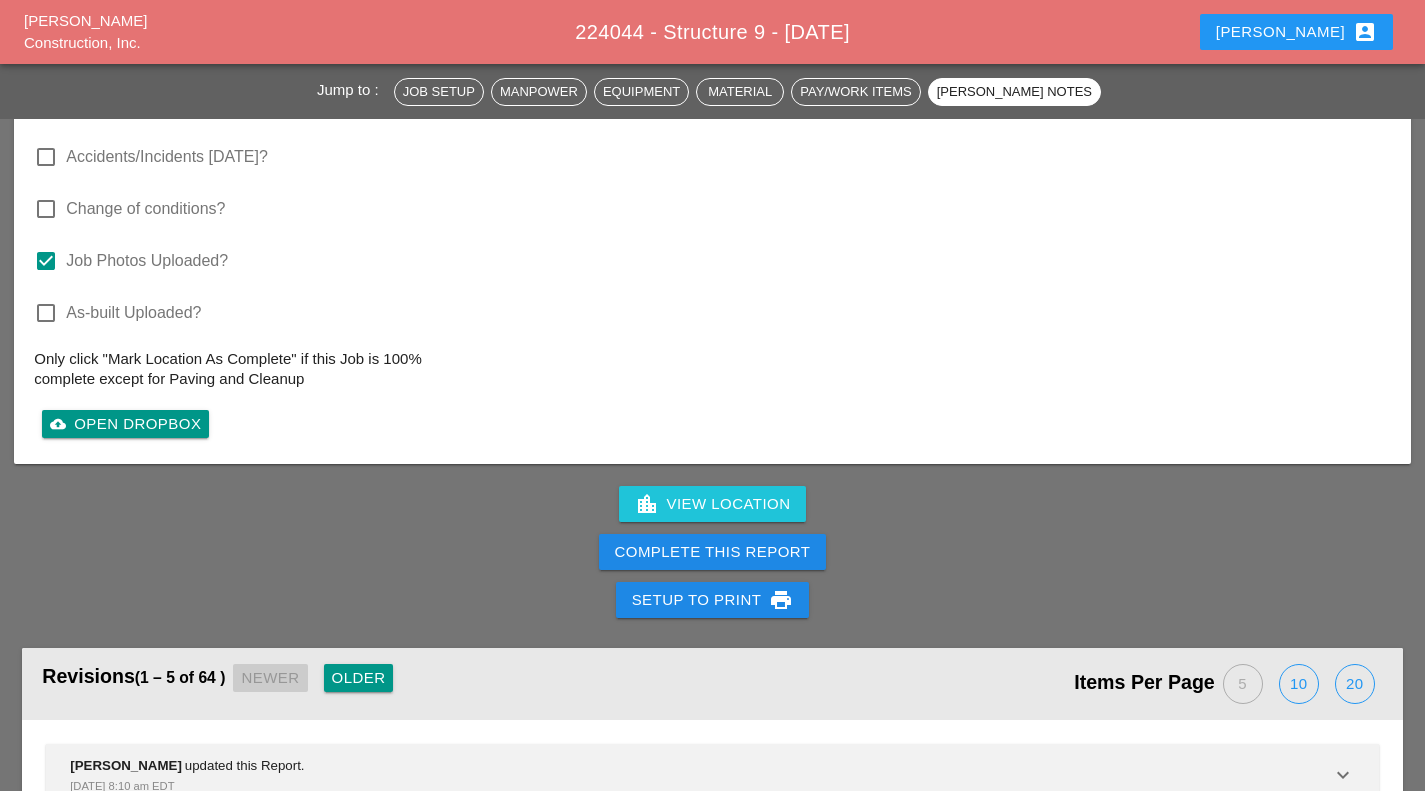 scroll, scrollTop: 3365, scrollLeft: 0, axis: vertical 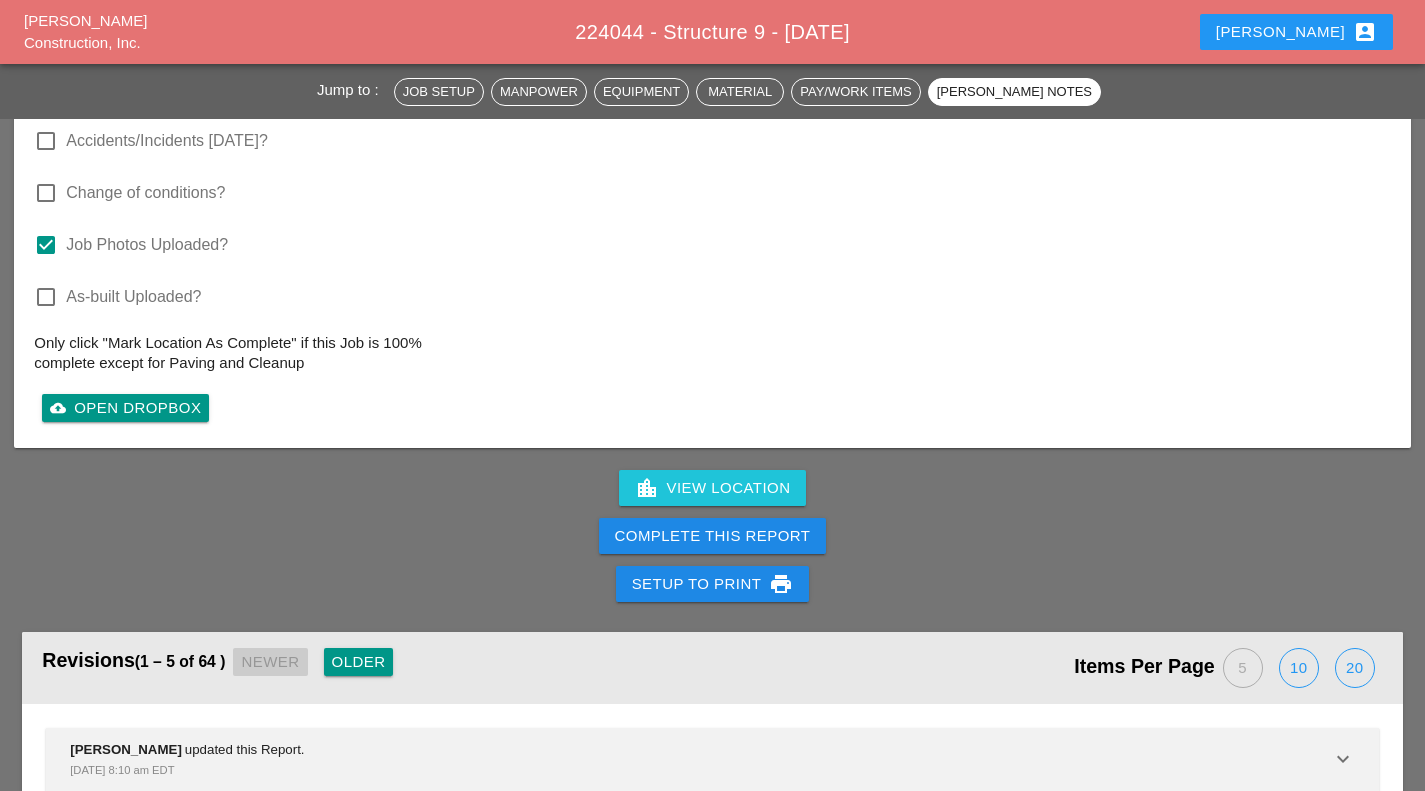 click on "Complete This Report" at bounding box center [713, 536] 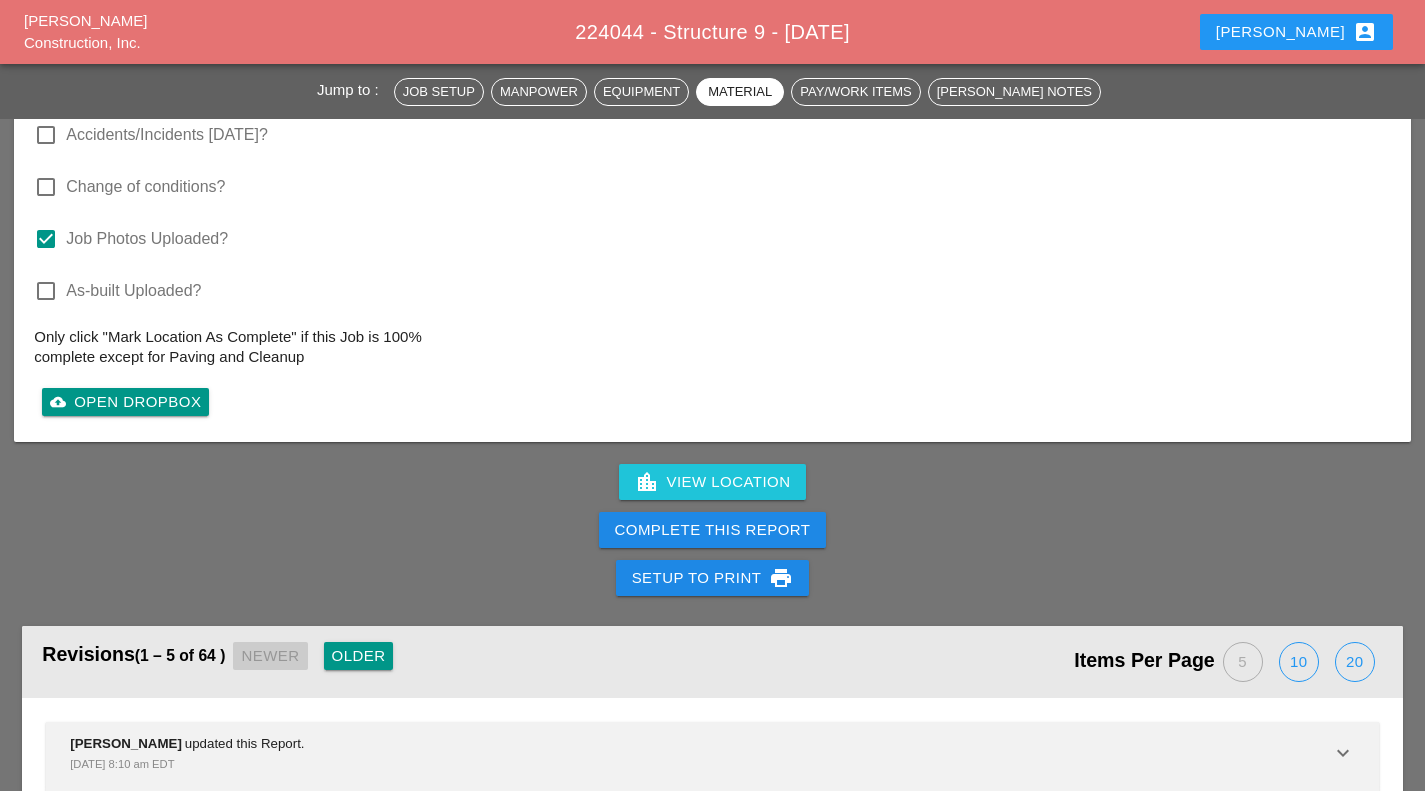 scroll, scrollTop: 3374, scrollLeft: 0, axis: vertical 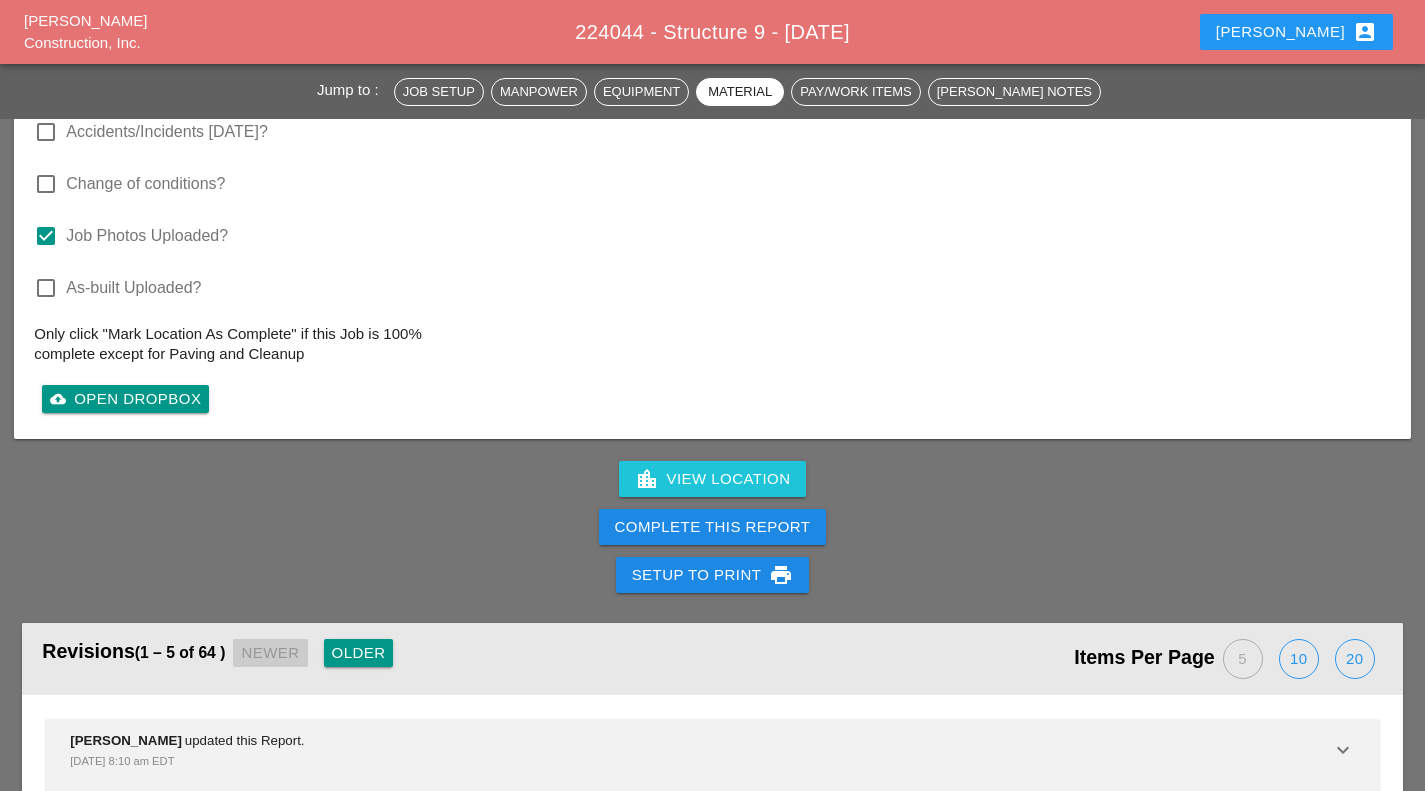 click on "Complete This Report" at bounding box center [713, 527] 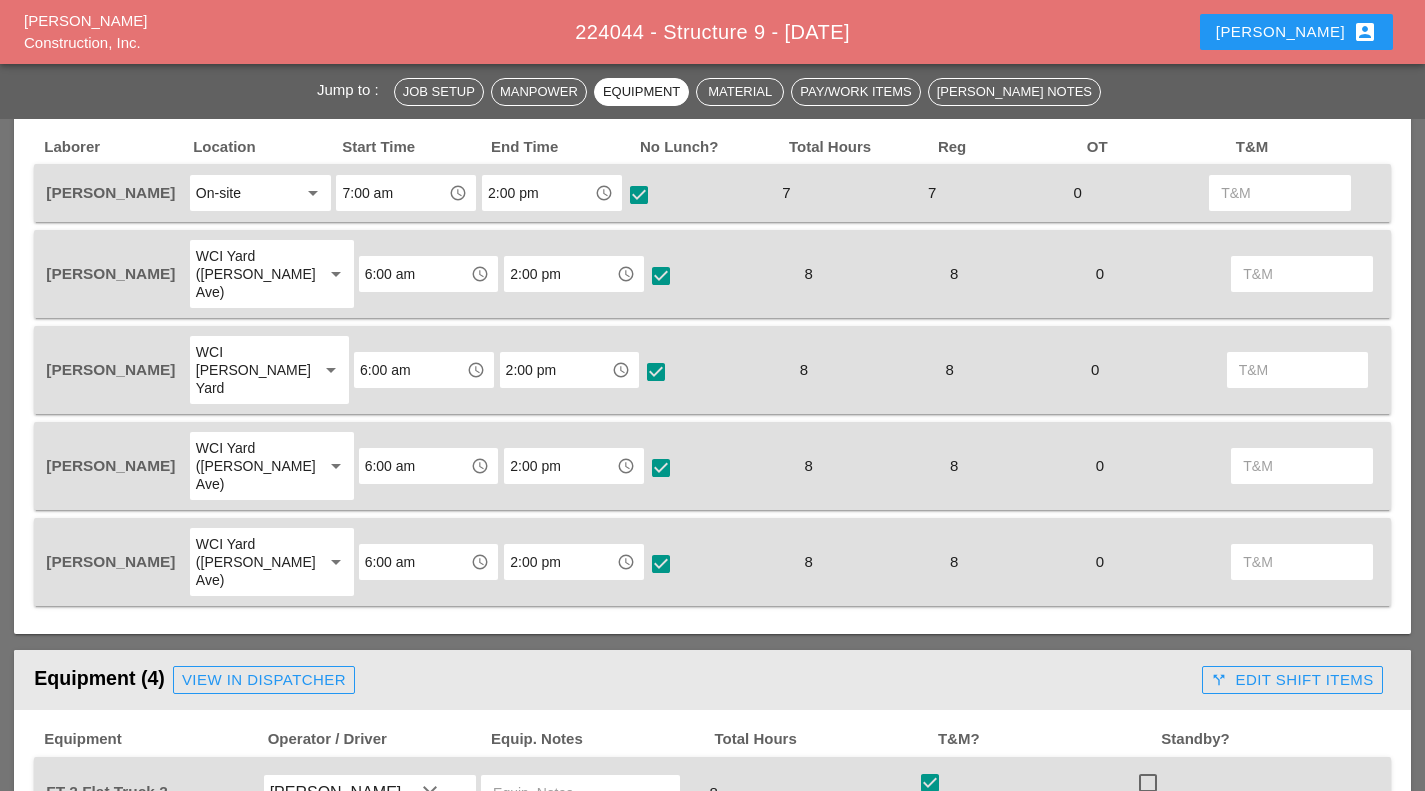 scroll, scrollTop: 1132, scrollLeft: 0, axis: vertical 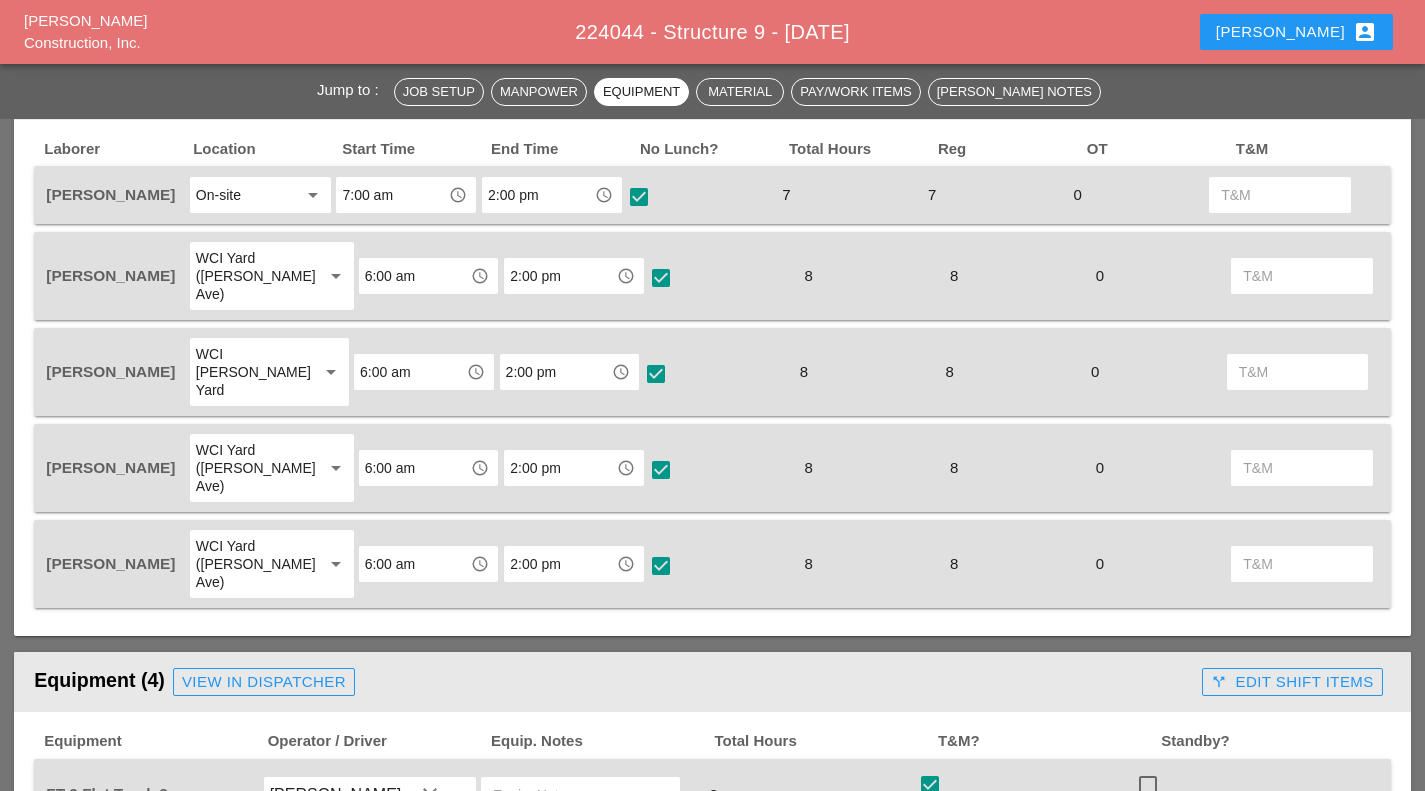 click on "account_box" at bounding box center (1365, 32) 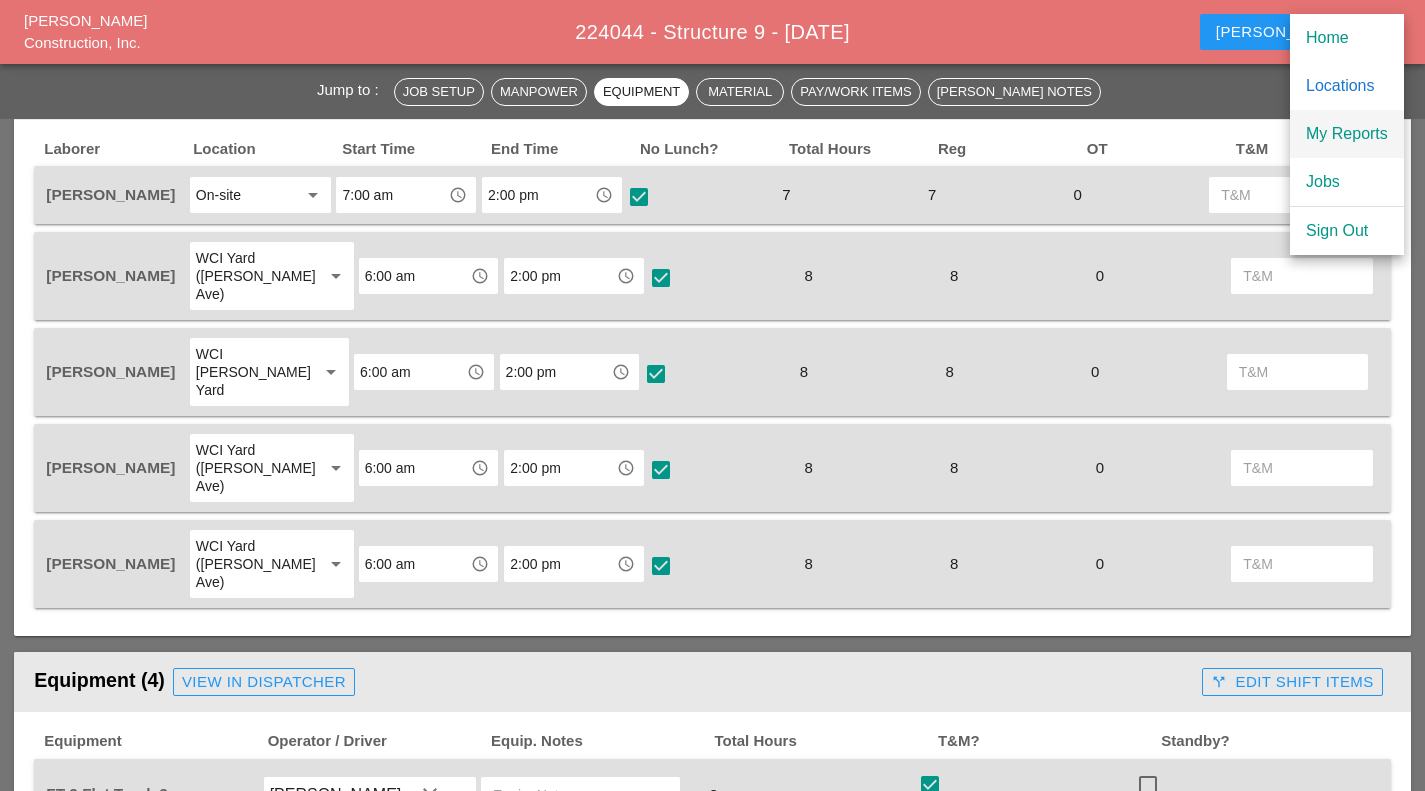 click on "My Reports" at bounding box center [1347, 134] 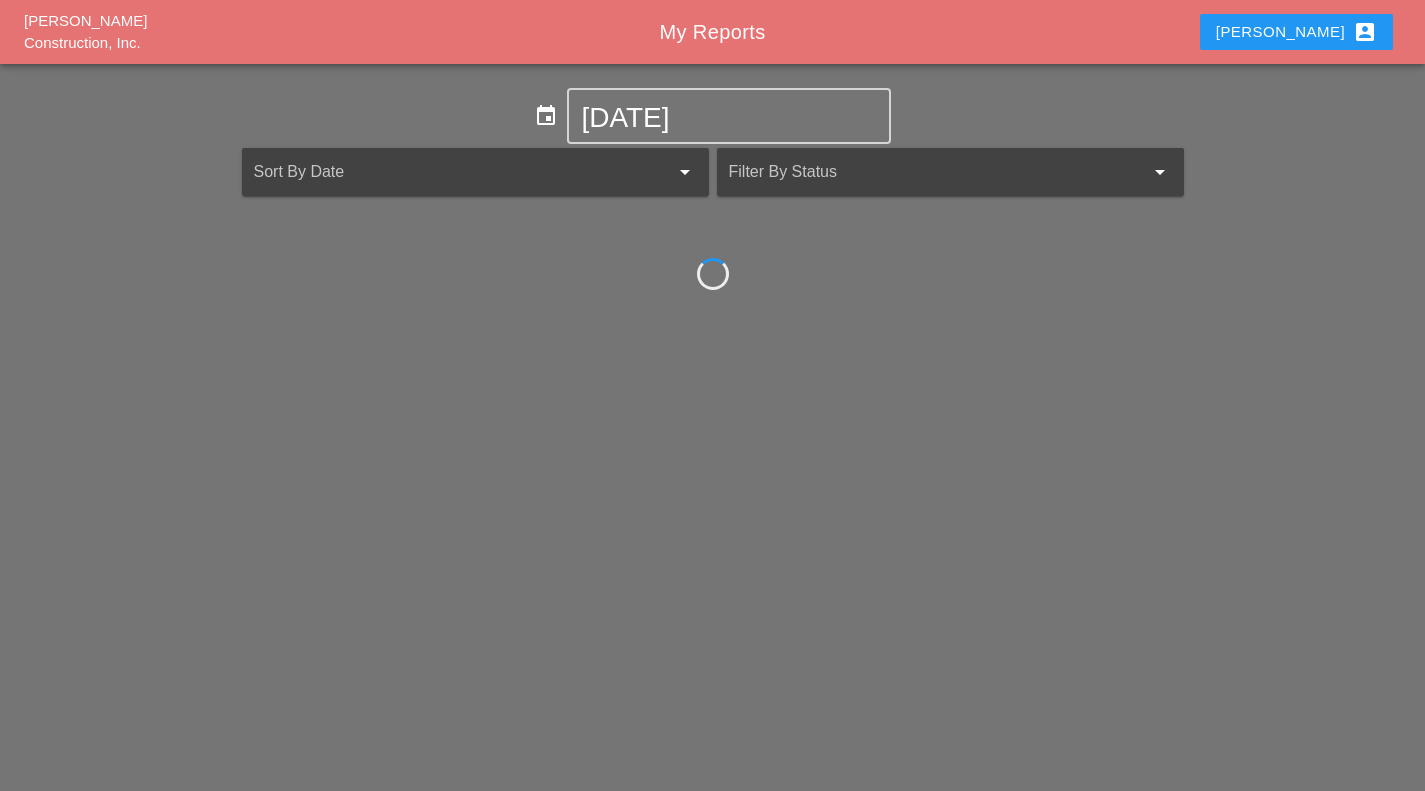 scroll, scrollTop: 0, scrollLeft: 0, axis: both 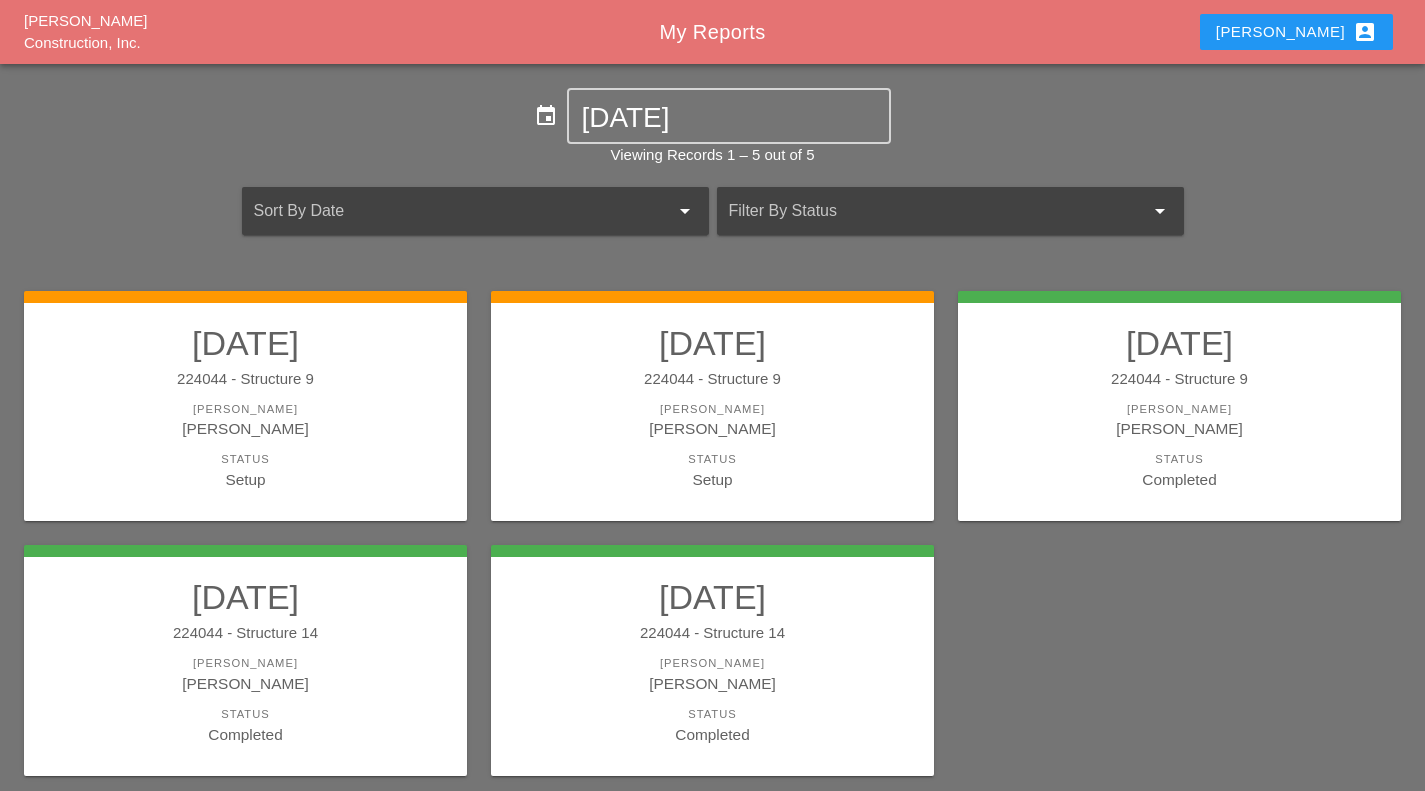 click on "Status" at bounding box center [712, 459] 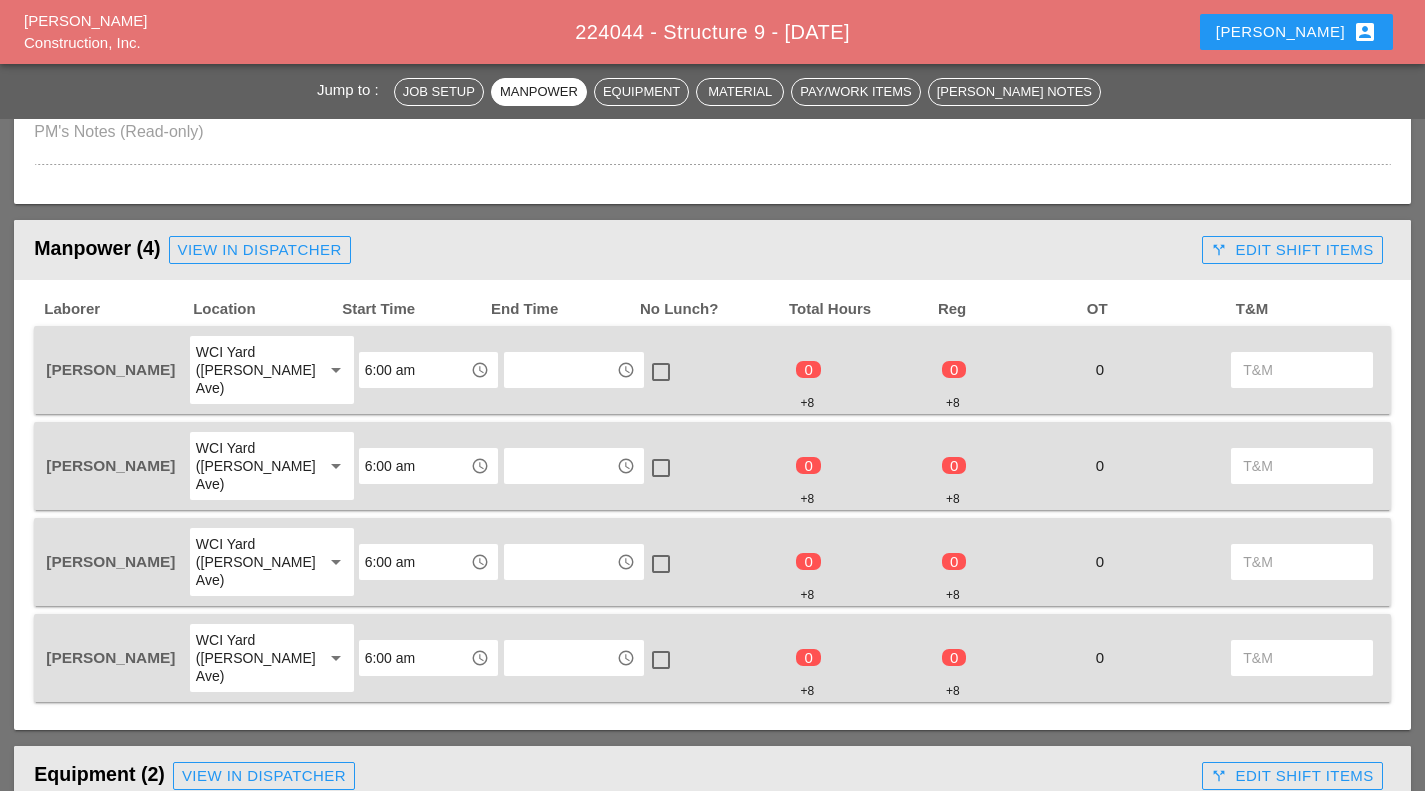 scroll, scrollTop: 899, scrollLeft: 0, axis: vertical 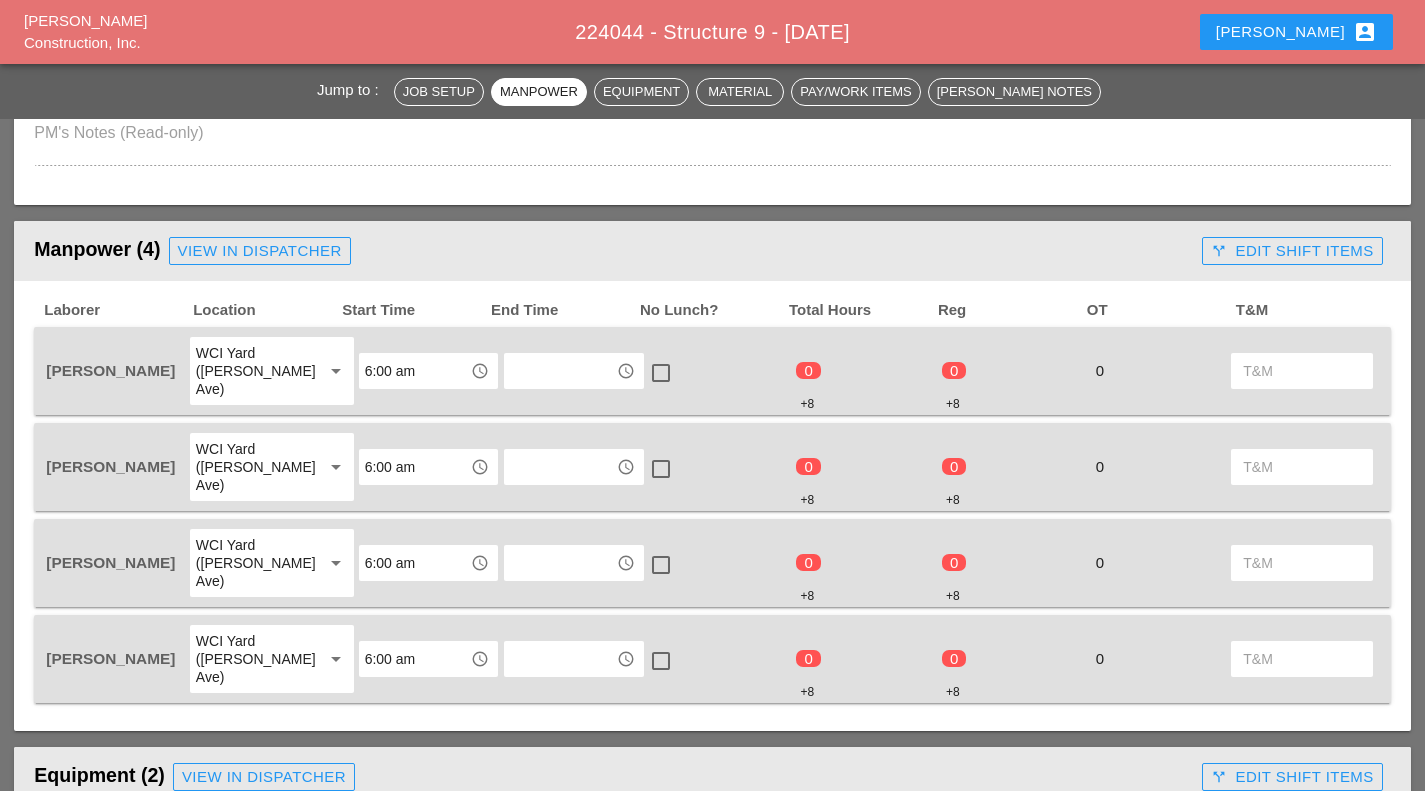 click at bounding box center [560, 371] 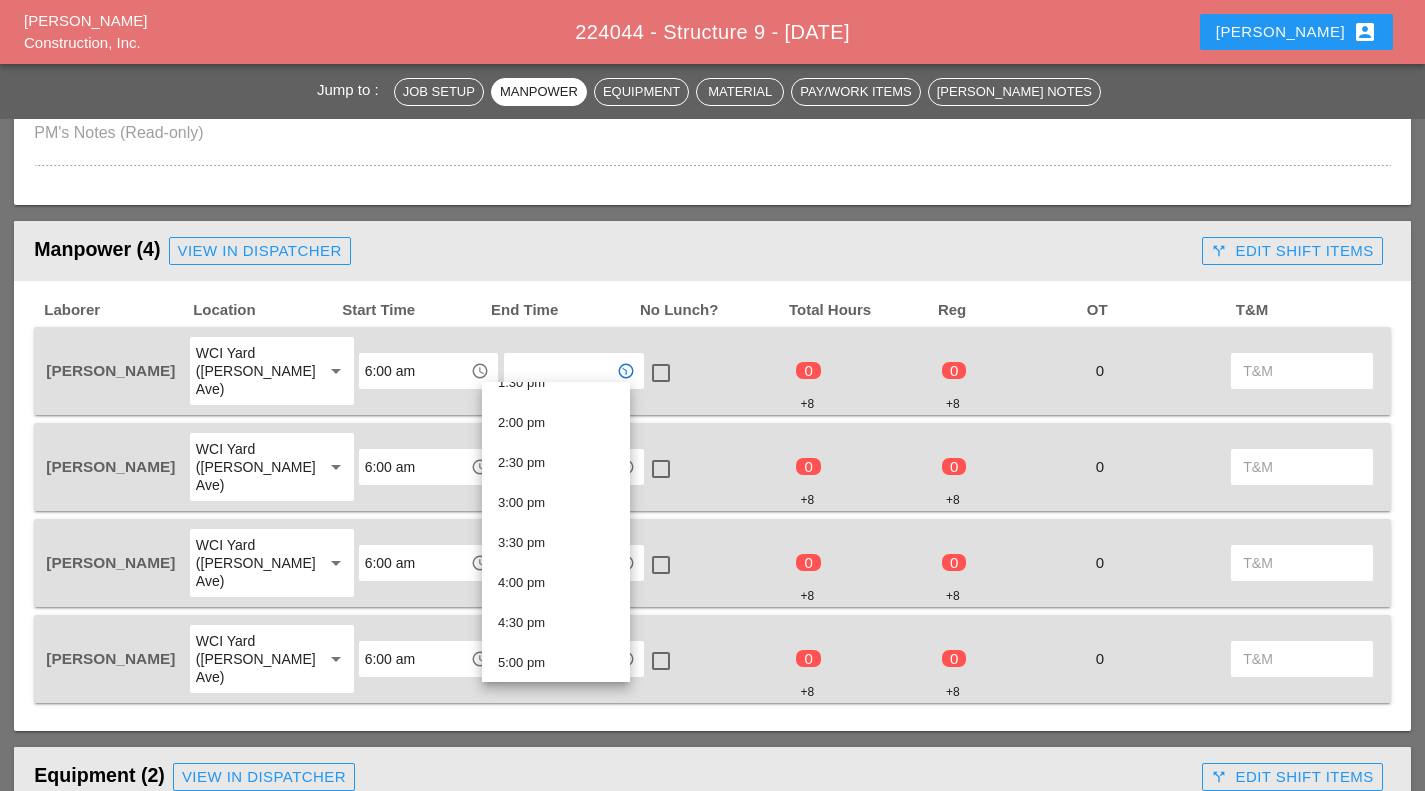 scroll, scrollTop: 1112, scrollLeft: 0, axis: vertical 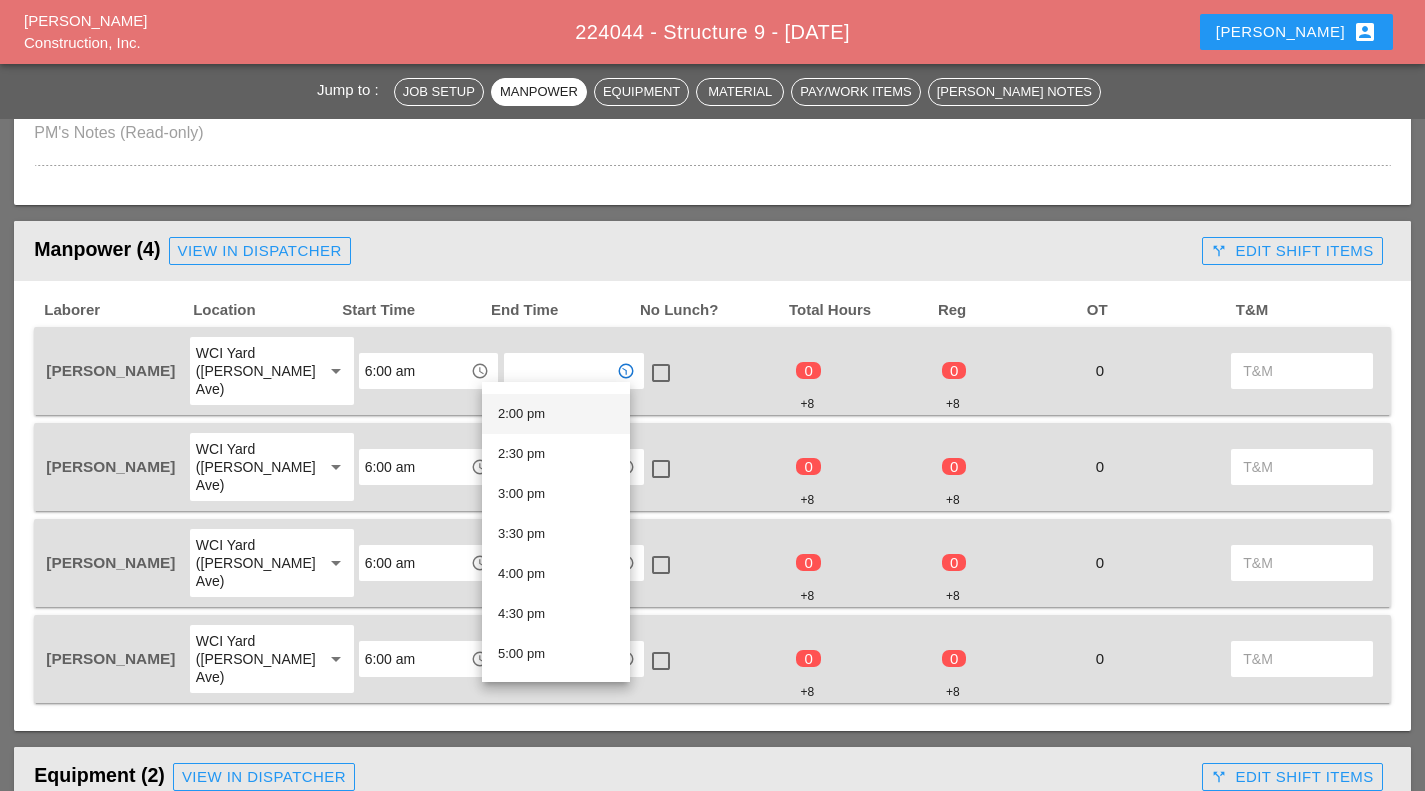 click on "2:00 pm" at bounding box center (556, 414) 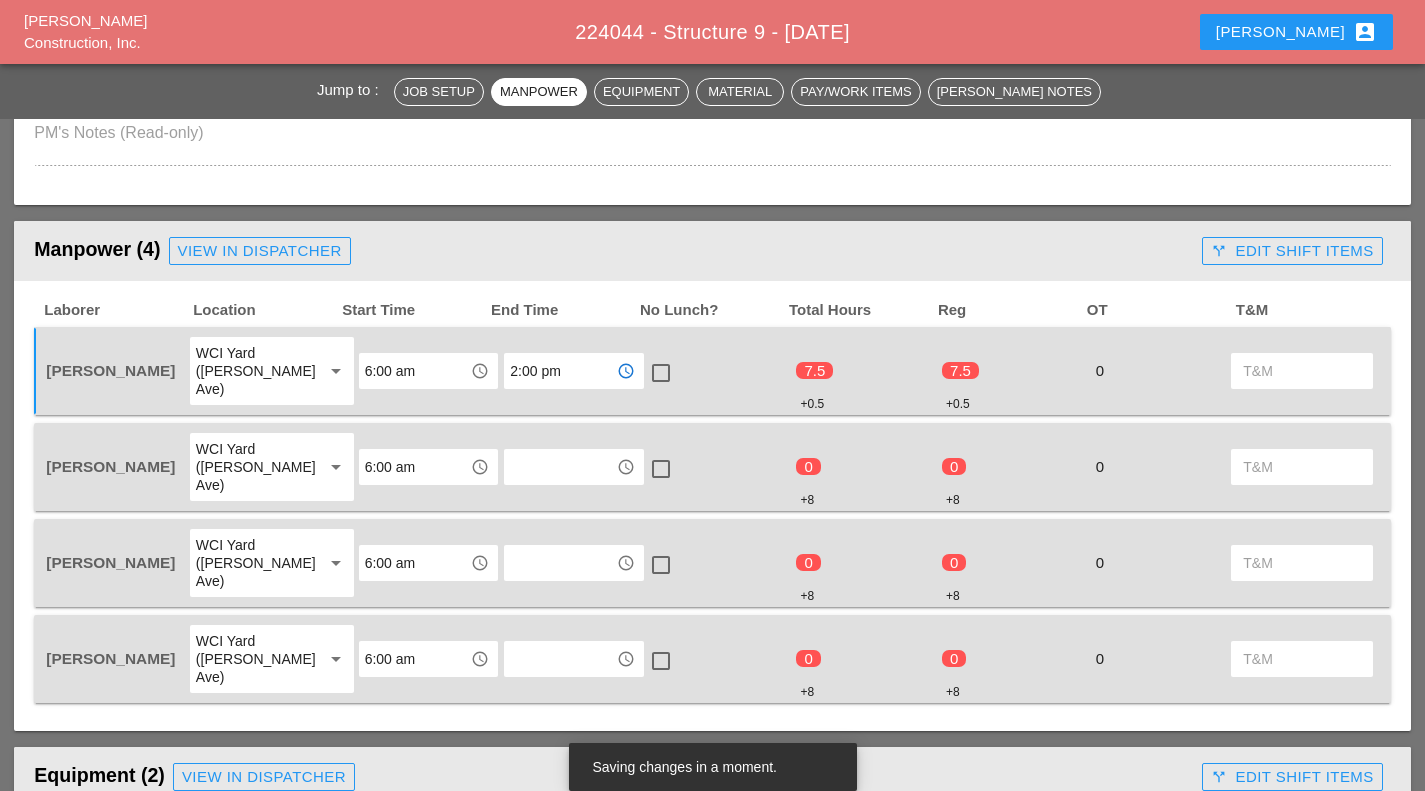 click at bounding box center [661, 373] 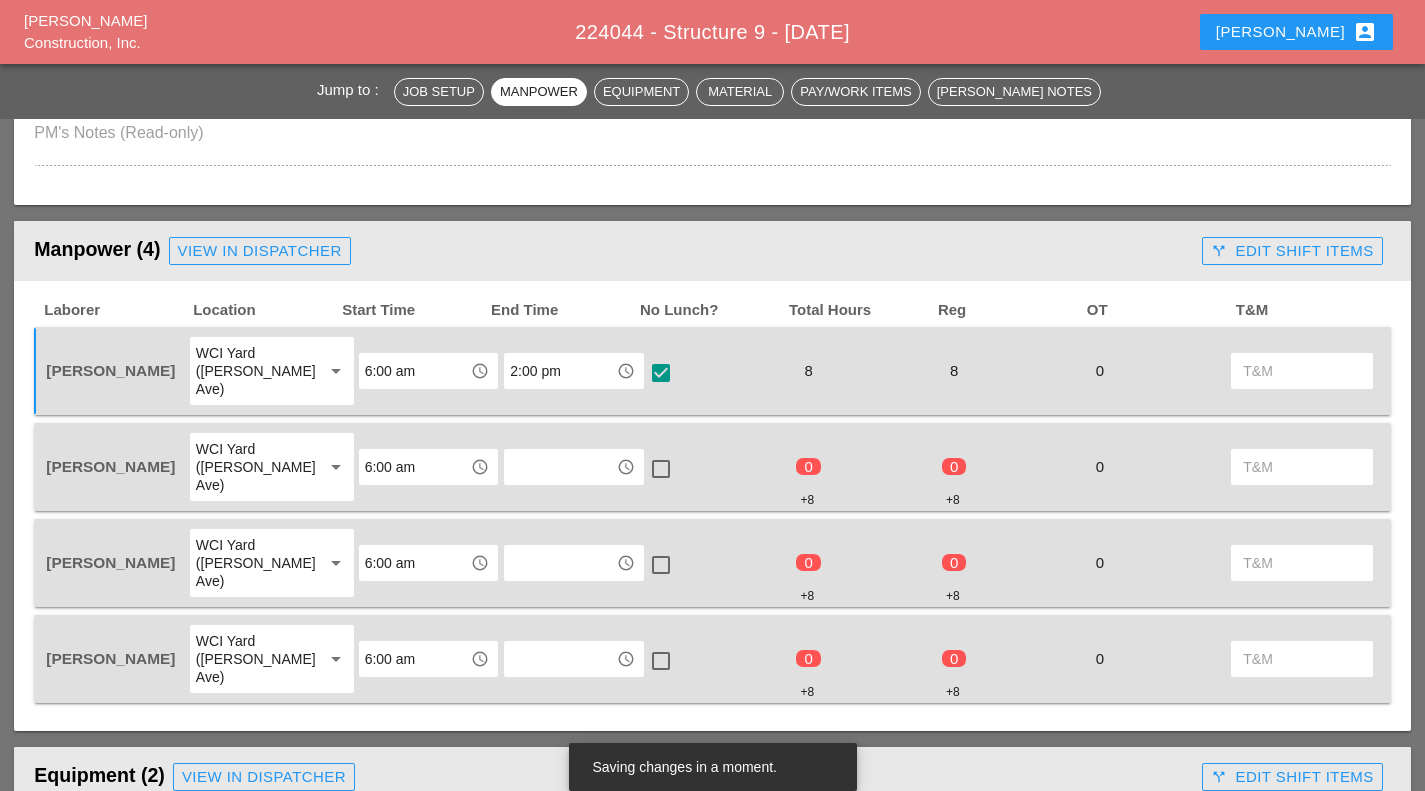 click at bounding box center (560, 467) 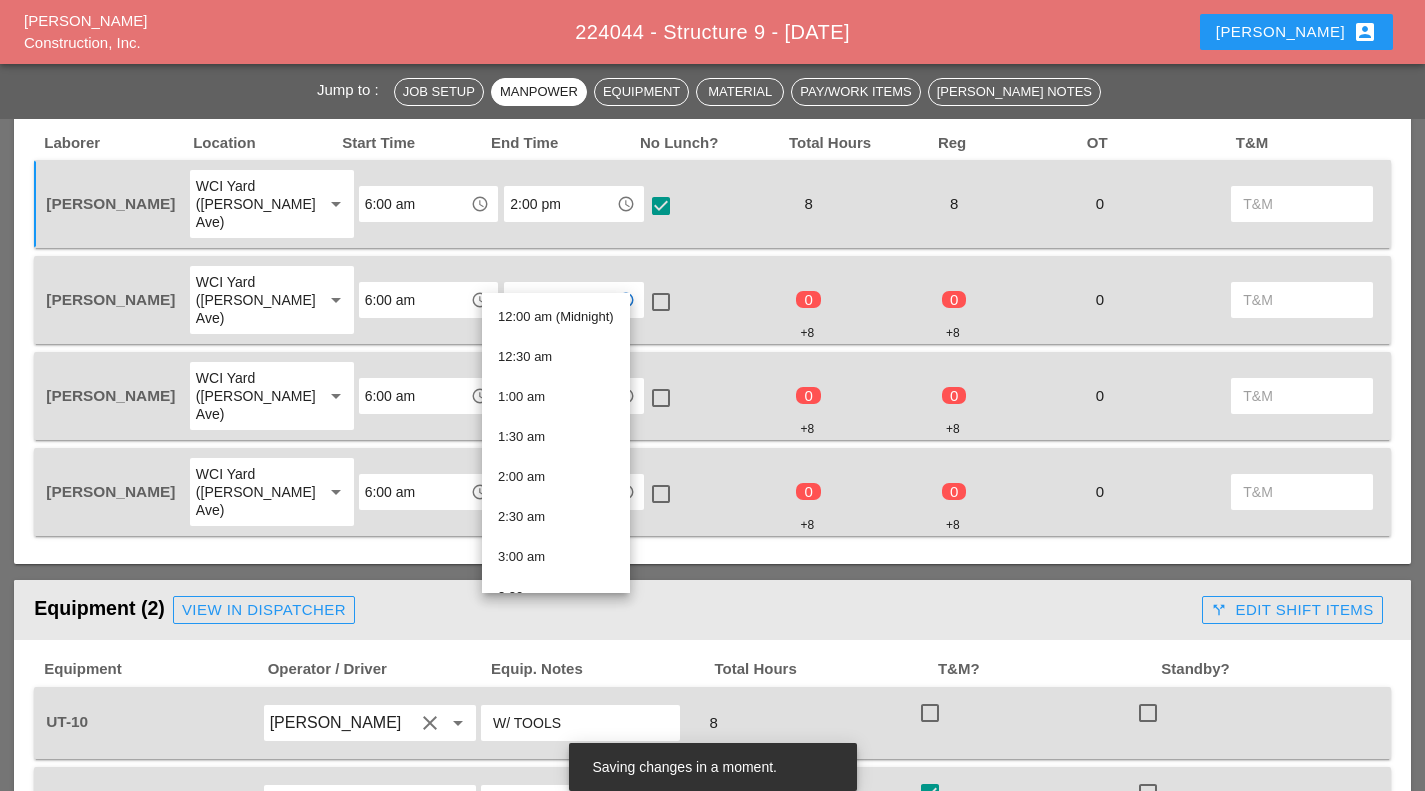 scroll, scrollTop: 1067, scrollLeft: 0, axis: vertical 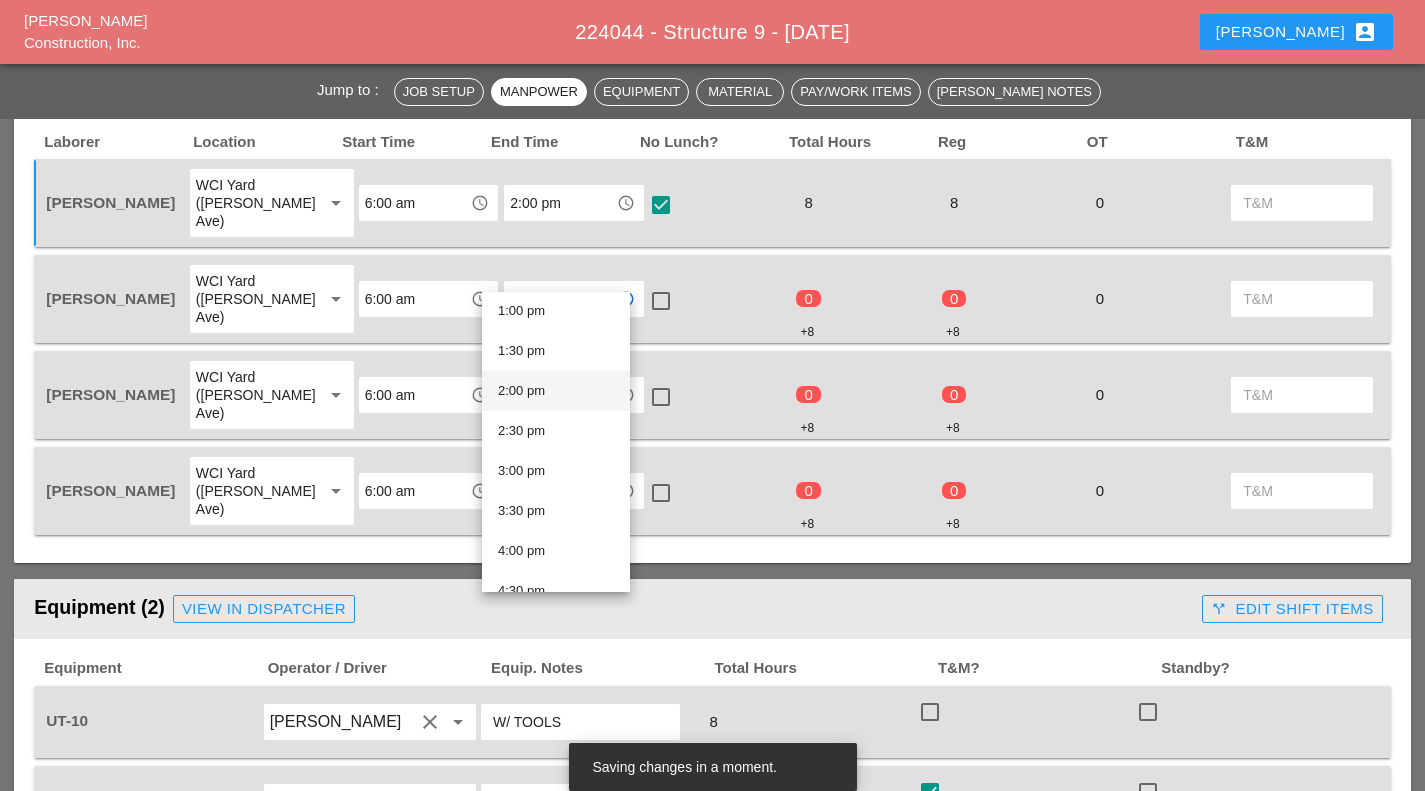 click on "2:00 pm" at bounding box center (556, 391) 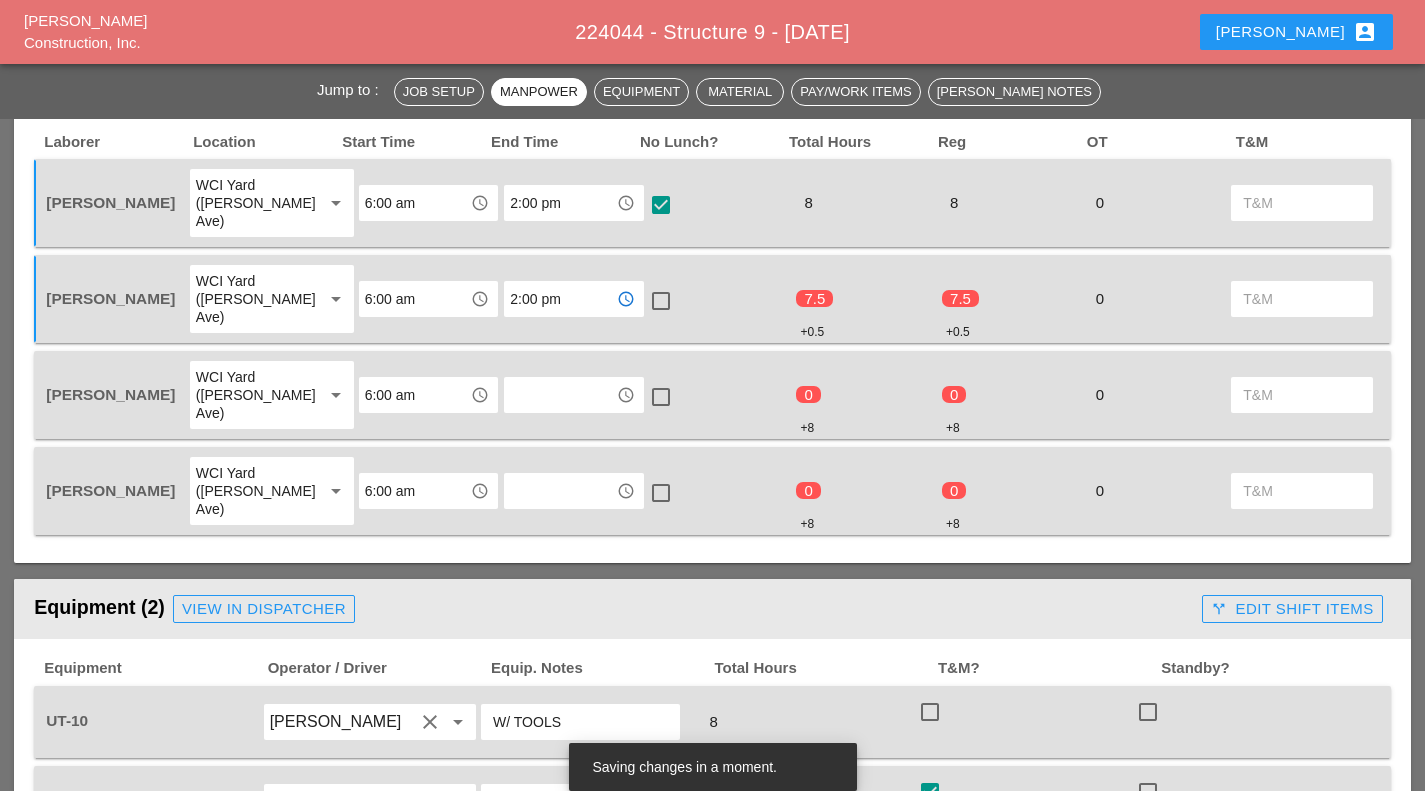 click at bounding box center (661, 301) 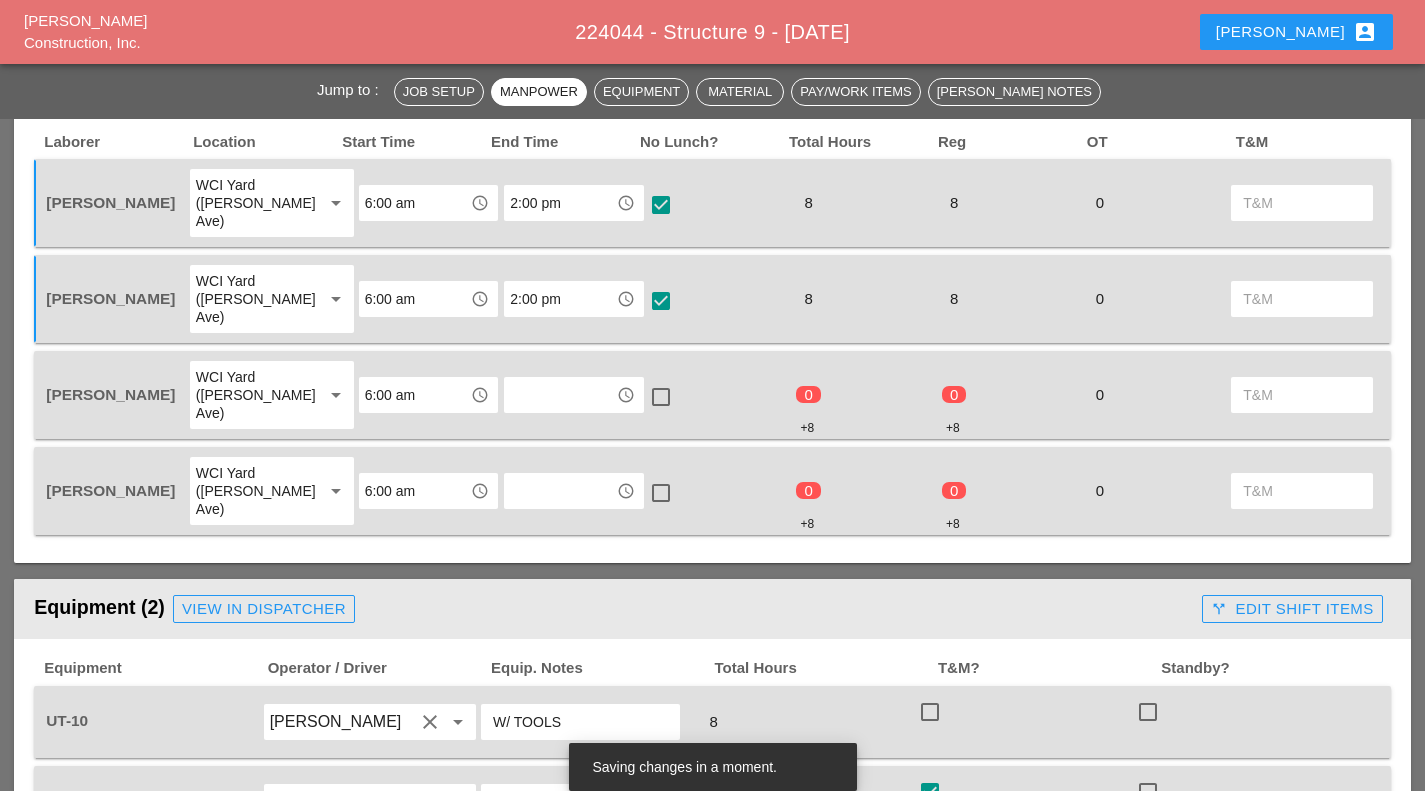 click at bounding box center [560, 395] 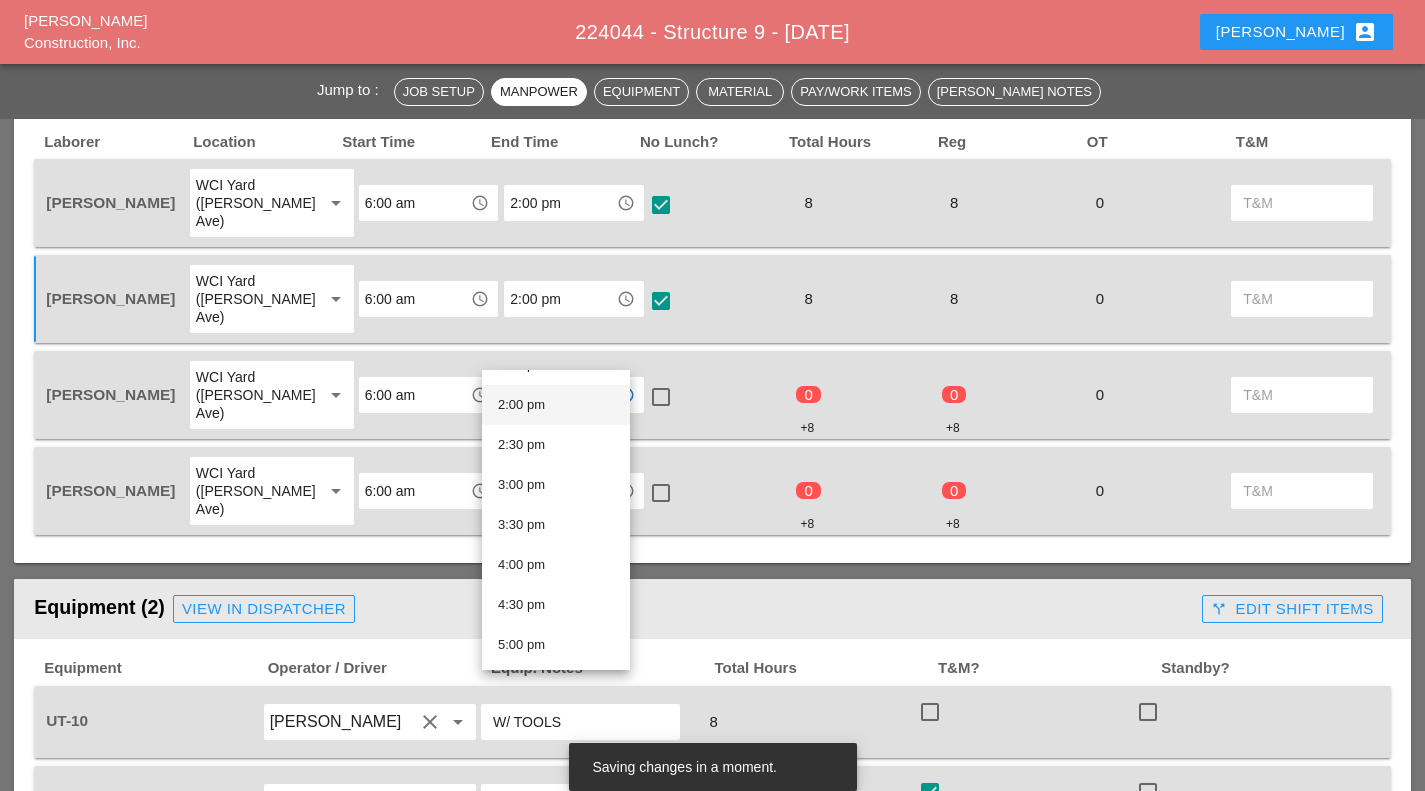 scroll, scrollTop: 1106, scrollLeft: 0, axis: vertical 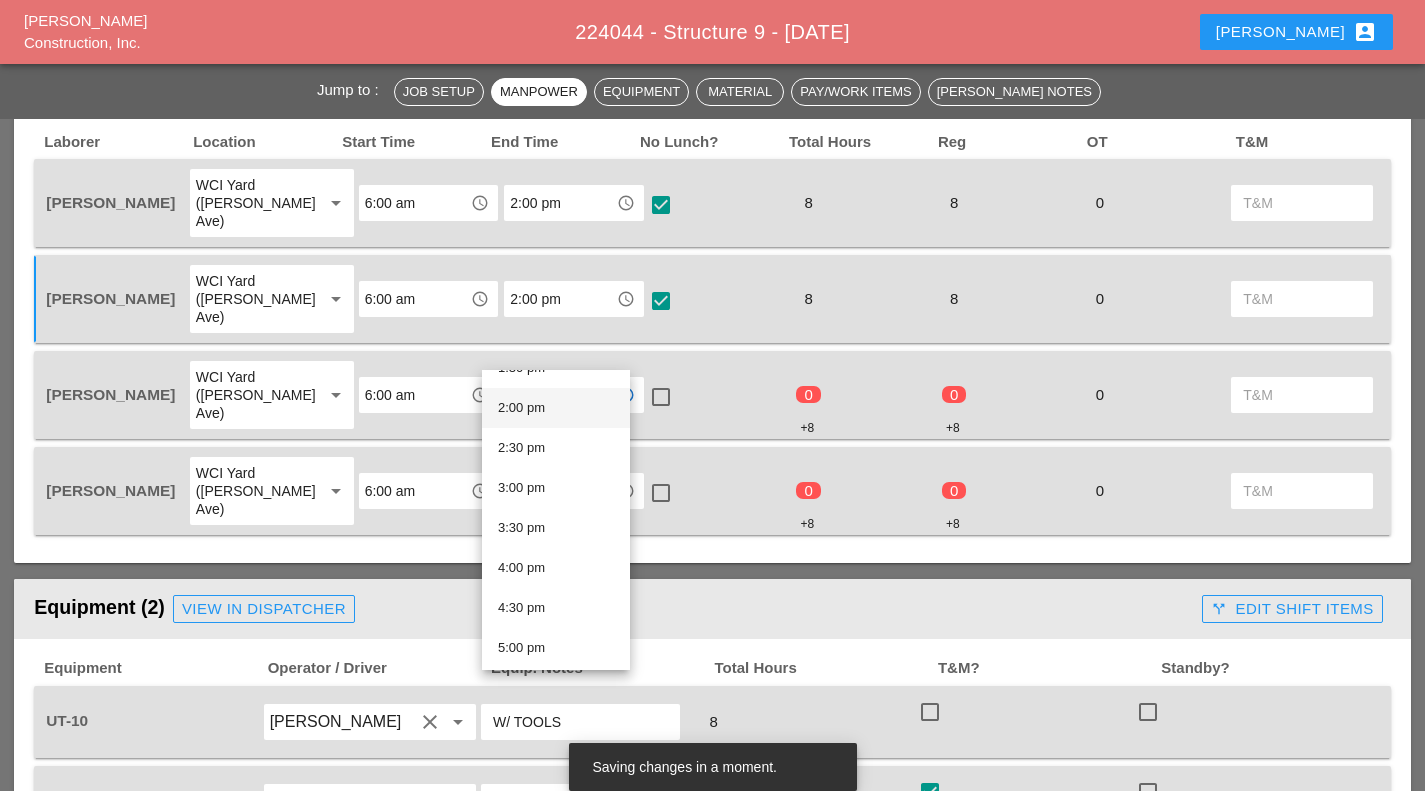 click on "2:00 pm" at bounding box center (556, 408) 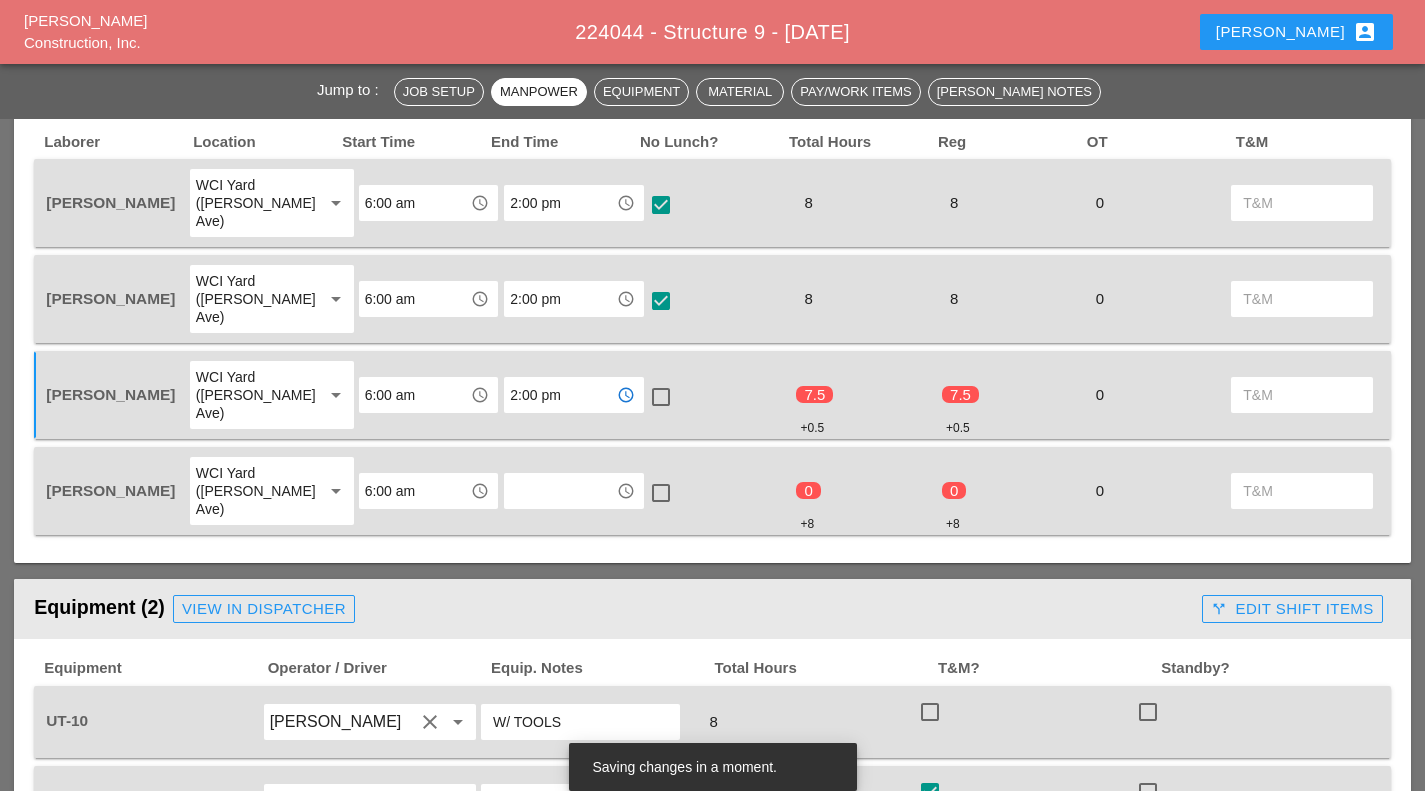 click at bounding box center (661, 397) 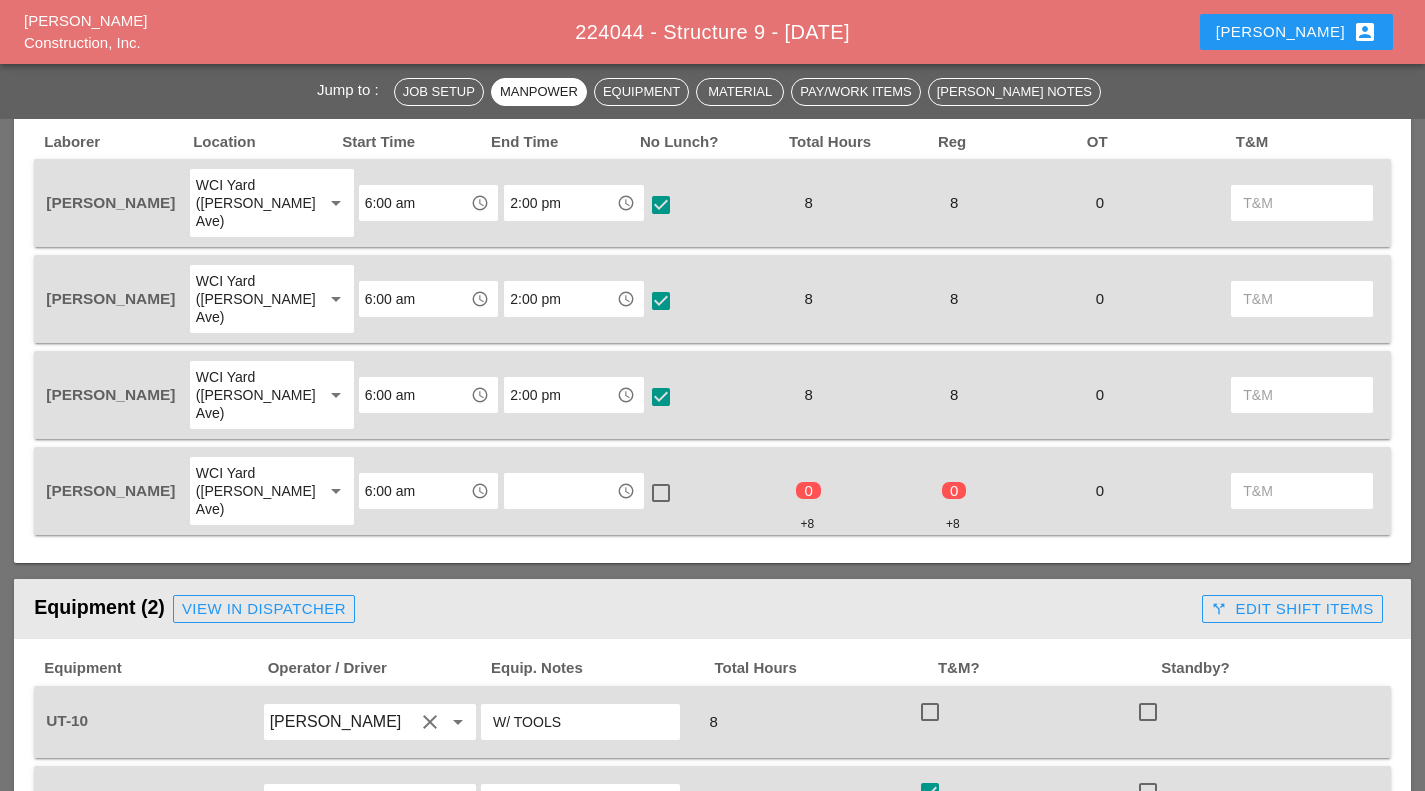 click on "access_time" at bounding box center (574, 491) 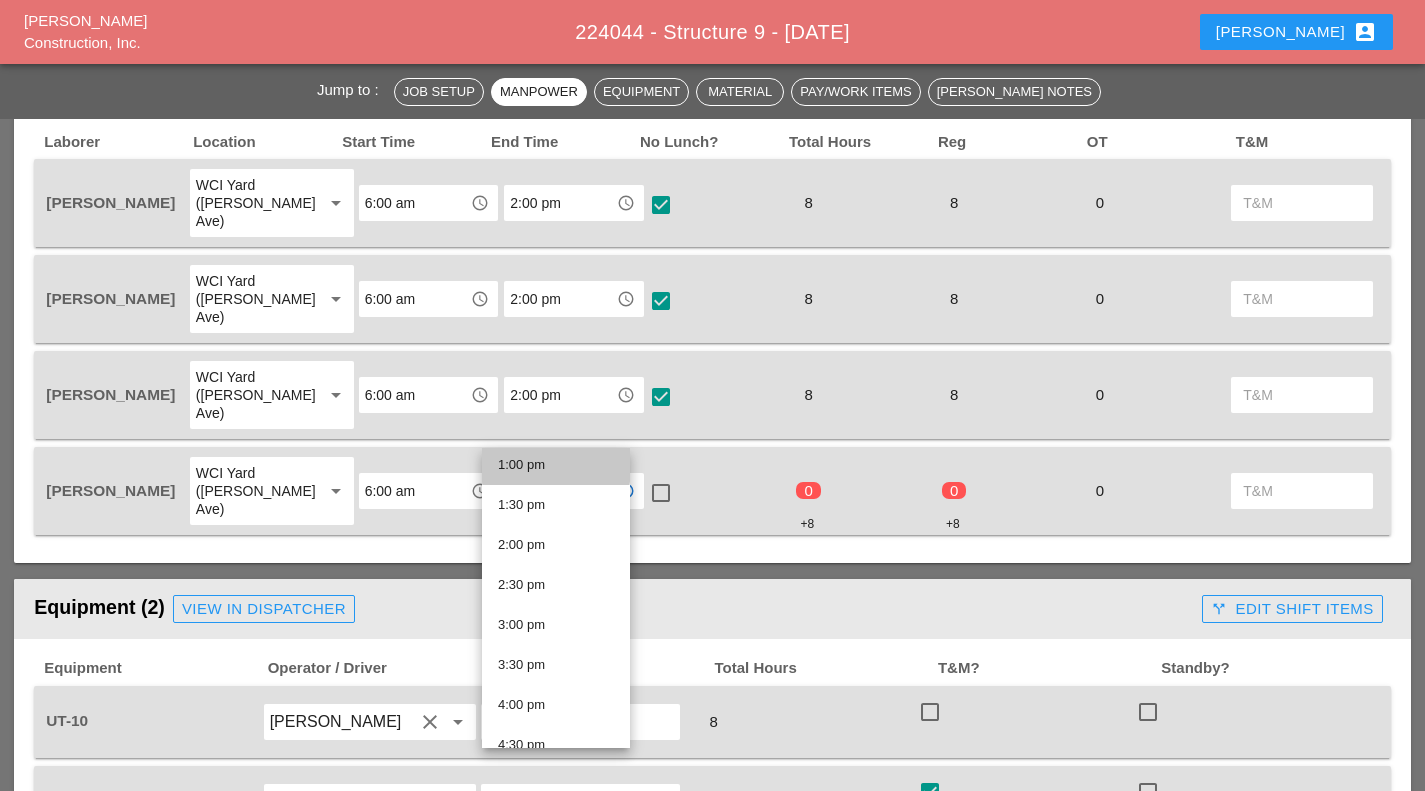 scroll, scrollTop: 1049, scrollLeft: 0, axis: vertical 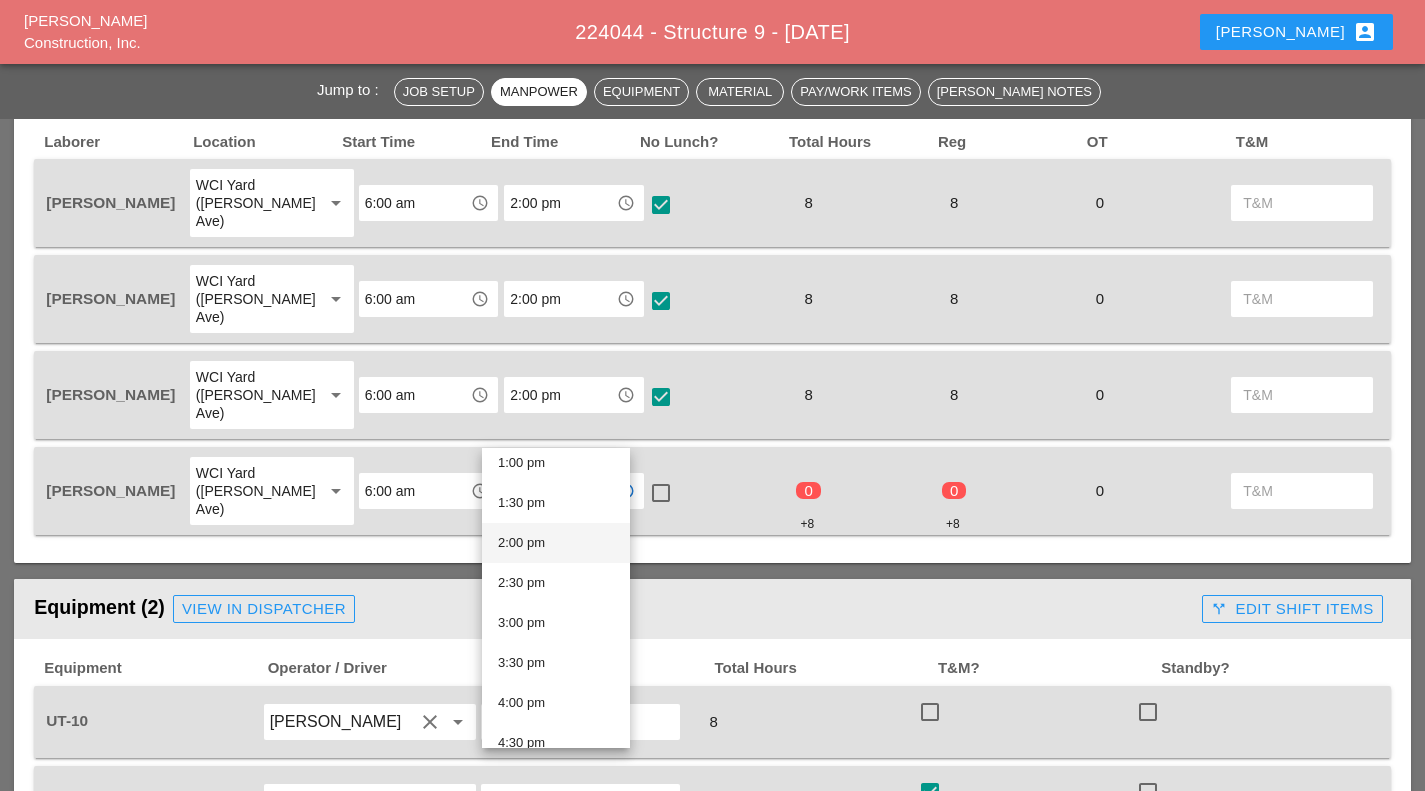 click on "2:00 pm" at bounding box center [556, 543] 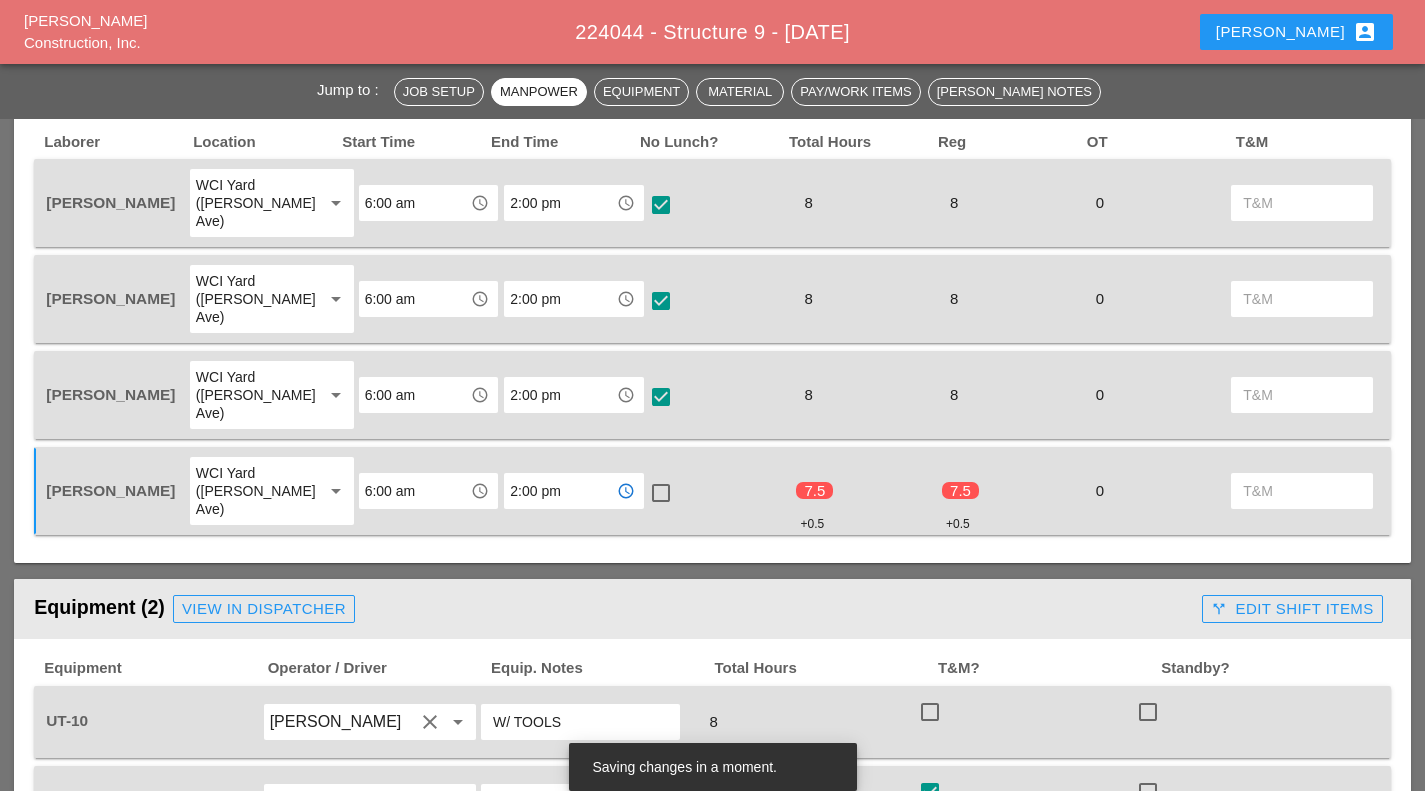 click at bounding box center [661, 493] 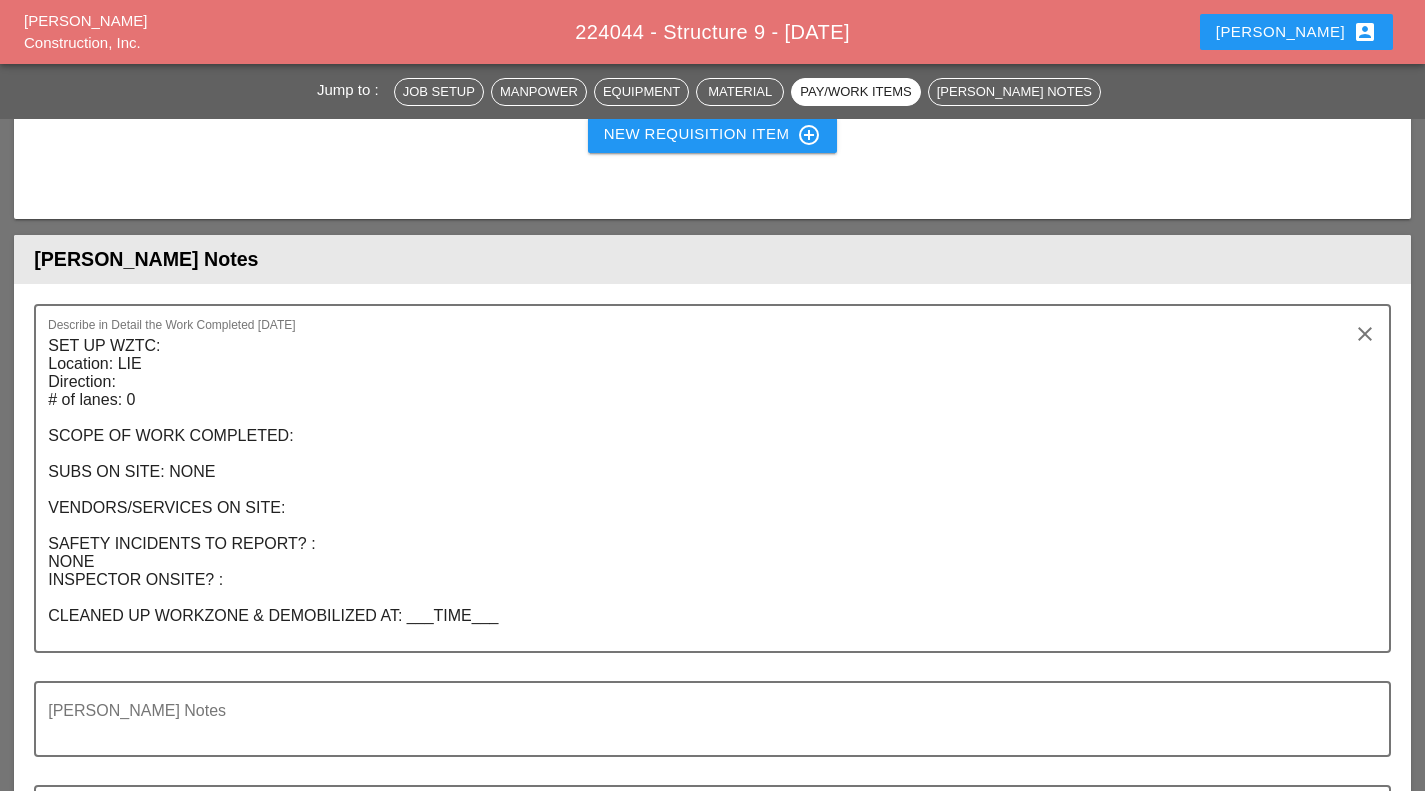 scroll, scrollTop: 2254, scrollLeft: 0, axis: vertical 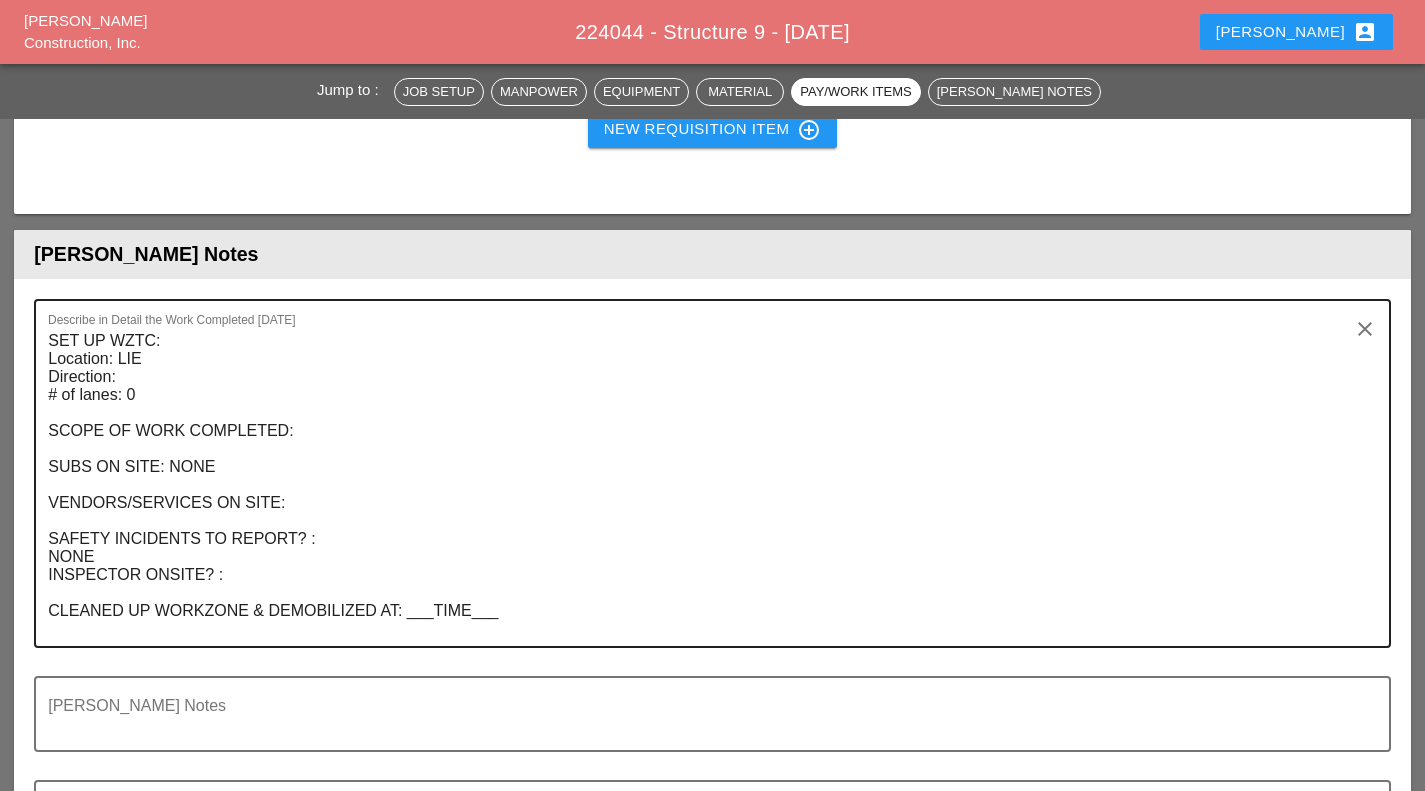 click on "SET UP WZTC:
Location: LIE
Direction:
# of lanes: 0
SCOPE OF WORK COMPLETED:
SUBS ON SITE: NONE
VENDORS/SERVICES ON SITE:
SAFETY INCIDENTS TO REPORT? :
NONE
INSPECTOR ONSITE? :
CLEANED UP WORKZONE & DEMOBILIZED AT: ___TIME___" at bounding box center (704, 485) 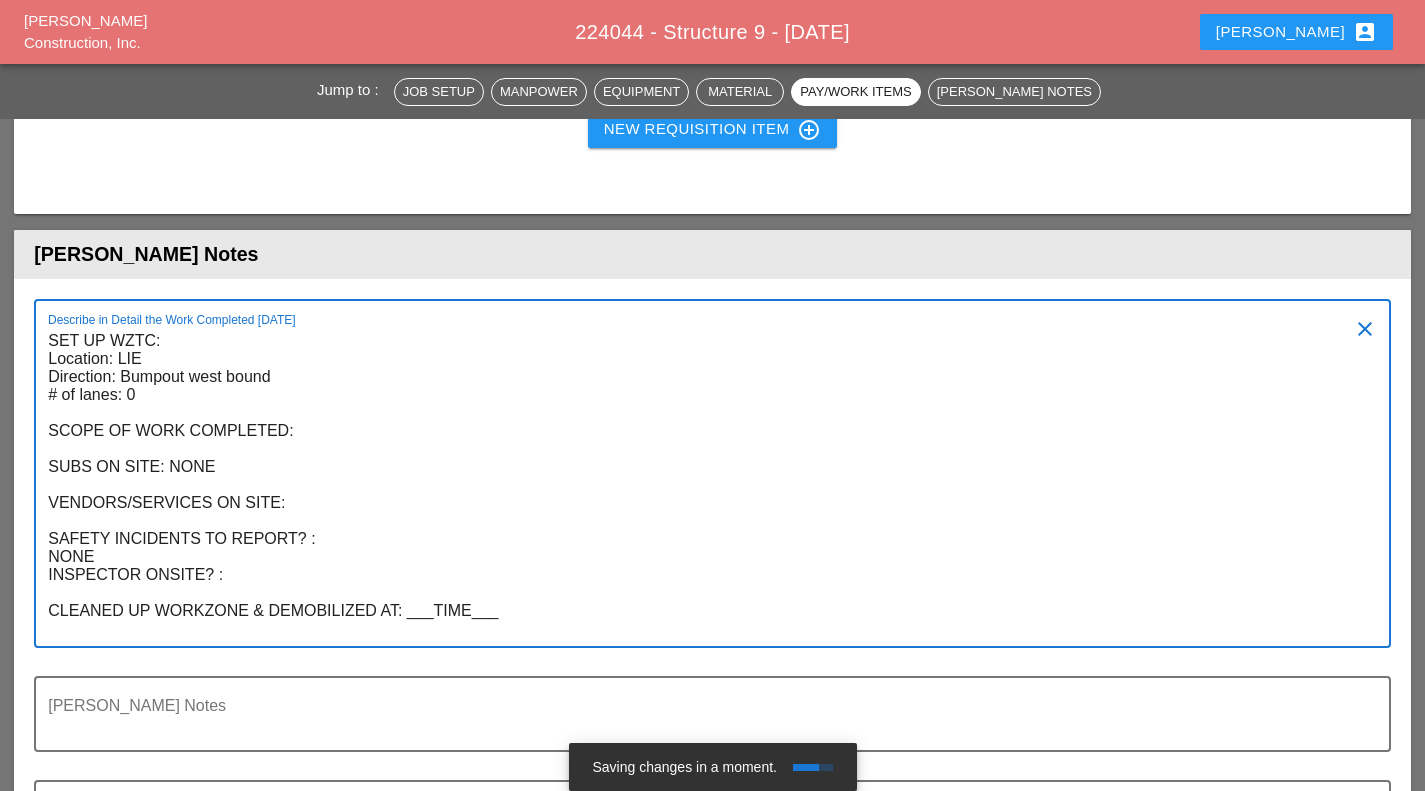 click on "SET UP WZTC:
Location: LIE
Direction: Bumpout west bound
# of lanes: 0
SCOPE OF WORK COMPLETED:
SUBS ON SITE: NONE
VENDORS/SERVICES ON SITE:
SAFETY INCIDENTS TO REPORT? :
NONE
INSPECTOR ONSITE? :
CLEANED UP WORKZONE & DEMOBILIZED AT: ___TIME___" at bounding box center [704, 485] 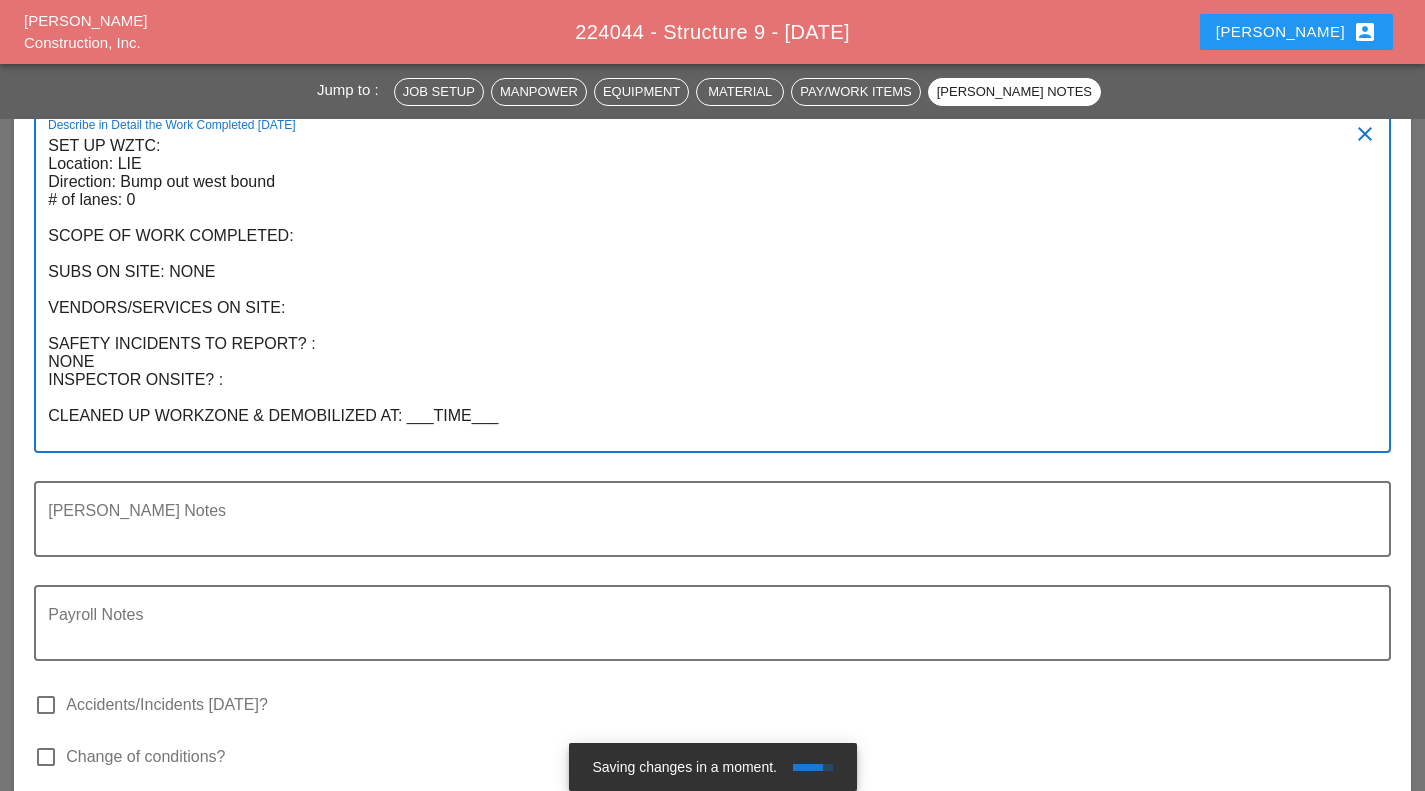scroll, scrollTop: 2397, scrollLeft: 0, axis: vertical 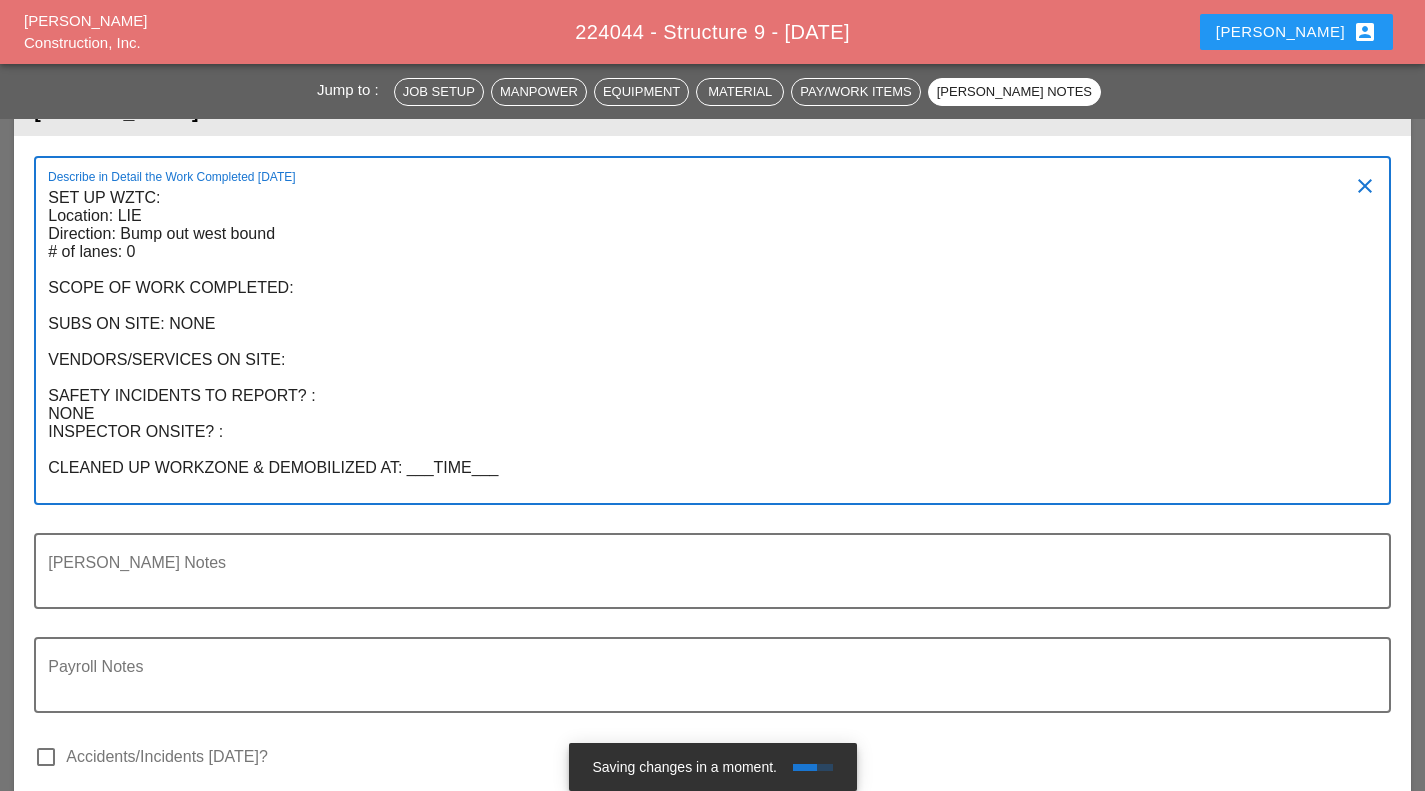 click on "SET UP WZTC:
Location: LIE
Direction: Bump out west bound
# of lanes: 0
SCOPE OF WORK COMPLETED:
SUBS ON SITE: NONE
VENDORS/SERVICES ON SITE:
SAFETY INCIDENTS TO REPORT? :
NONE
INSPECTOR ONSITE? :
CLEANED UP WORKZONE & DEMOBILIZED AT: ___TIME___" at bounding box center (704, 342) 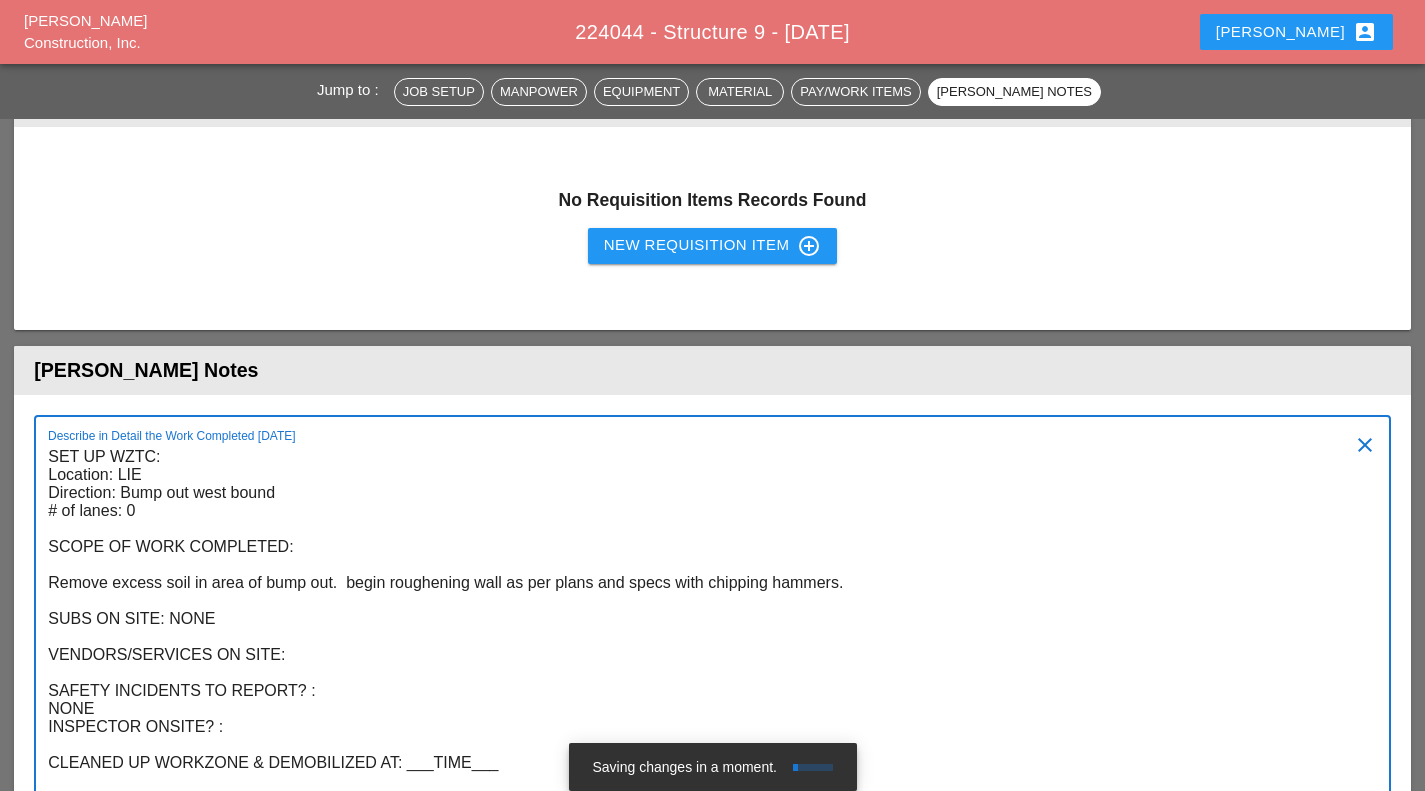 scroll, scrollTop: 2140, scrollLeft: 0, axis: vertical 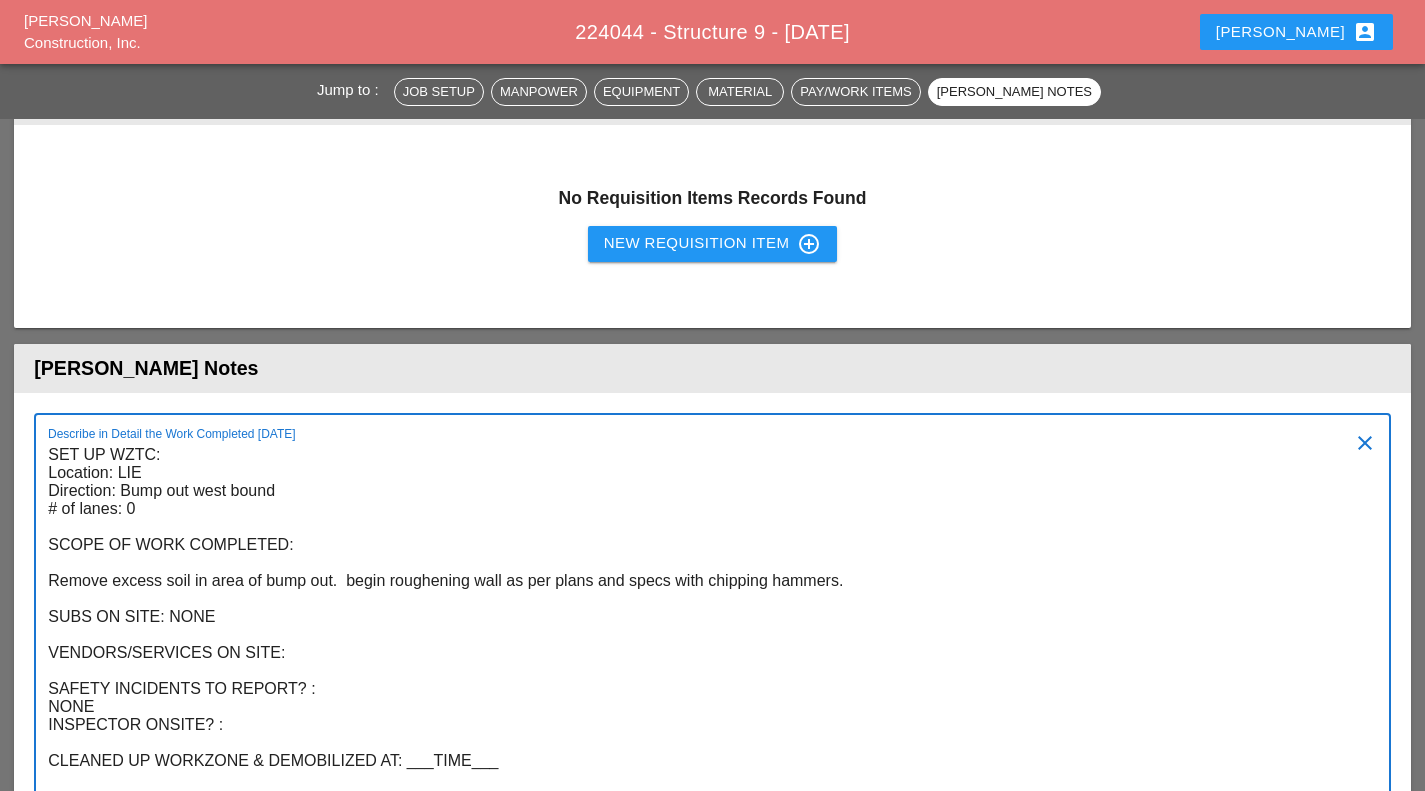 click on "SET UP WZTC:
Location: LIE
Direction: Bump out west bound
# of lanes: 0
SCOPE OF WORK COMPLETED:
Remove excess soil in area of bump out.  begin roughening wall as per plans and specs with chipping hammers.
SUBS ON SITE: NONE
VENDORS/SERVICES ON SITE:
SAFETY INCIDENTS TO REPORT? :
NONE
INSPECTOR ONSITE? :
CLEANED UP WORKZONE & DEMOBILIZED AT: ___TIME___" at bounding box center [704, 617] 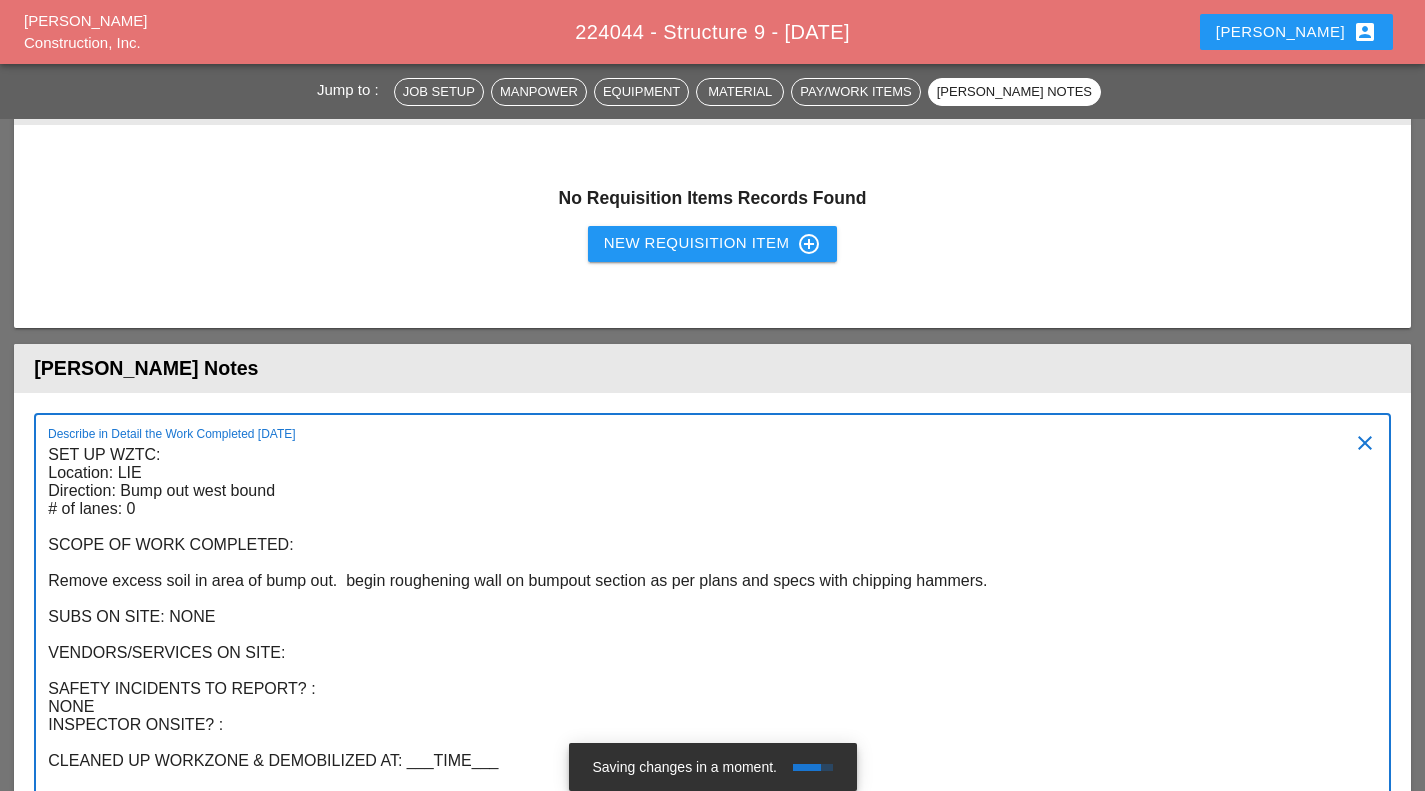 click on "SET UP WZTC:
Location: LIE
Direction: Bump out west bound
# of lanes: 0
SCOPE OF WORK COMPLETED:
Remove excess soil in area of bump out.  begin roughening wall on bumpout section as per plans and specs with chipping hammers.
SUBS ON SITE: NONE
VENDORS/SERVICES ON SITE:
SAFETY INCIDENTS TO REPORT? :
NONE
INSPECTOR ONSITE? :
CLEANED UP WORKZONE & DEMOBILIZED AT: ___TIME___" at bounding box center (704, 617) 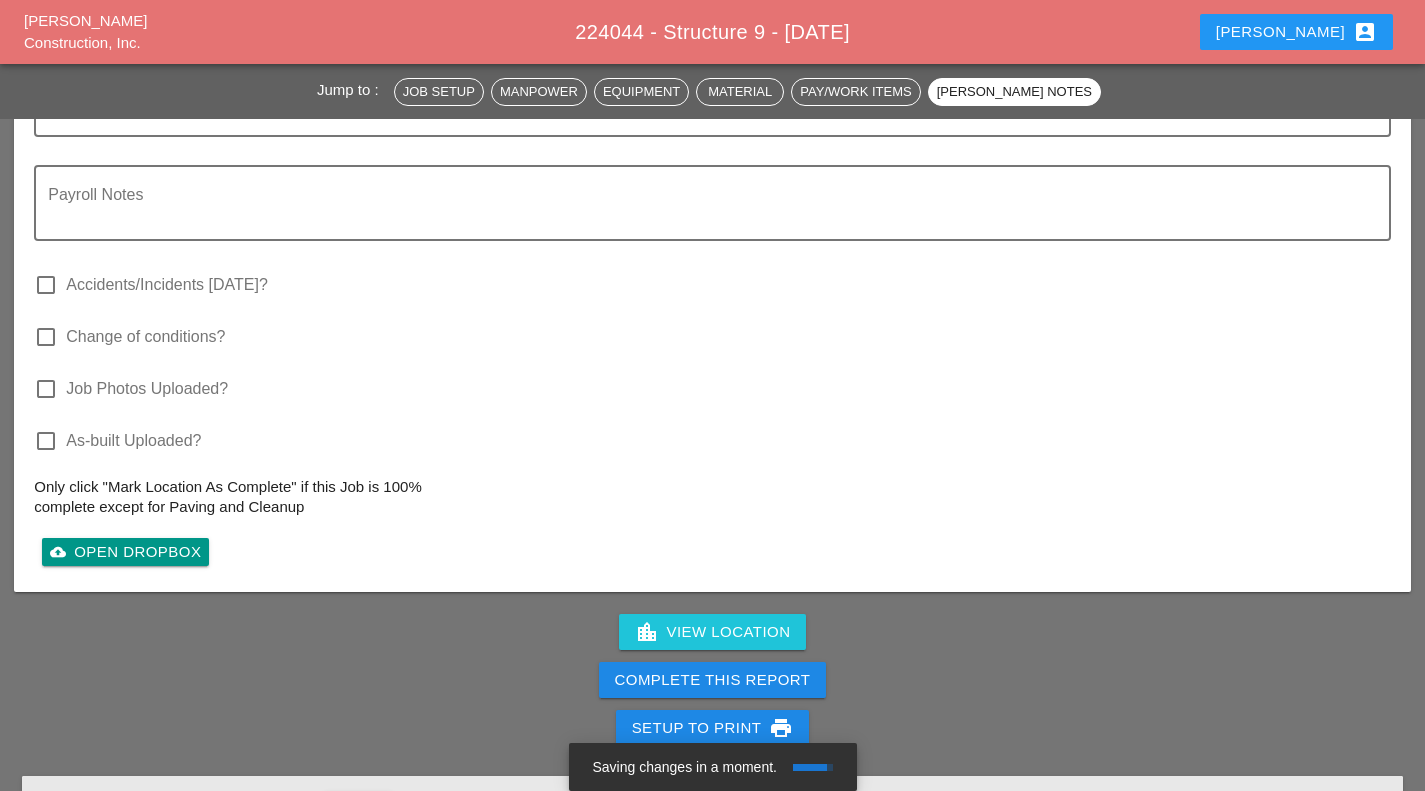 scroll, scrollTop: 2908, scrollLeft: 0, axis: vertical 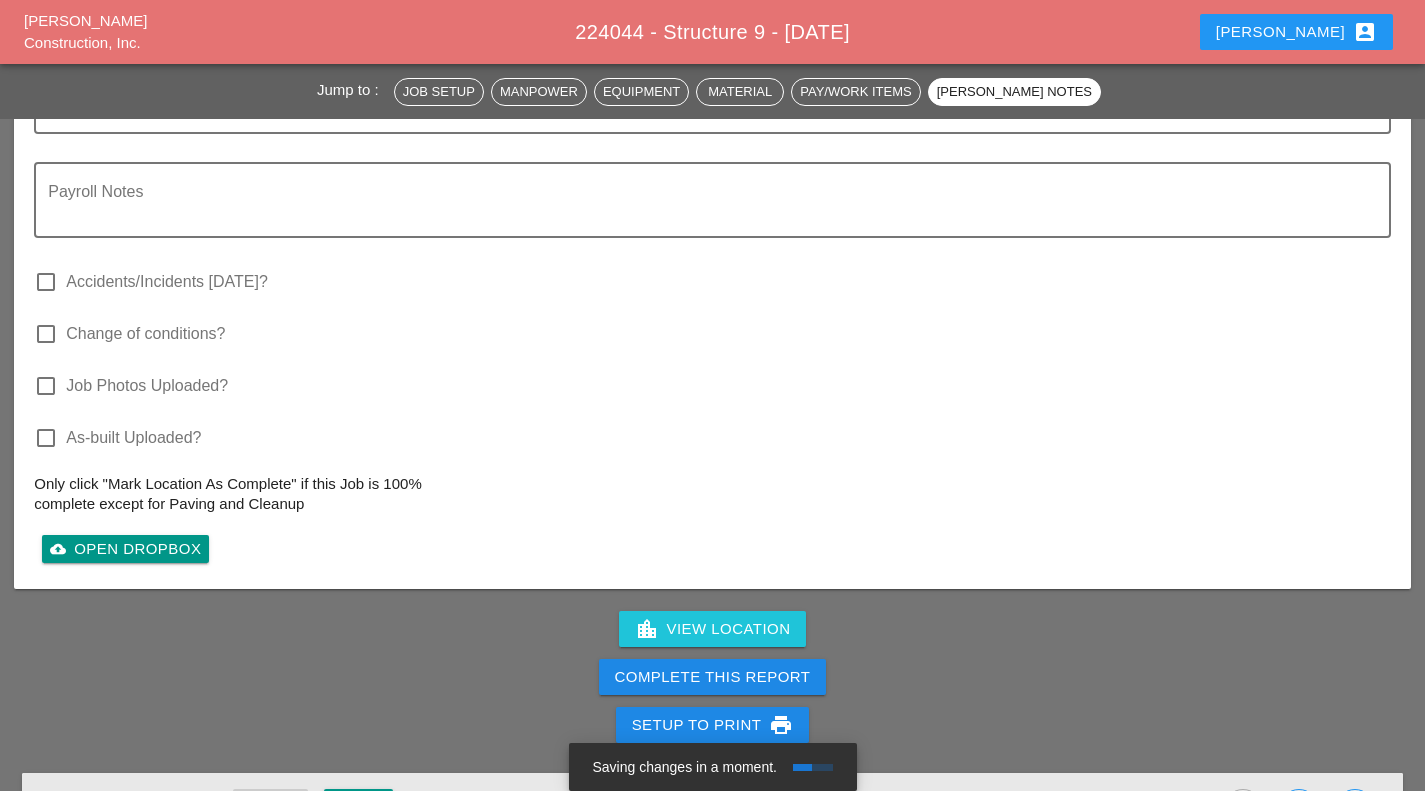 type on "SET UP WZTC:
Location: LIE
Direction: Bump out west bound
# of lanes: 0
SCOPE OF WORK COMPLETED:
Remove excess soil in area of bump out.  begin roughening wall on bump out section as per plans and specs with chipping hammers.
SUBS ON SITE: NONE
VENDORS/SERVICES ON SITE:
SAFETY INCIDENTS TO REPORT? :
NONE
INSPECTOR ONSITE? :
CLEANED UP WORKZONE & DEMOBILIZED AT: ___TIME___" 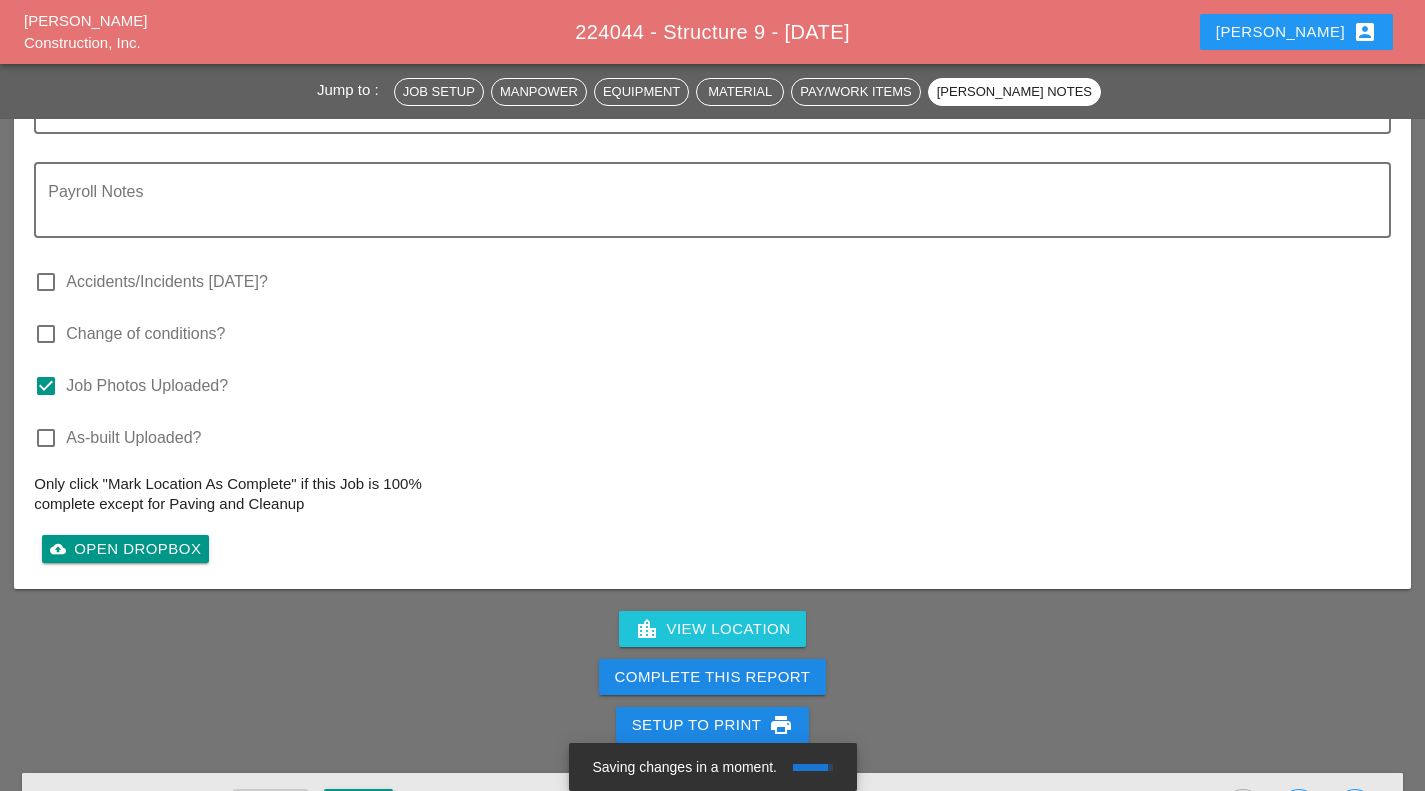 click on "Complete This Report" at bounding box center [713, 677] 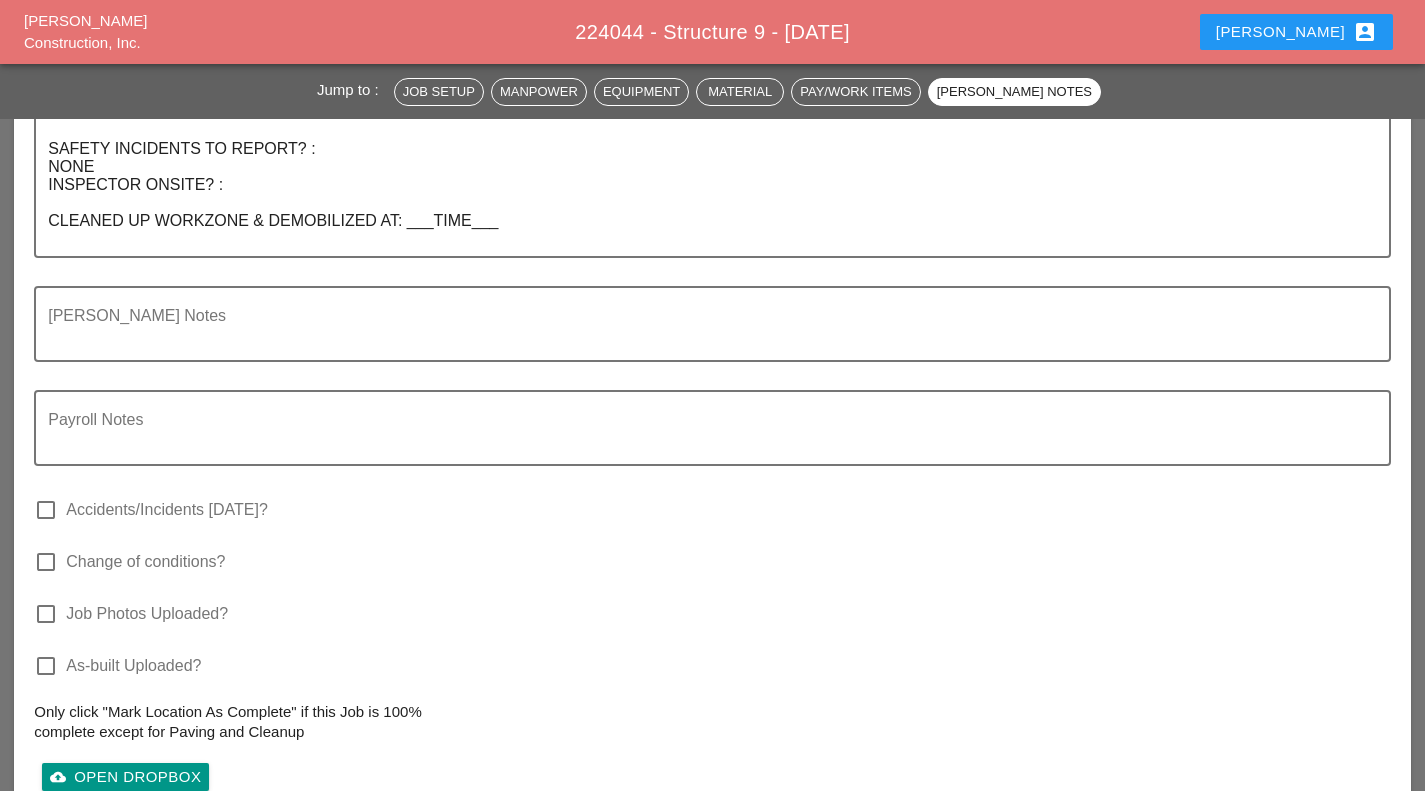 scroll, scrollTop: 2681, scrollLeft: 0, axis: vertical 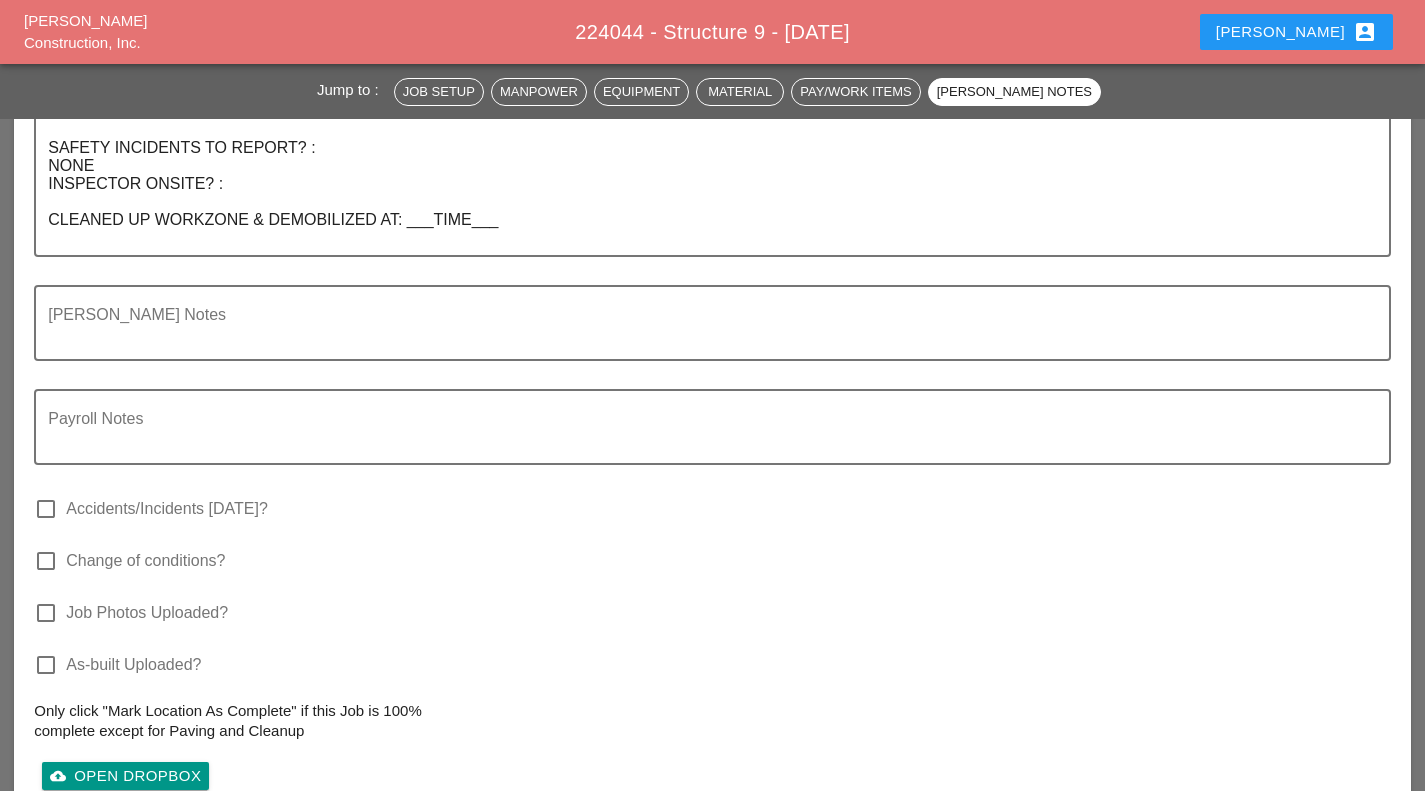 click on "Job Photos Uploaded?" at bounding box center (147, 613) 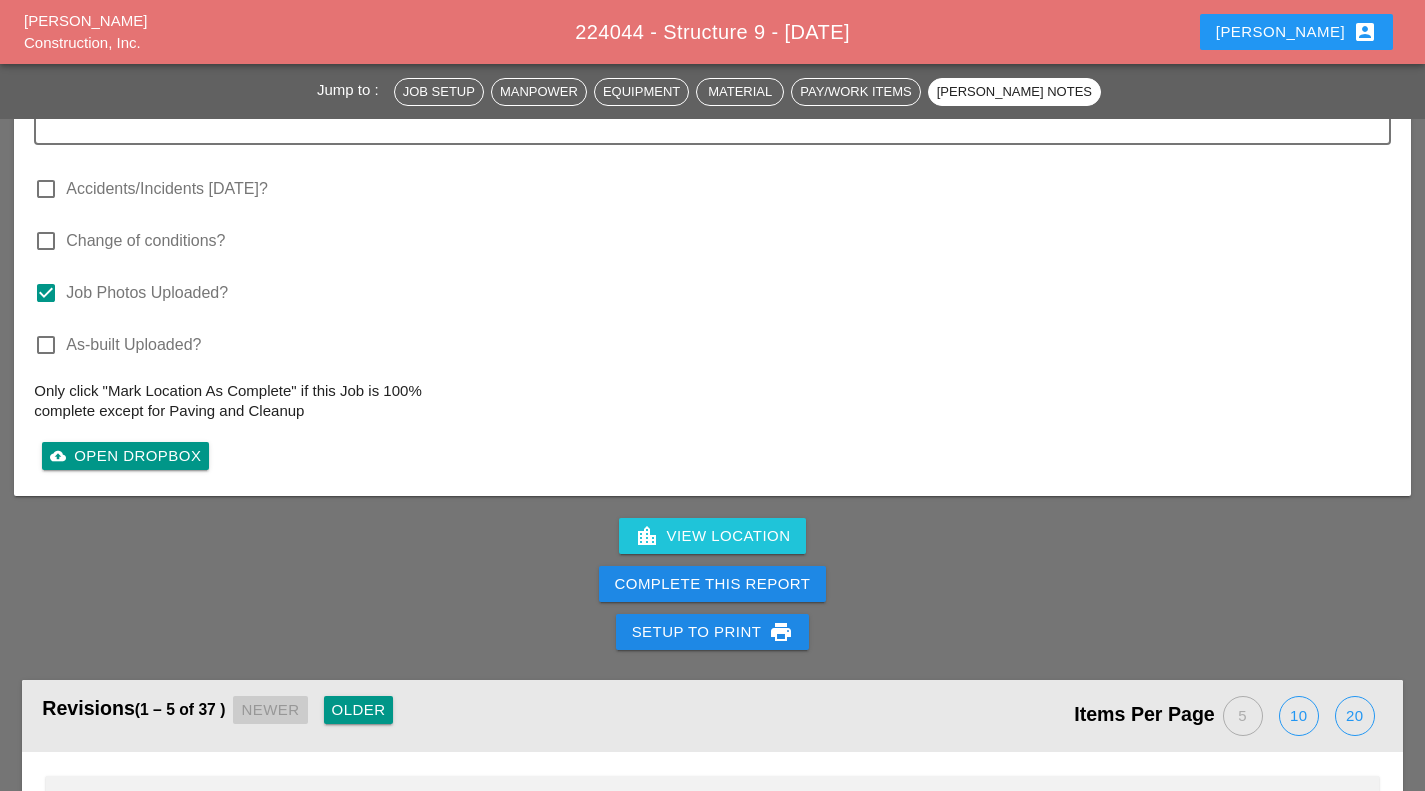 scroll, scrollTop: 3040, scrollLeft: 0, axis: vertical 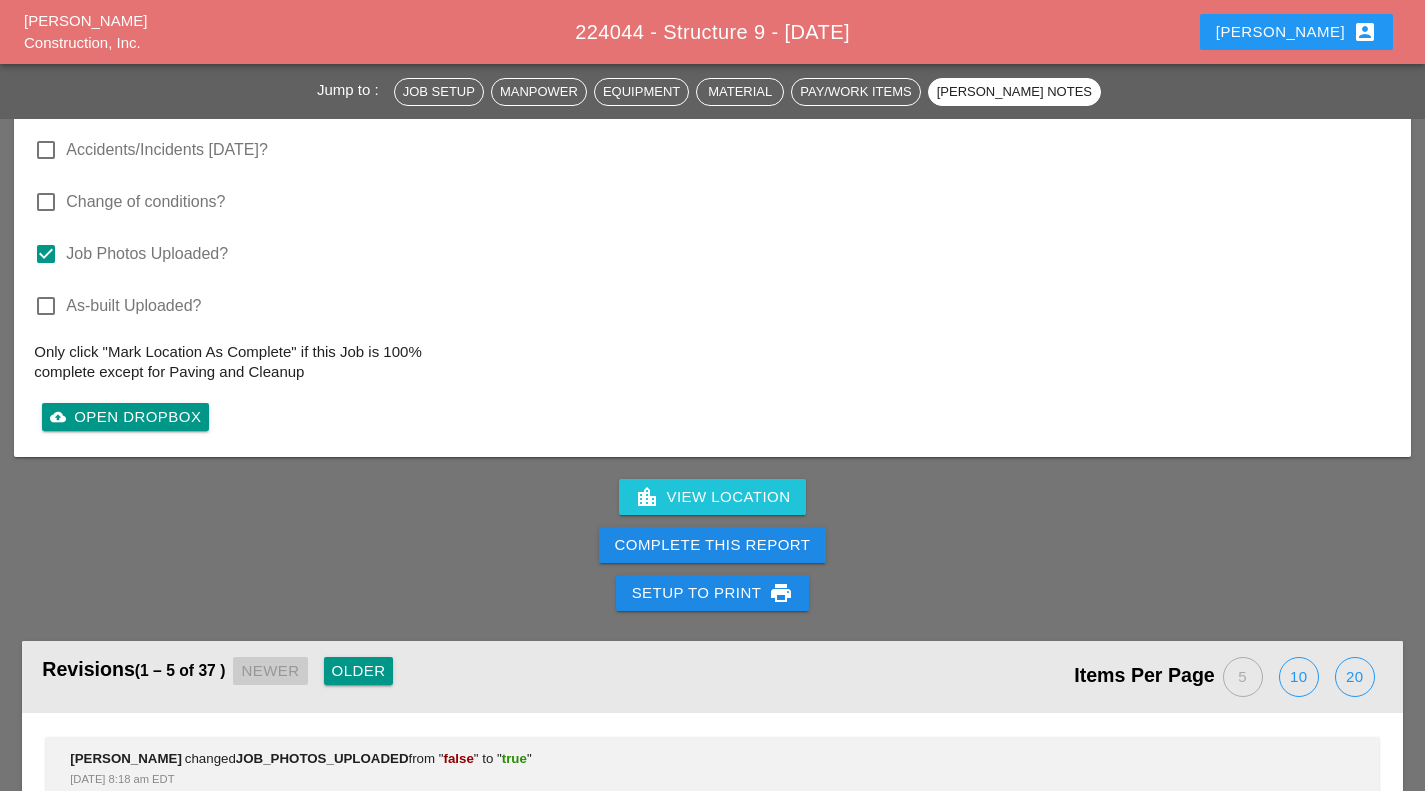 click on "Complete This Report" at bounding box center (713, 545) 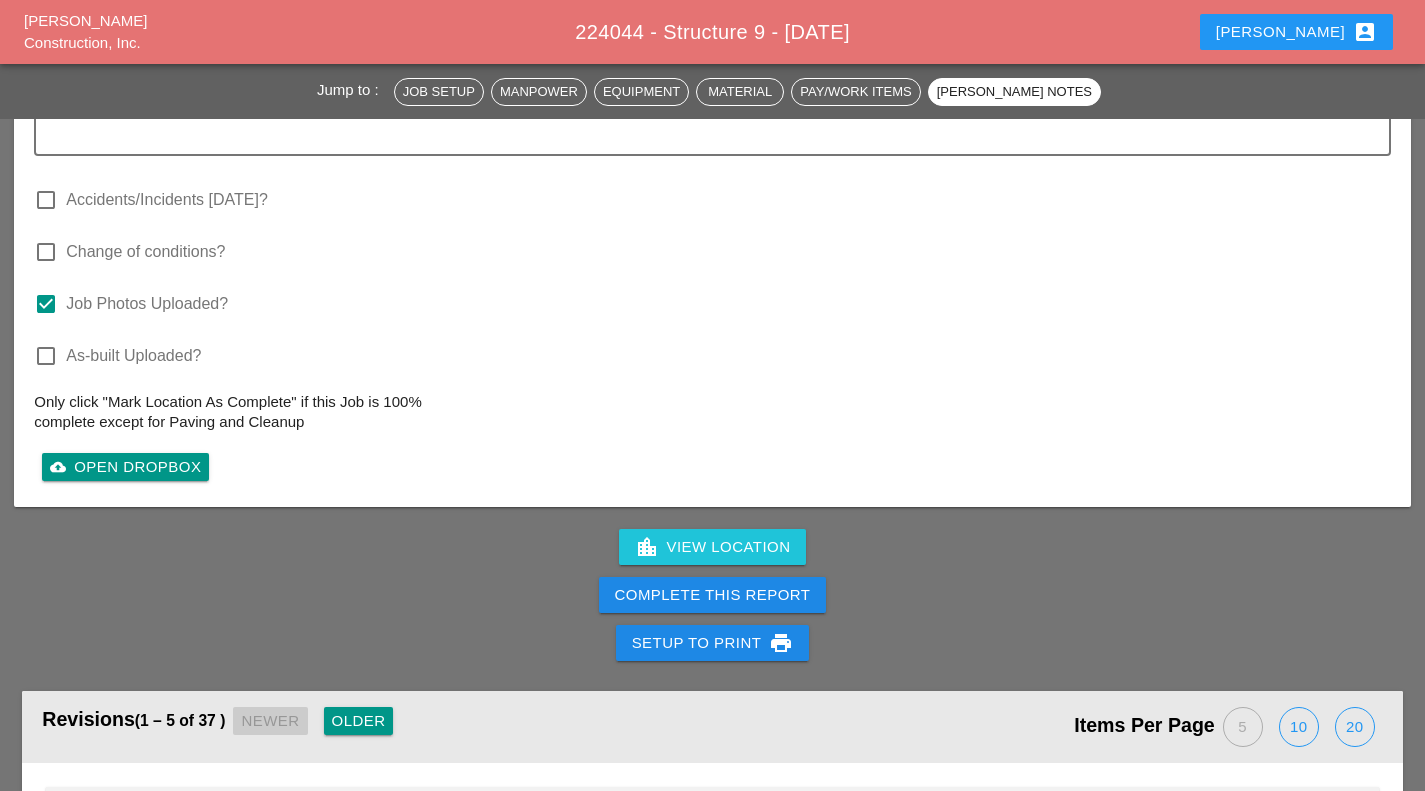 scroll, scrollTop: 2986, scrollLeft: 0, axis: vertical 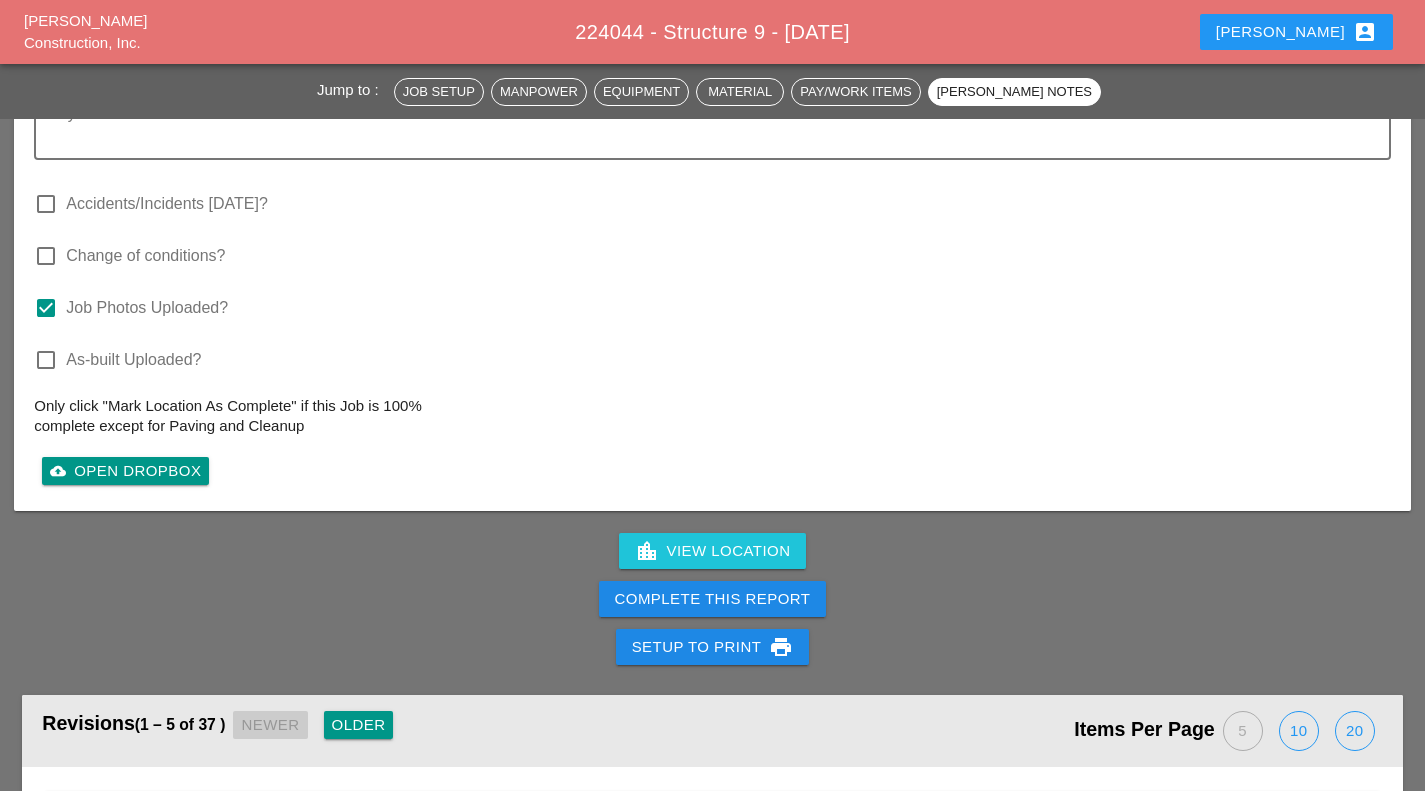 click on "Complete This Report" at bounding box center (713, 599) 